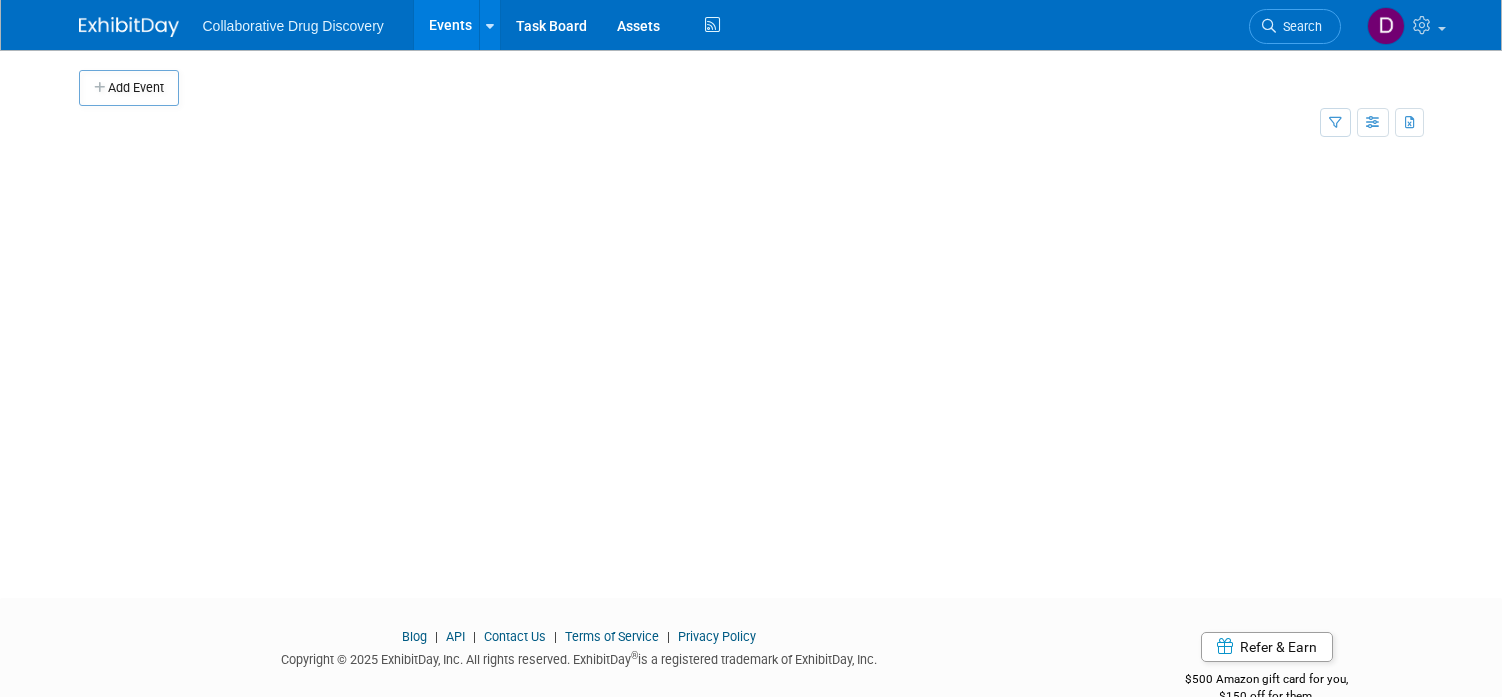 scroll, scrollTop: 0, scrollLeft: 0, axis: both 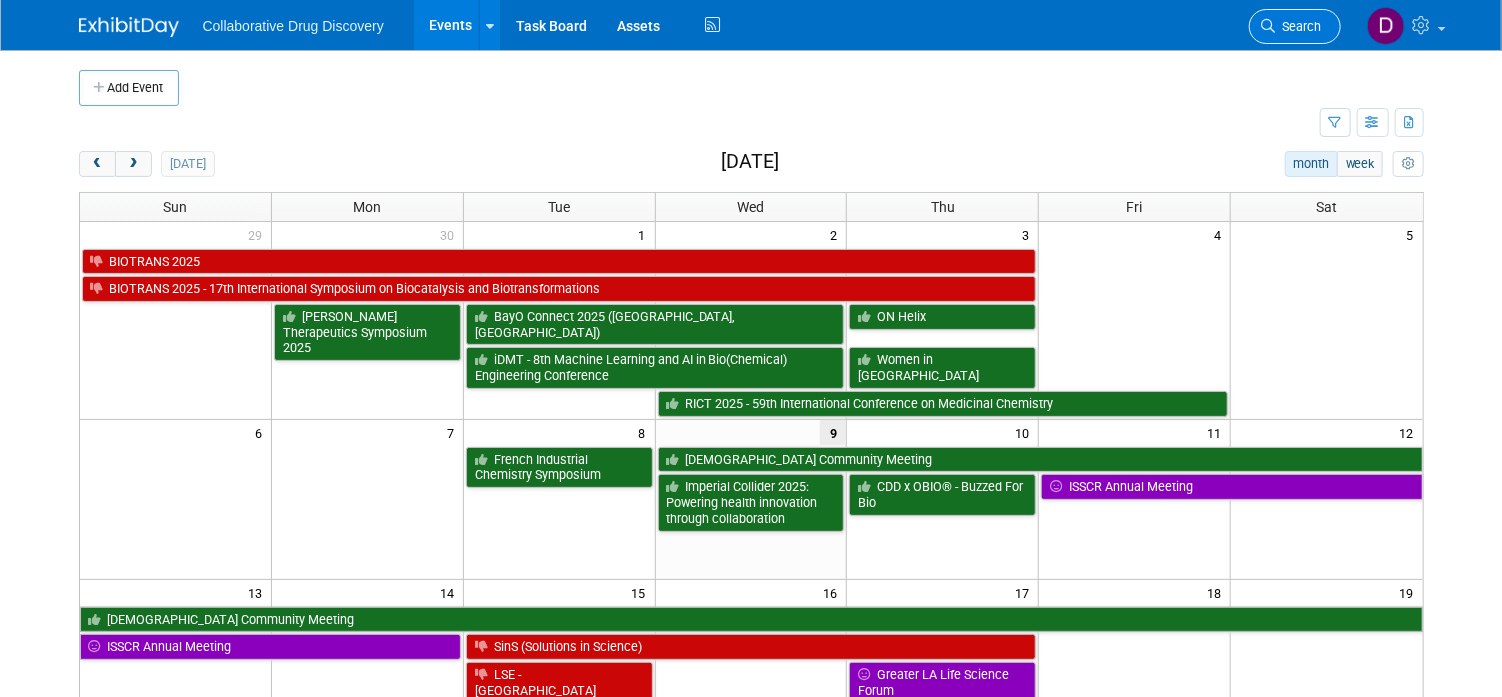 click on "Search" at bounding box center [1295, 26] 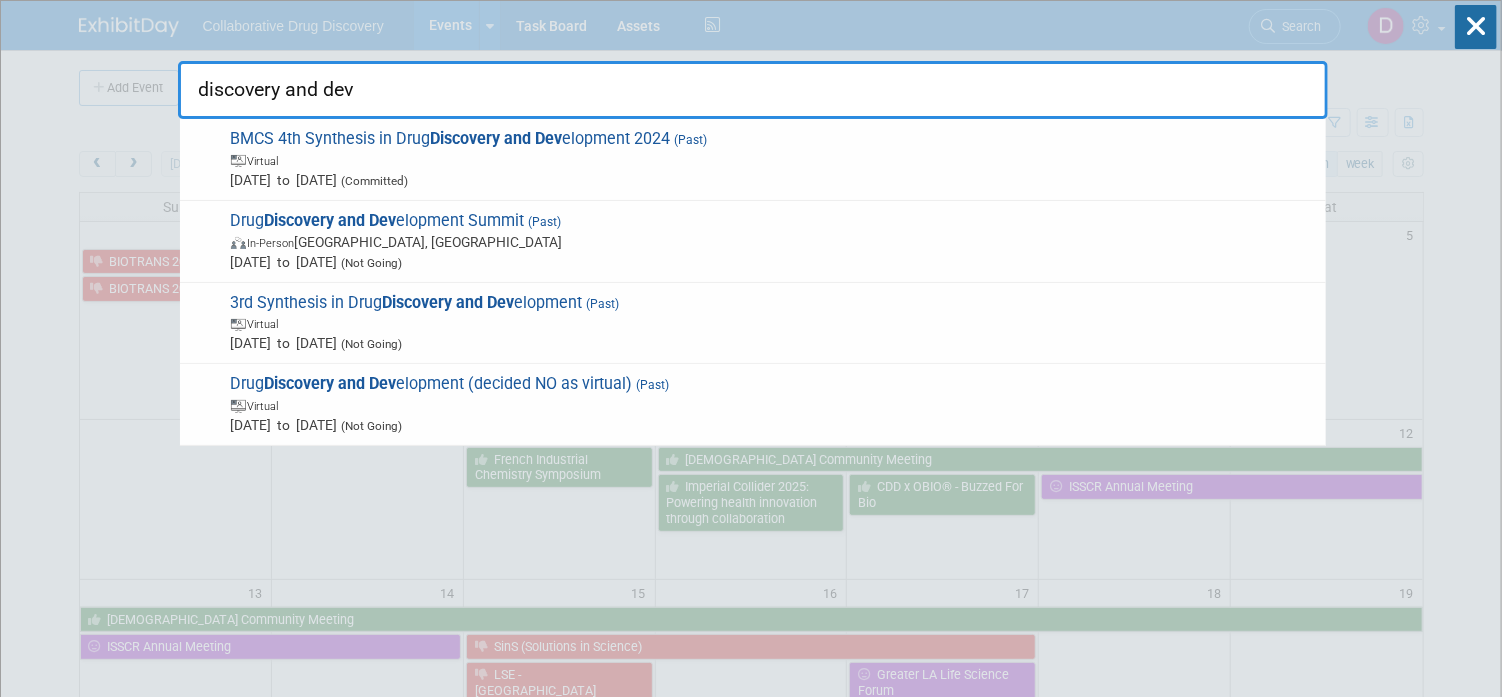 type on "discovery and dev" 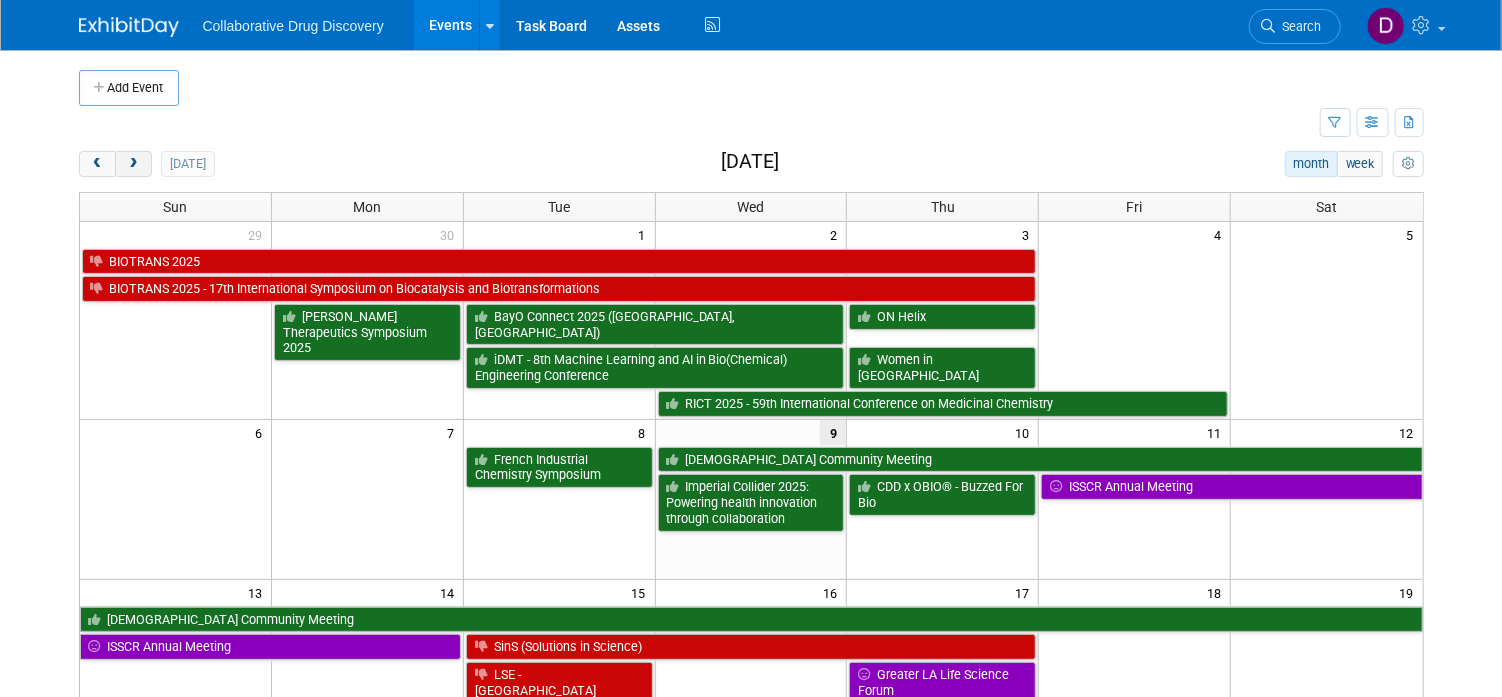 click at bounding box center (133, 164) 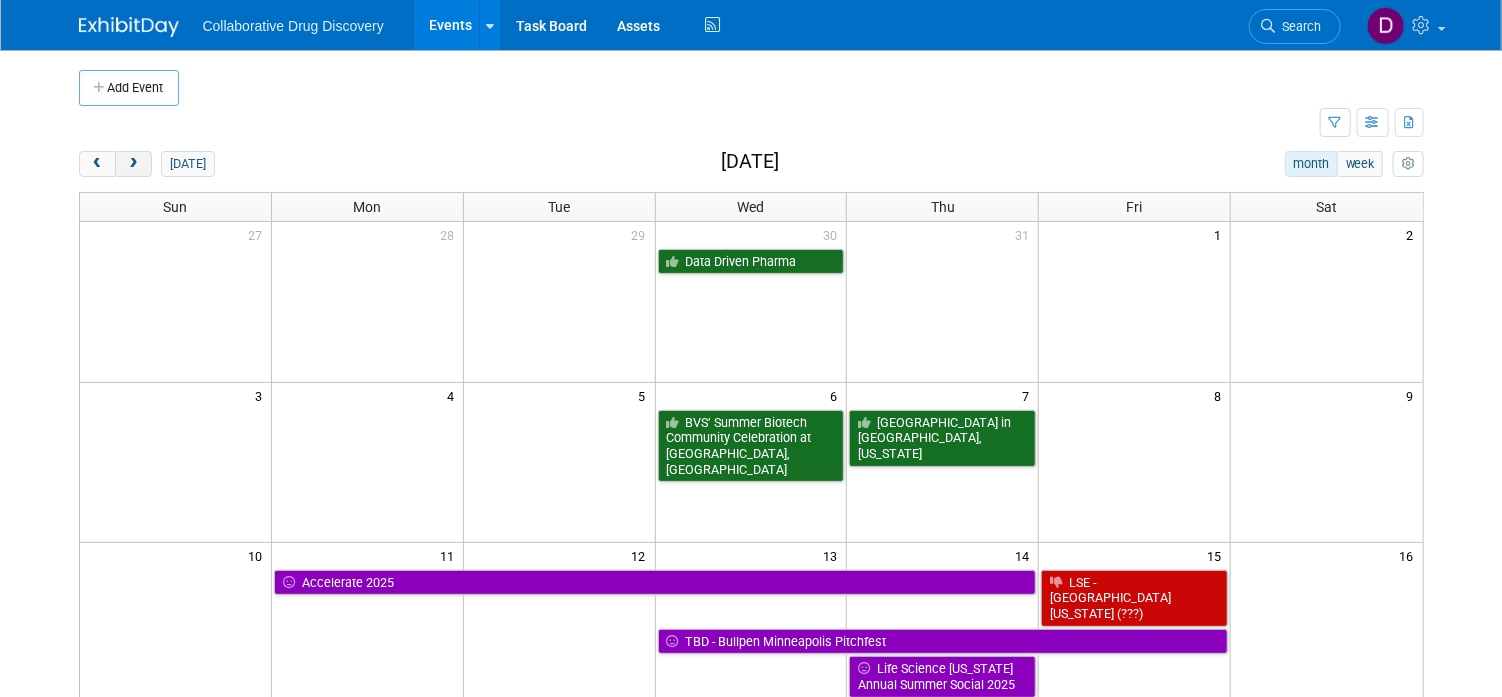 click at bounding box center (133, 164) 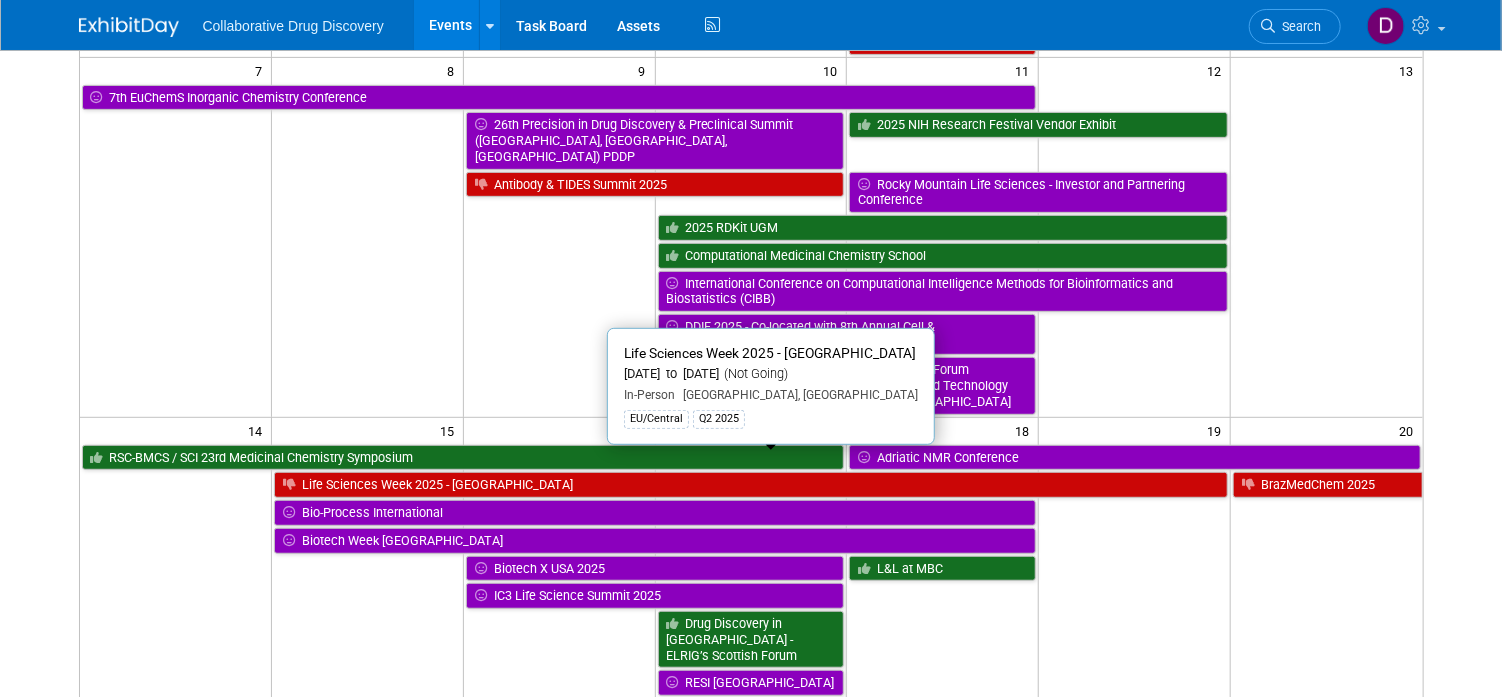scroll, scrollTop: 0, scrollLeft: 0, axis: both 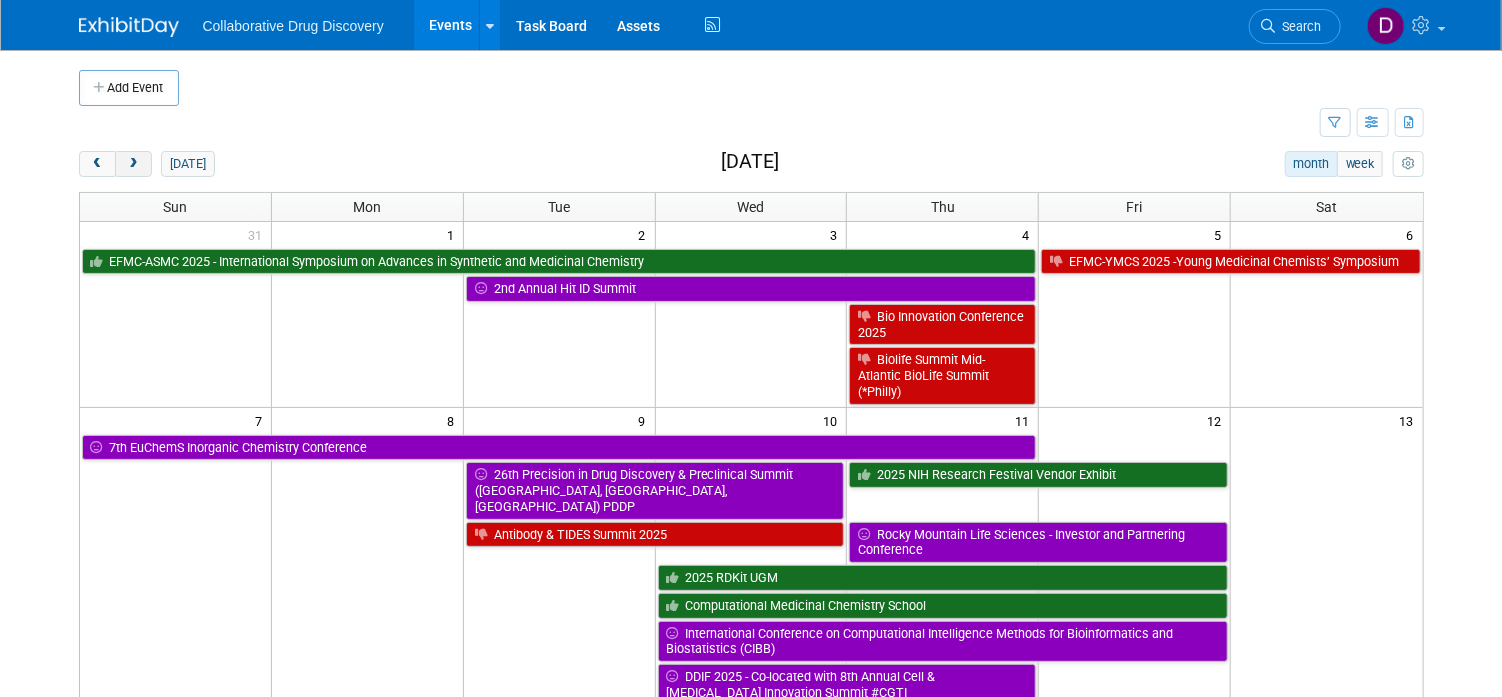 click at bounding box center [133, 164] 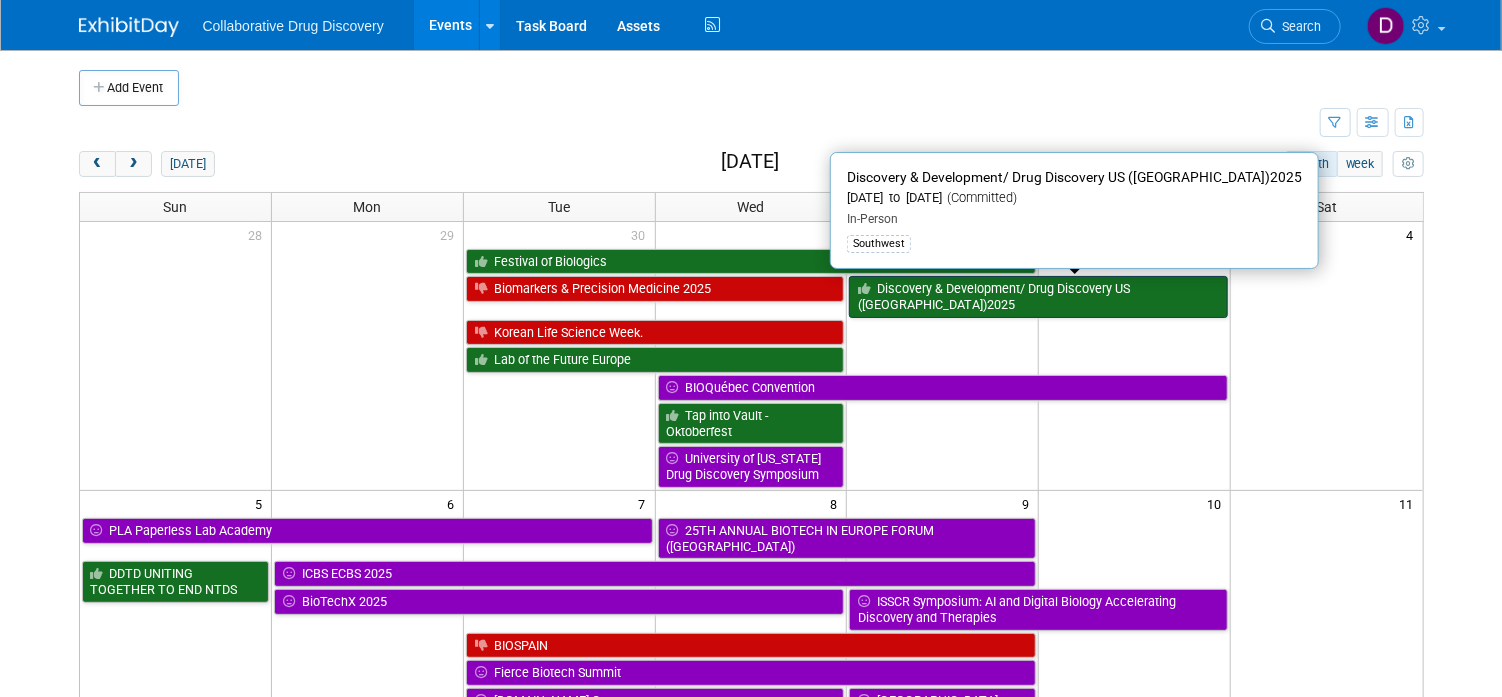 click on "Discovery & Development/ Drug Discovery US ([GEOGRAPHIC_DATA])2025" at bounding box center [1038, 296] 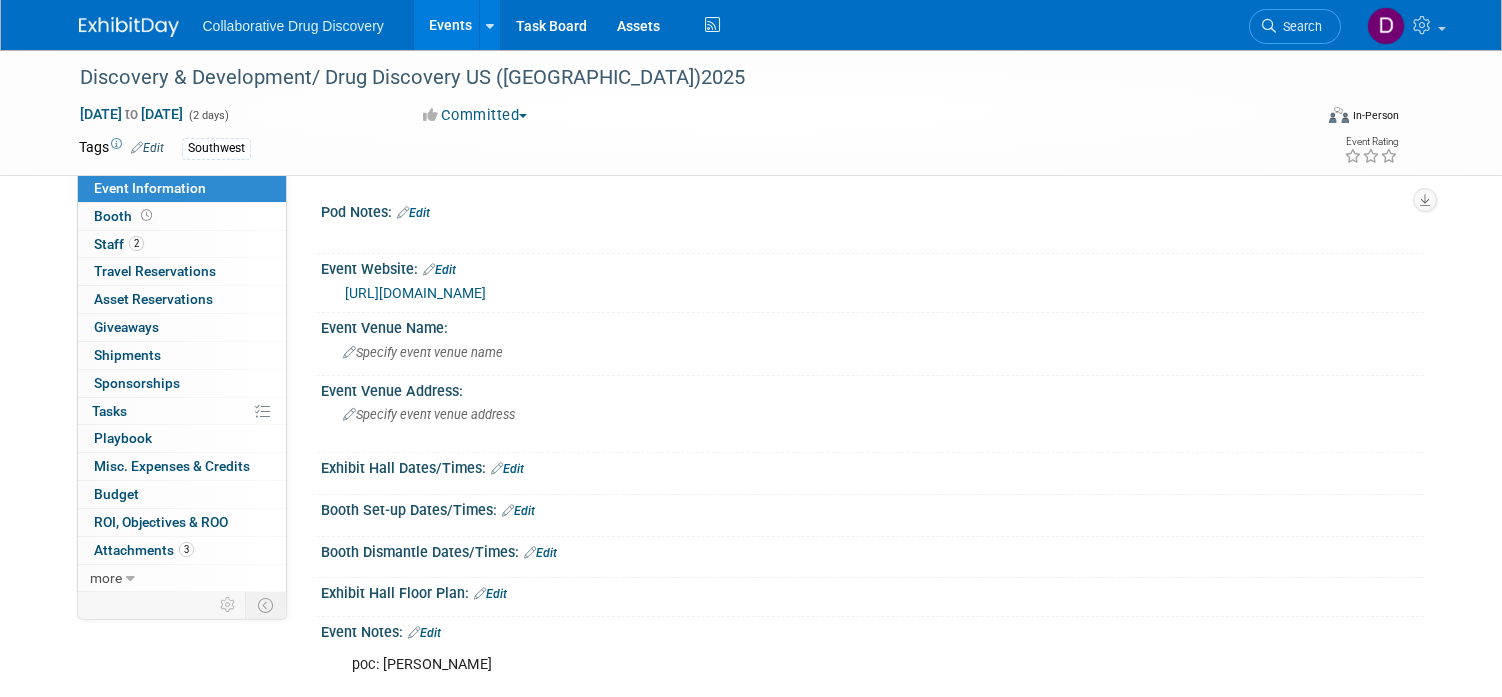 scroll, scrollTop: 0, scrollLeft: 0, axis: both 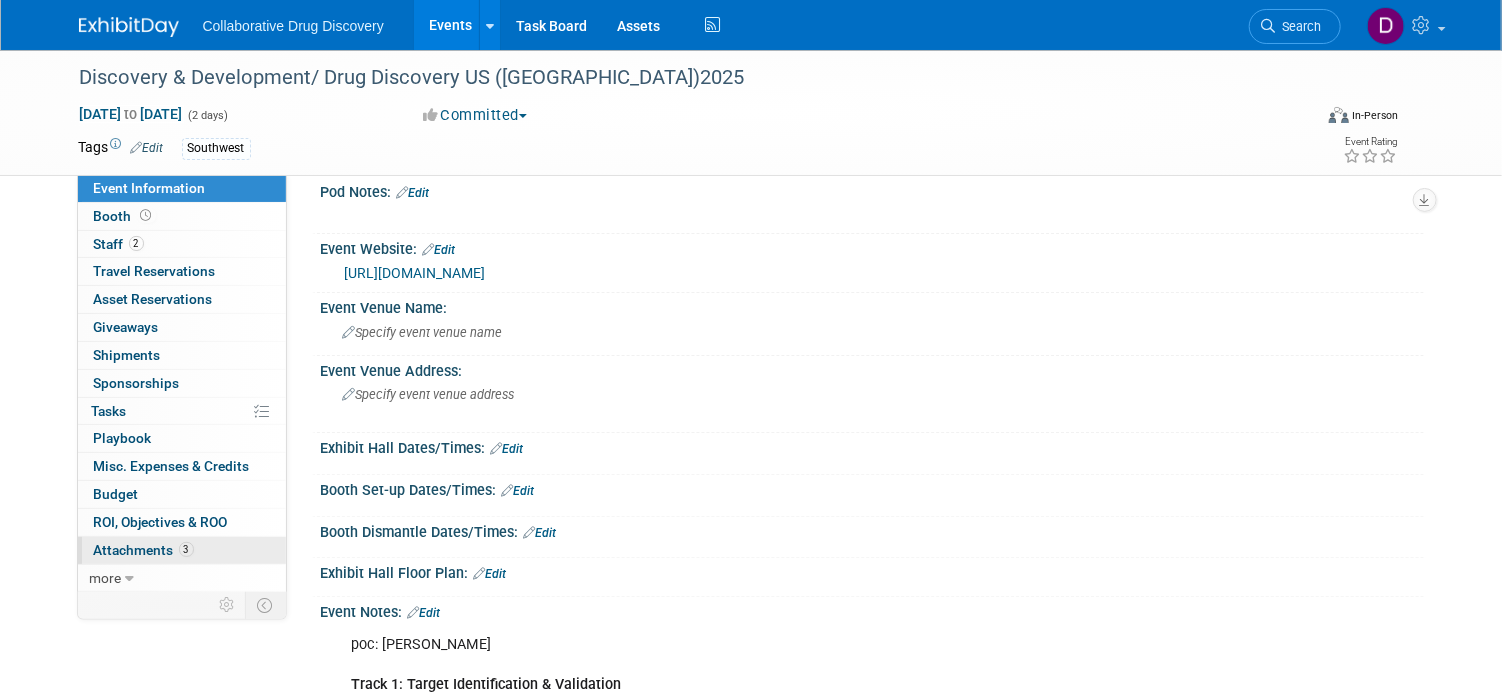 click on "Attachments 3" at bounding box center [144, 550] 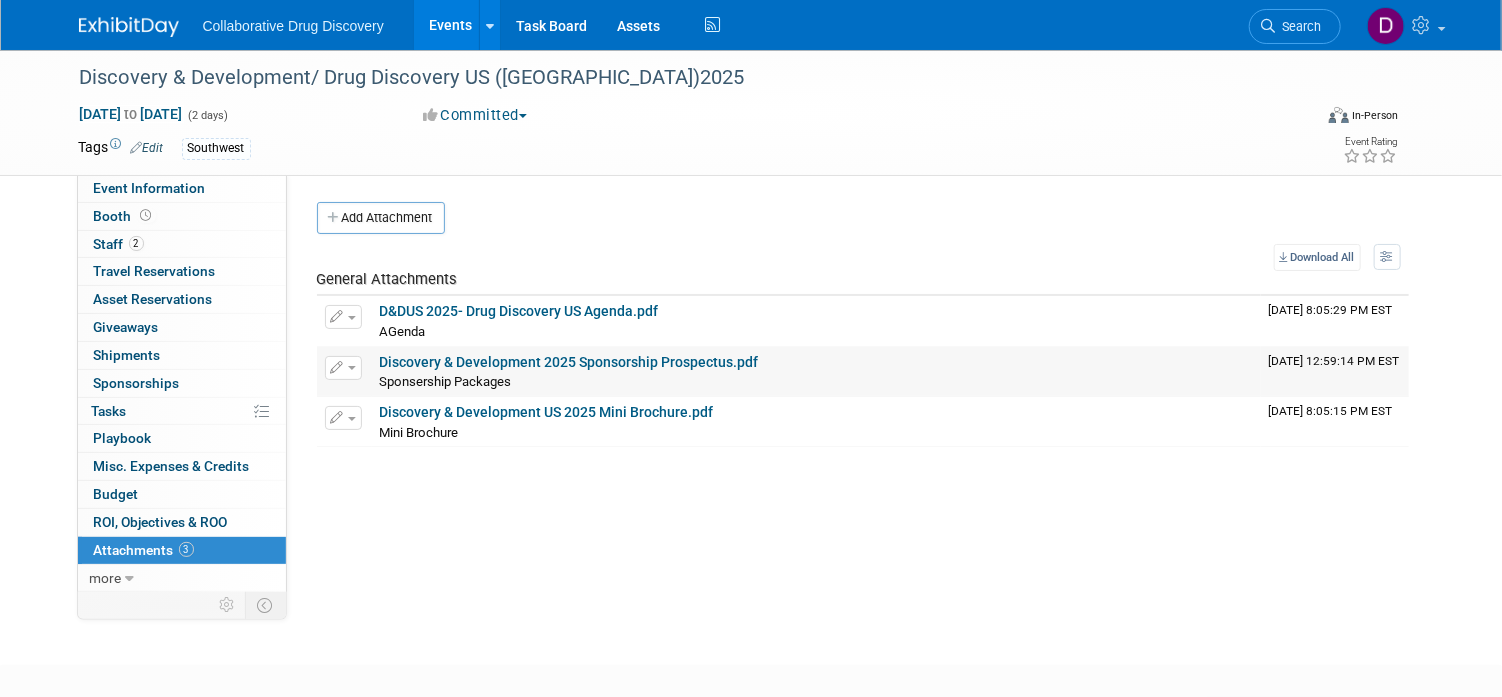 click on "Discovery & Development 2025 Sponsorship Prospectus.pdf" at bounding box center [569, 362] 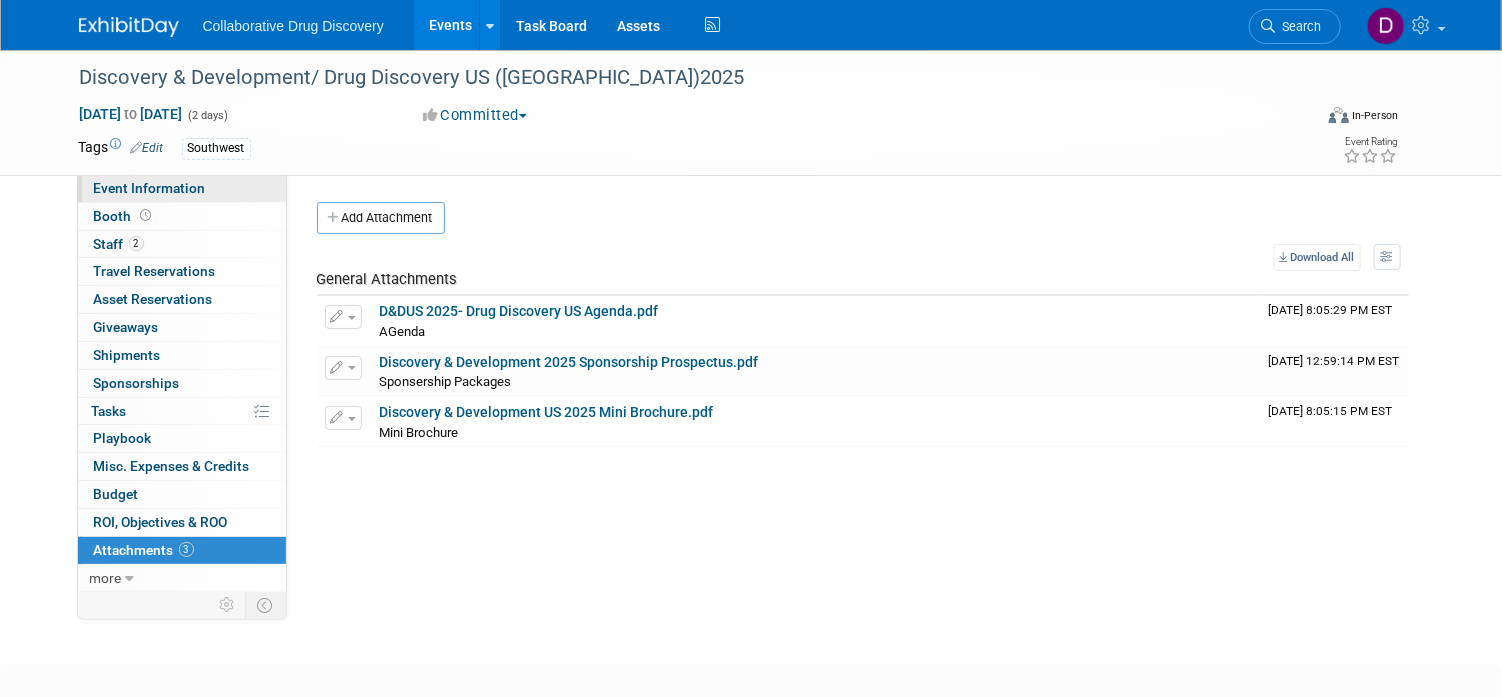 click on "Event Information" at bounding box center [150, 188] 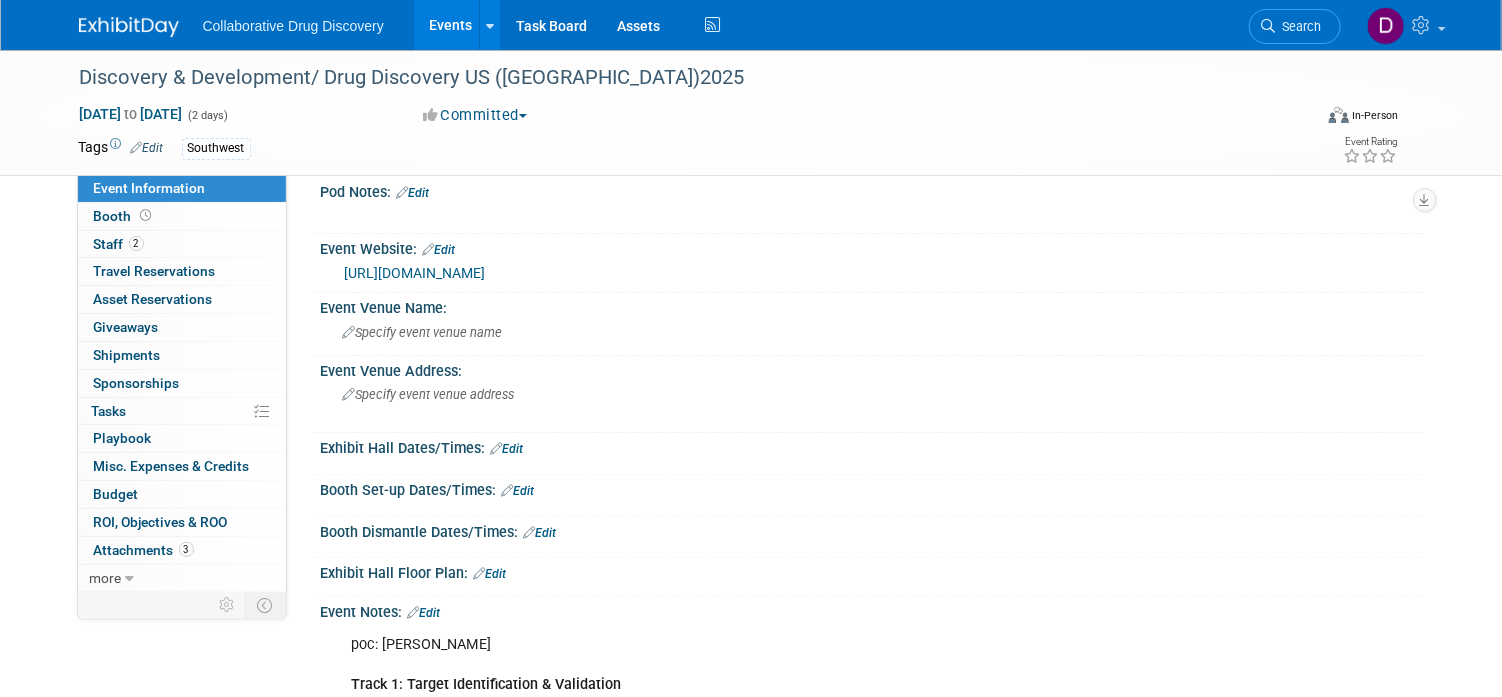 scroll, scrollTop: 228, scrollLeft: 0, axis: vertical 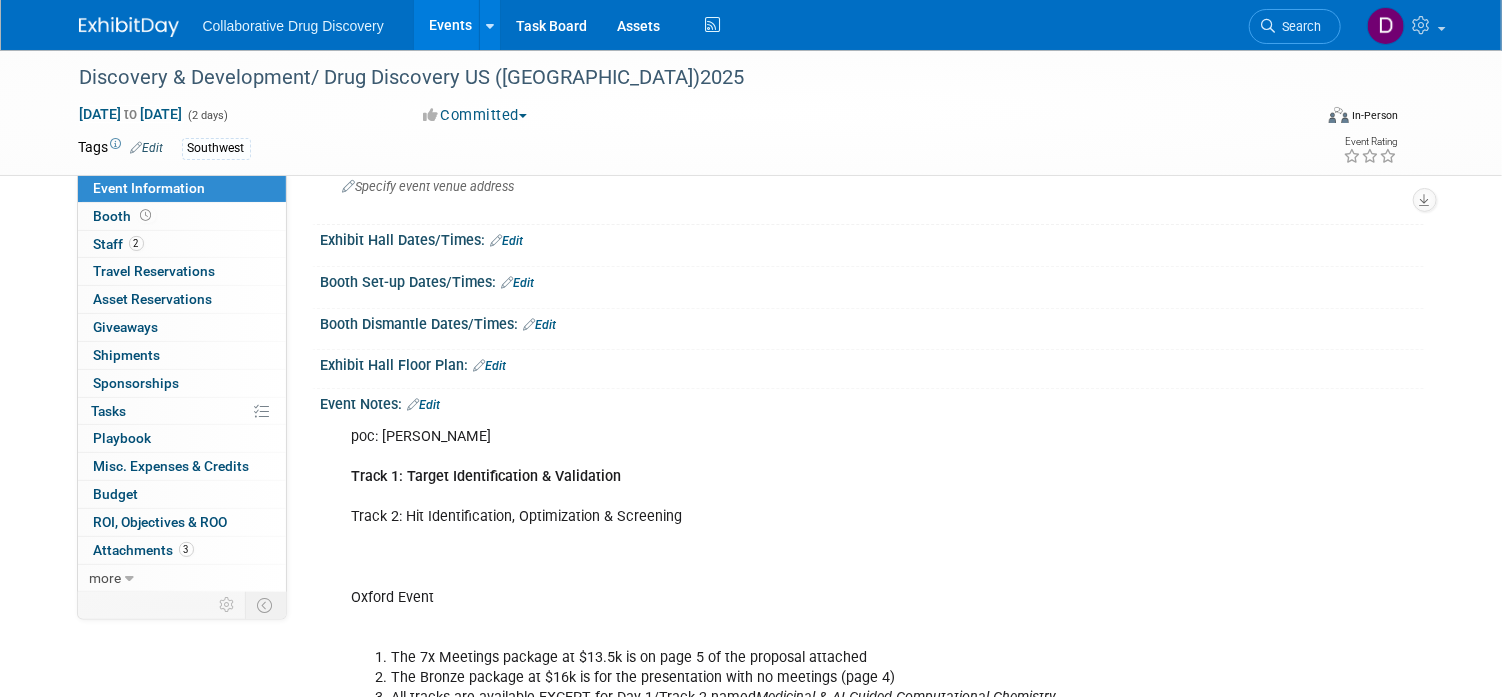 click on "Edit" at bounding box center (424, 405) 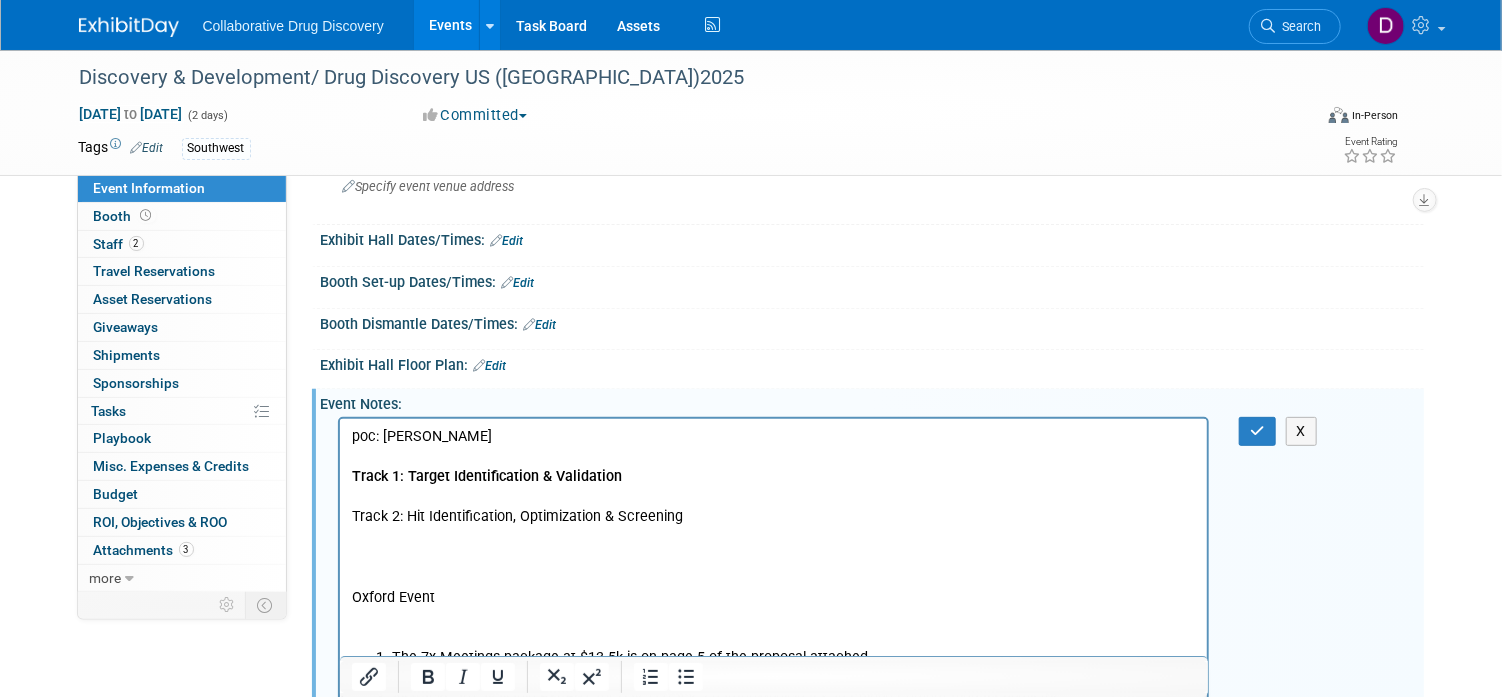scroll, scrollTop: 0, scrollLeft: 0, axis: both 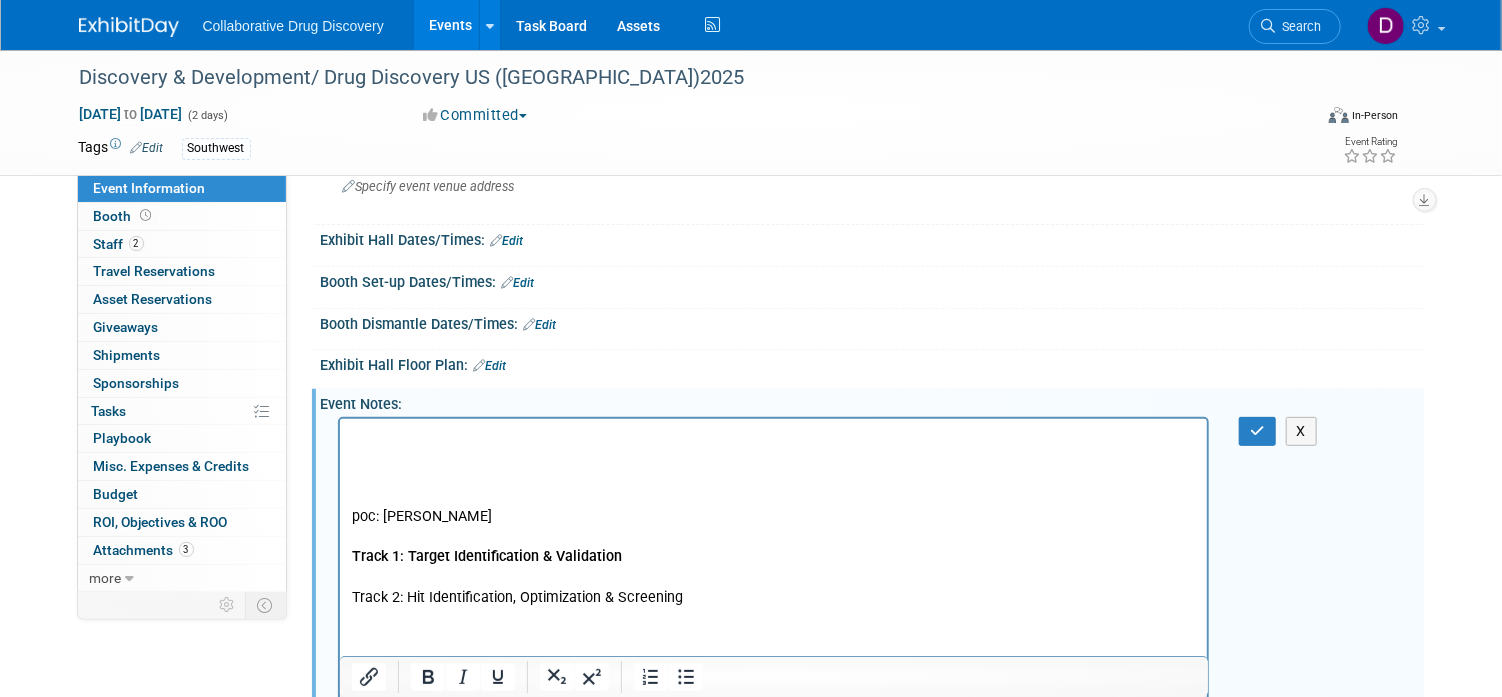 click at bounding box center [773, 436] 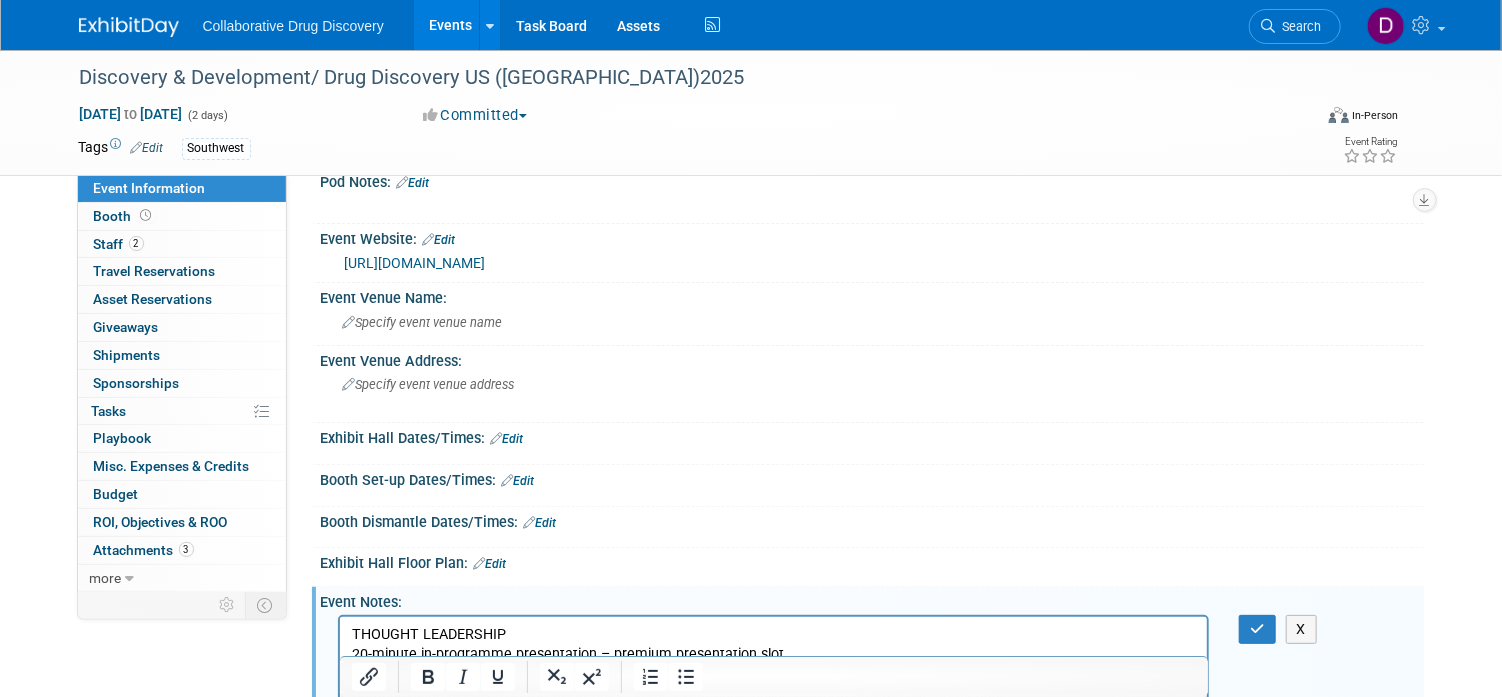 scroll, scrollTop: 174, scrollLeft: 0, axis: vertical 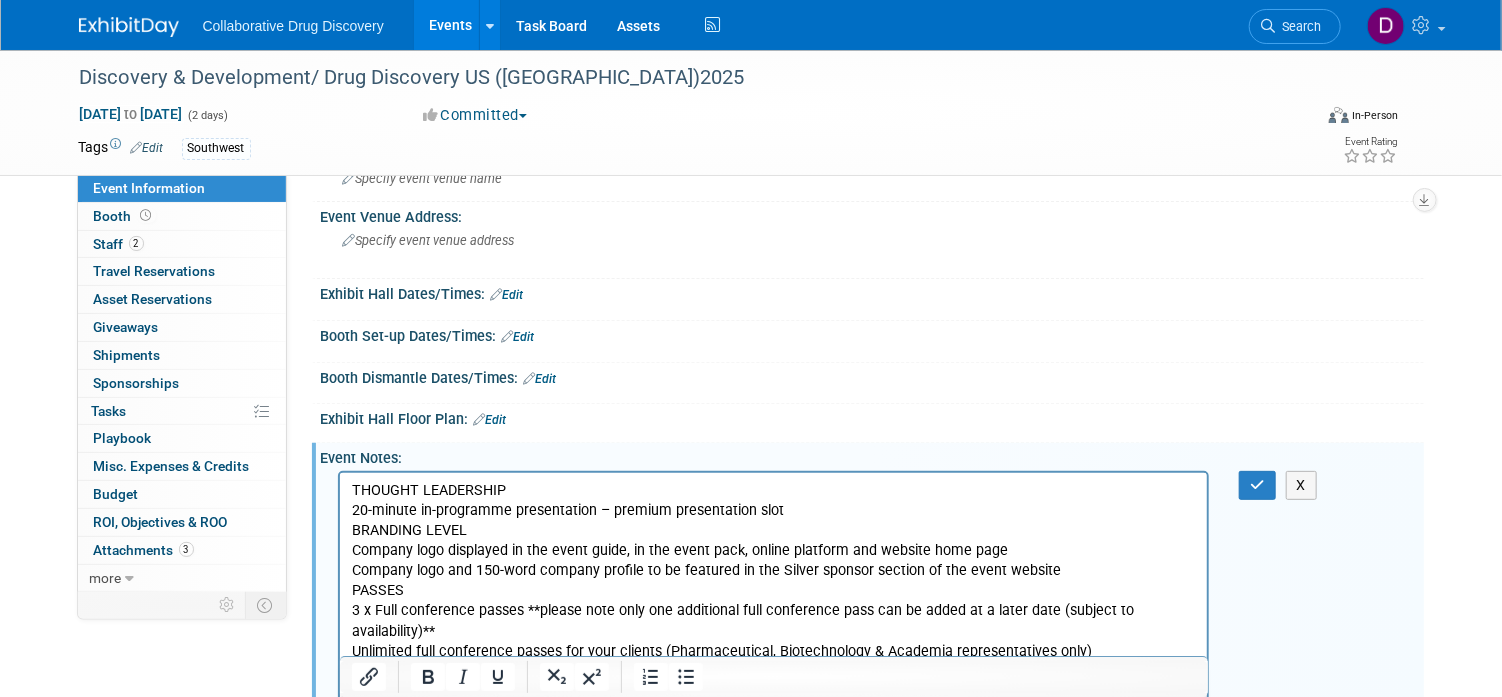 click on "THOUGHT LEADERSHIP​" at bounding box center (773, 490) 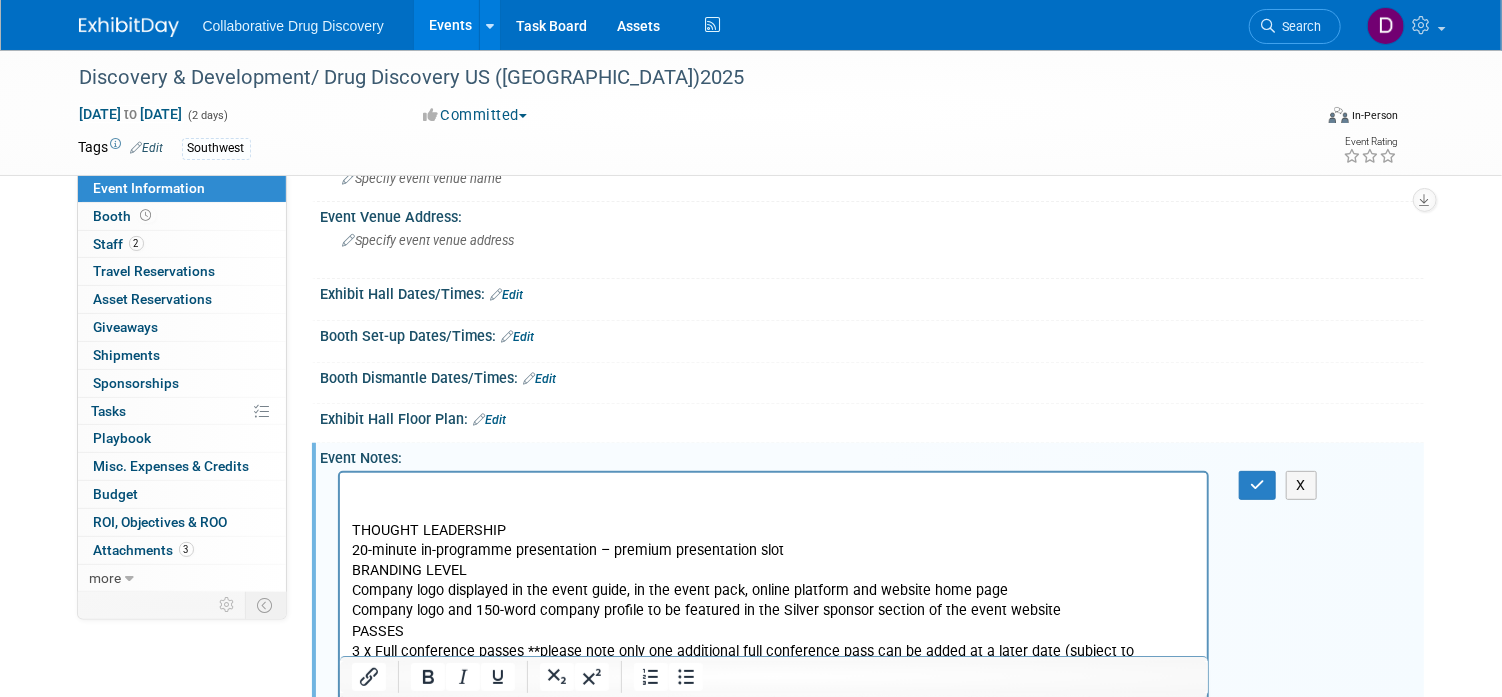 type 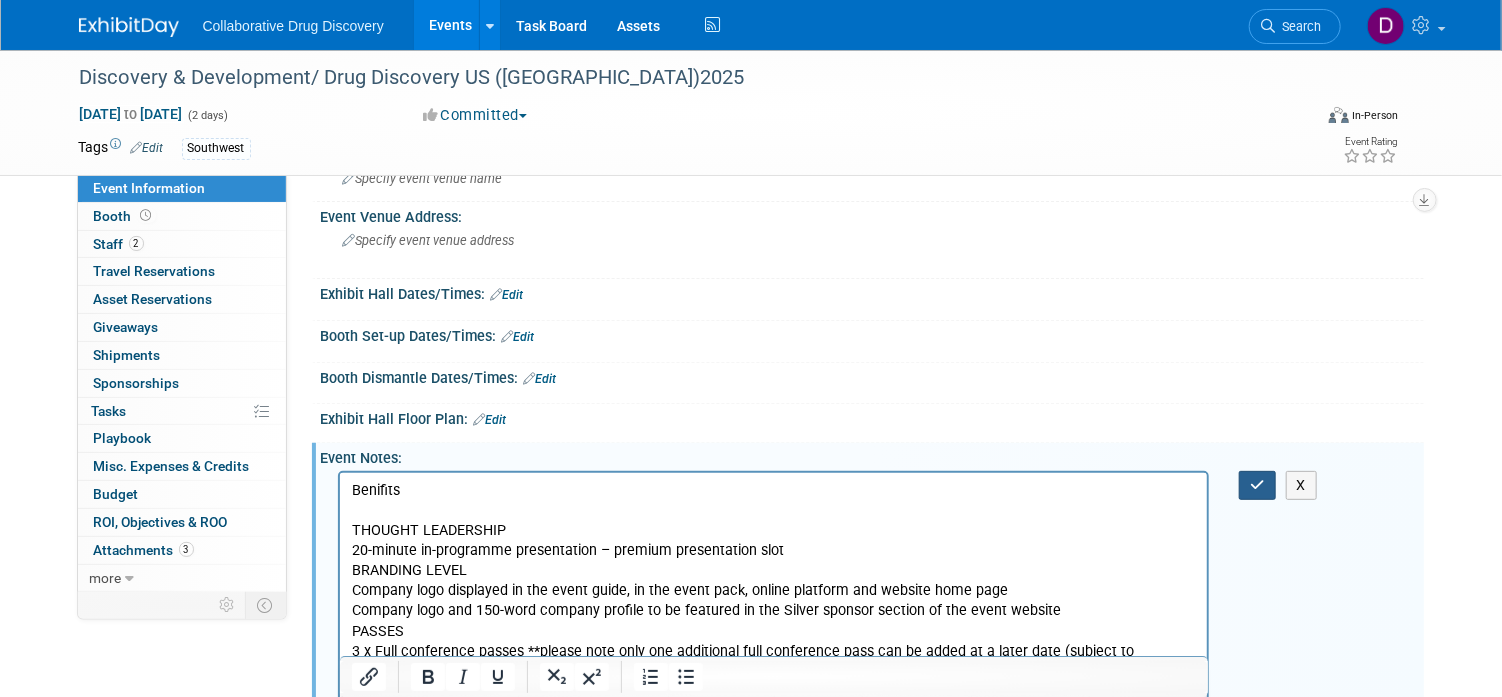 click at bounding box center [1257, 485] 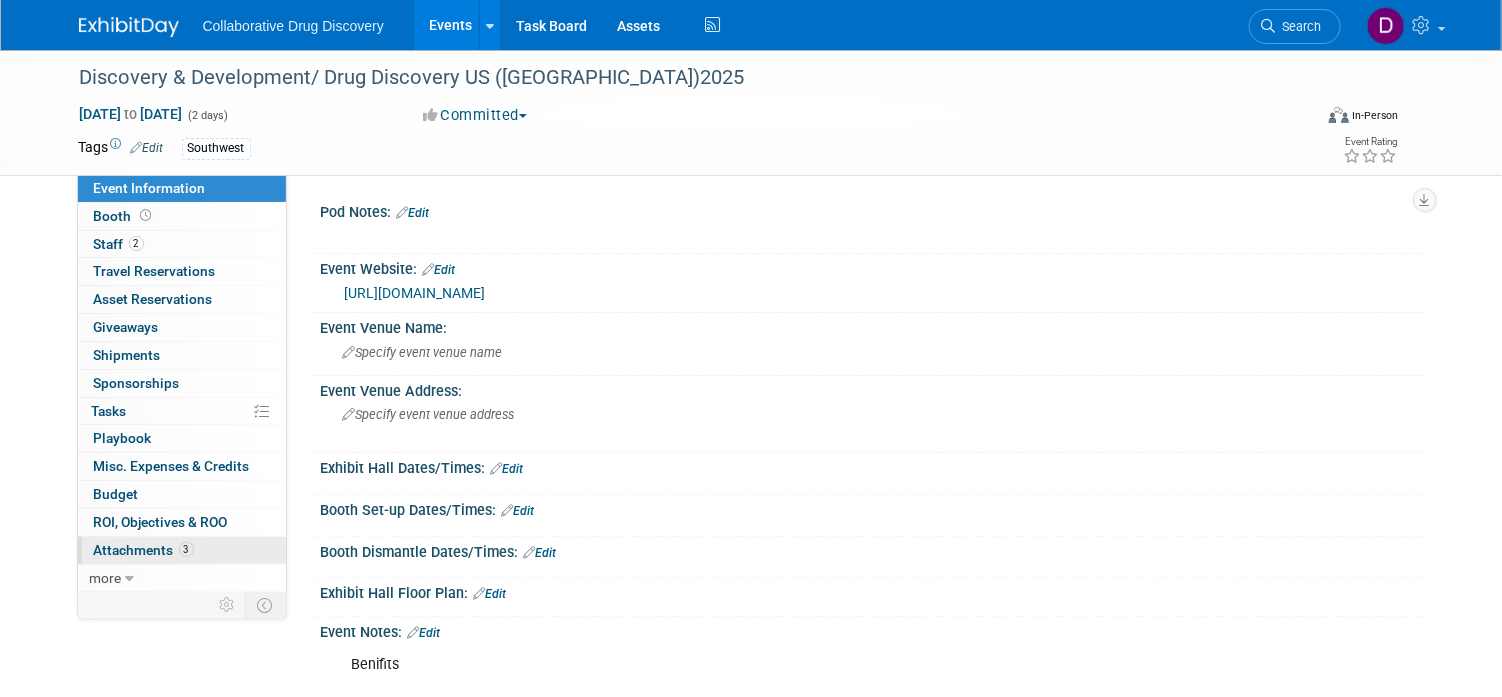 scroll, scrollTop: 19, scrollLeft: 0, axis: vertical 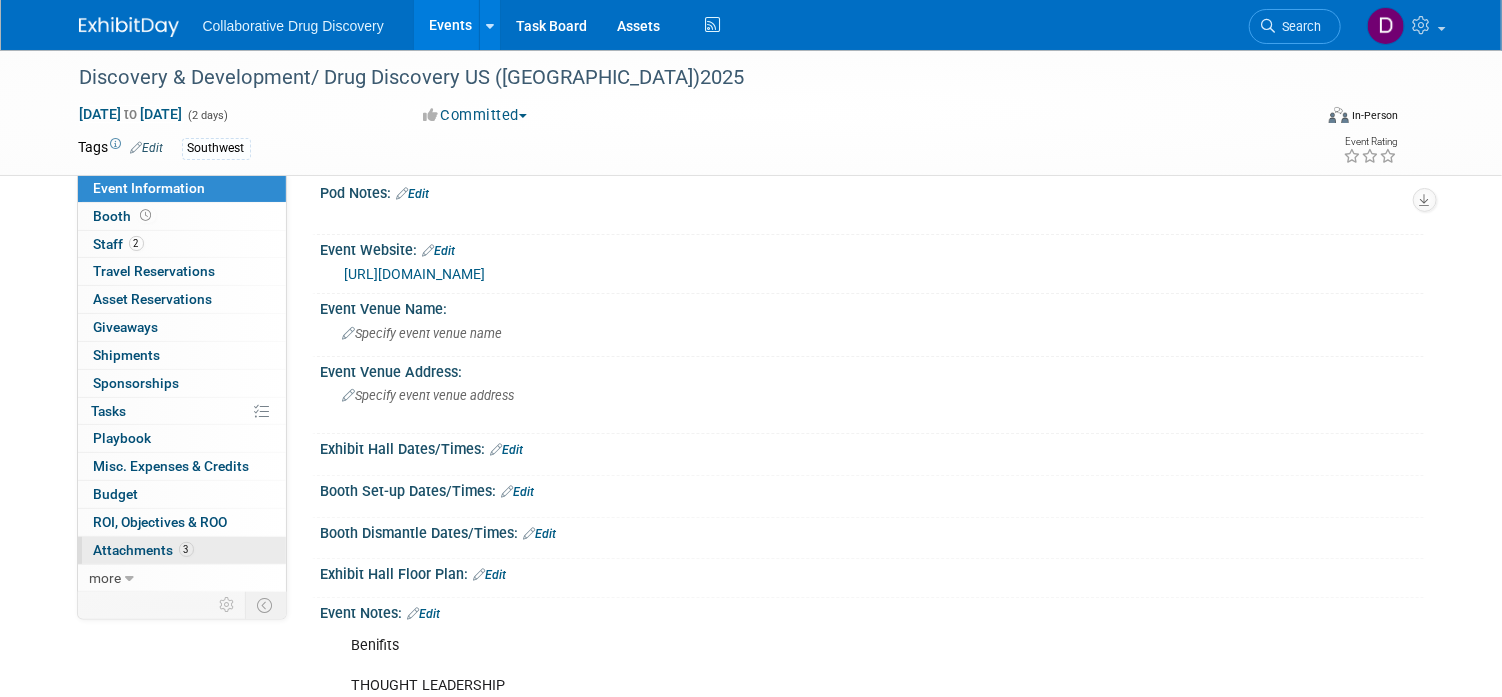 click on "Attachments 3" at bounding box center [144, 550] 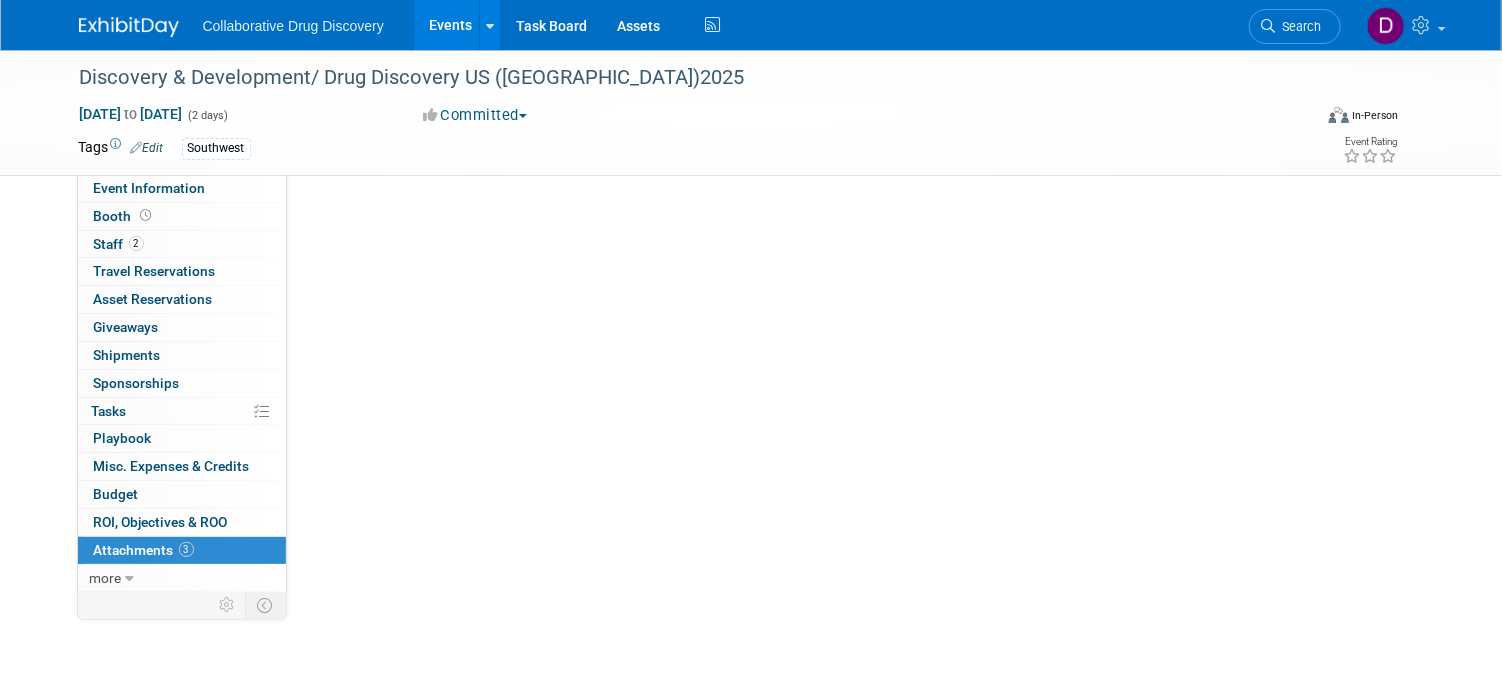 scroll, scrollTop: 0, scrollLeft: 0, axis: both 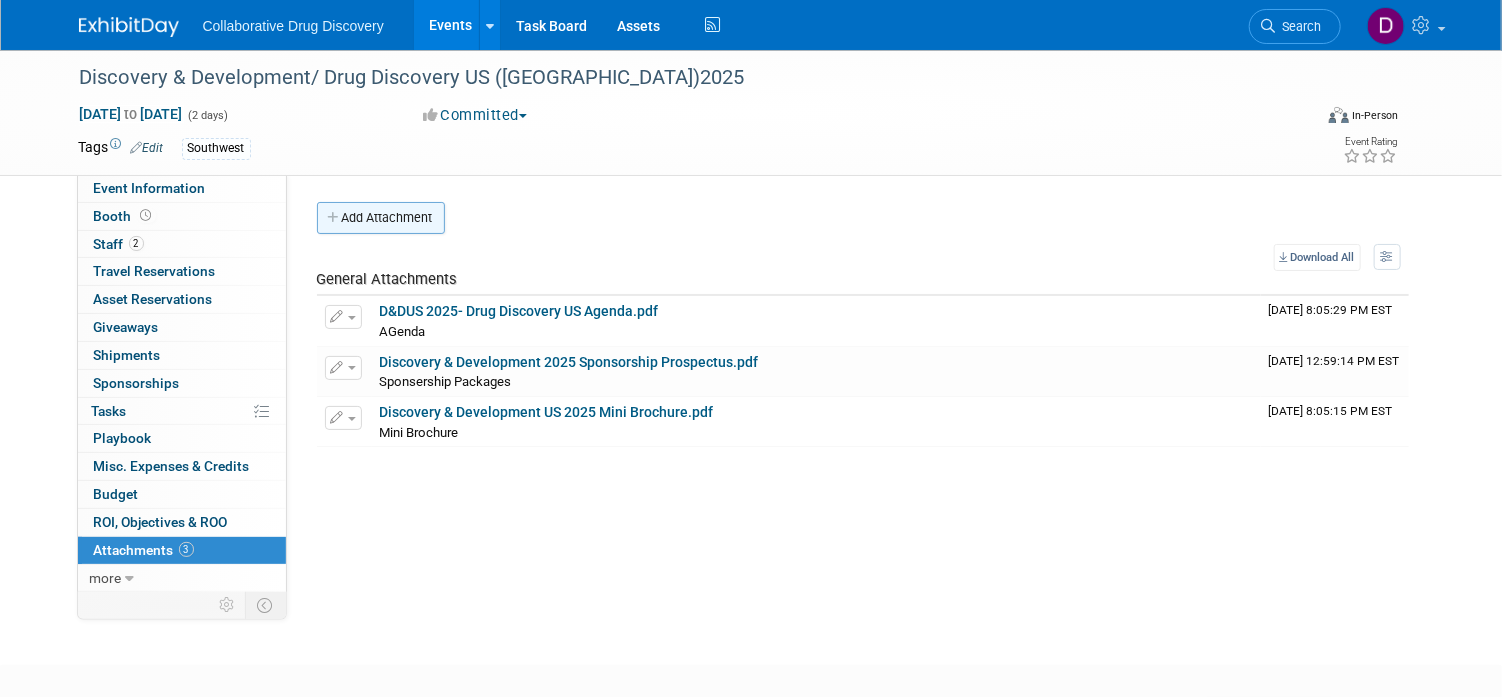 click on "Add Attachment" at bounding box center (381, 218) 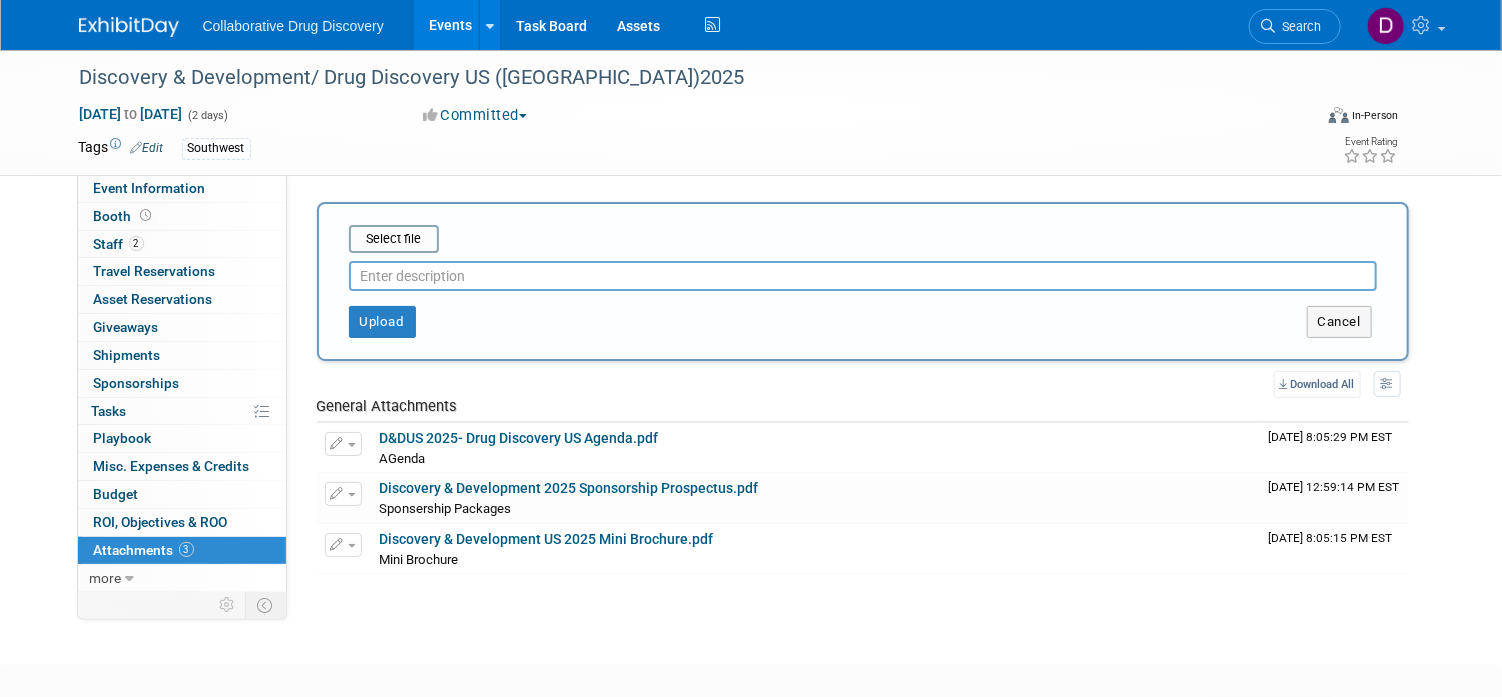 click at bounding box center [863, 276] 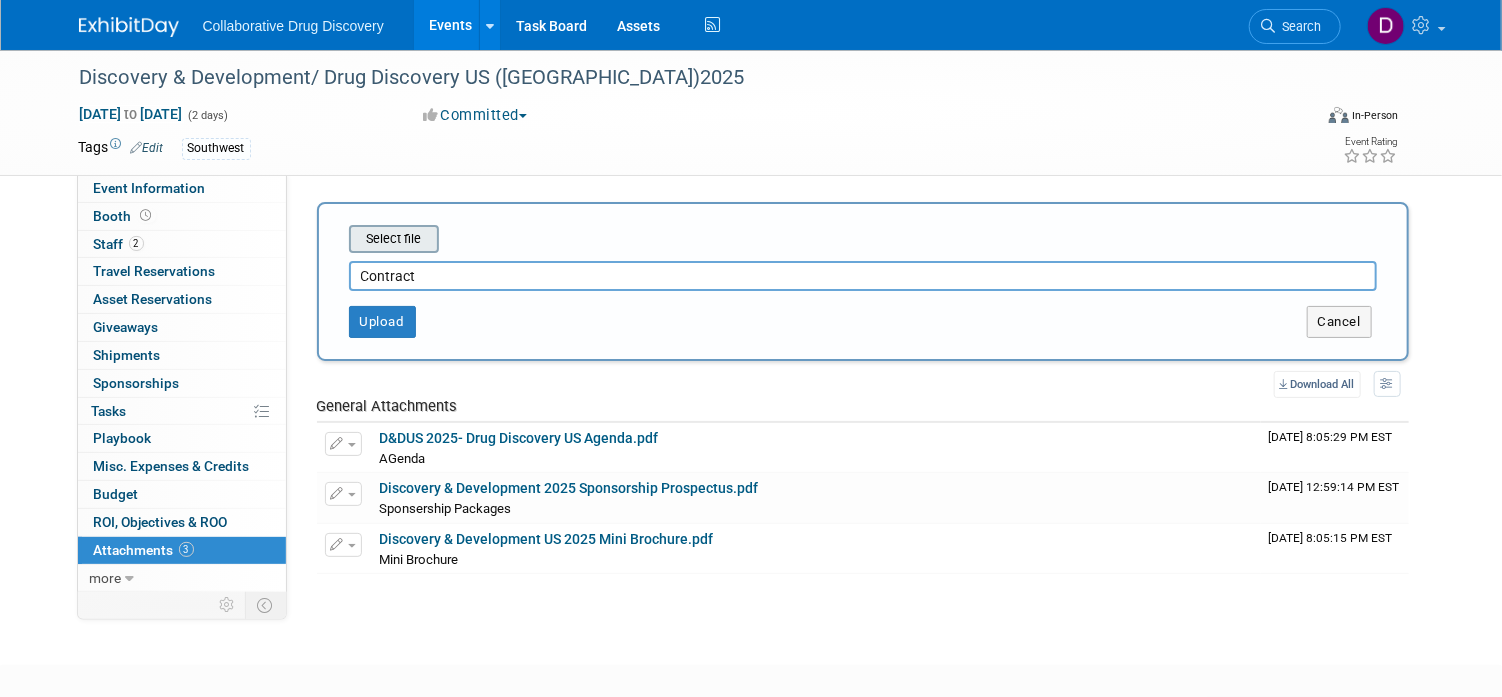 type on "Contract" 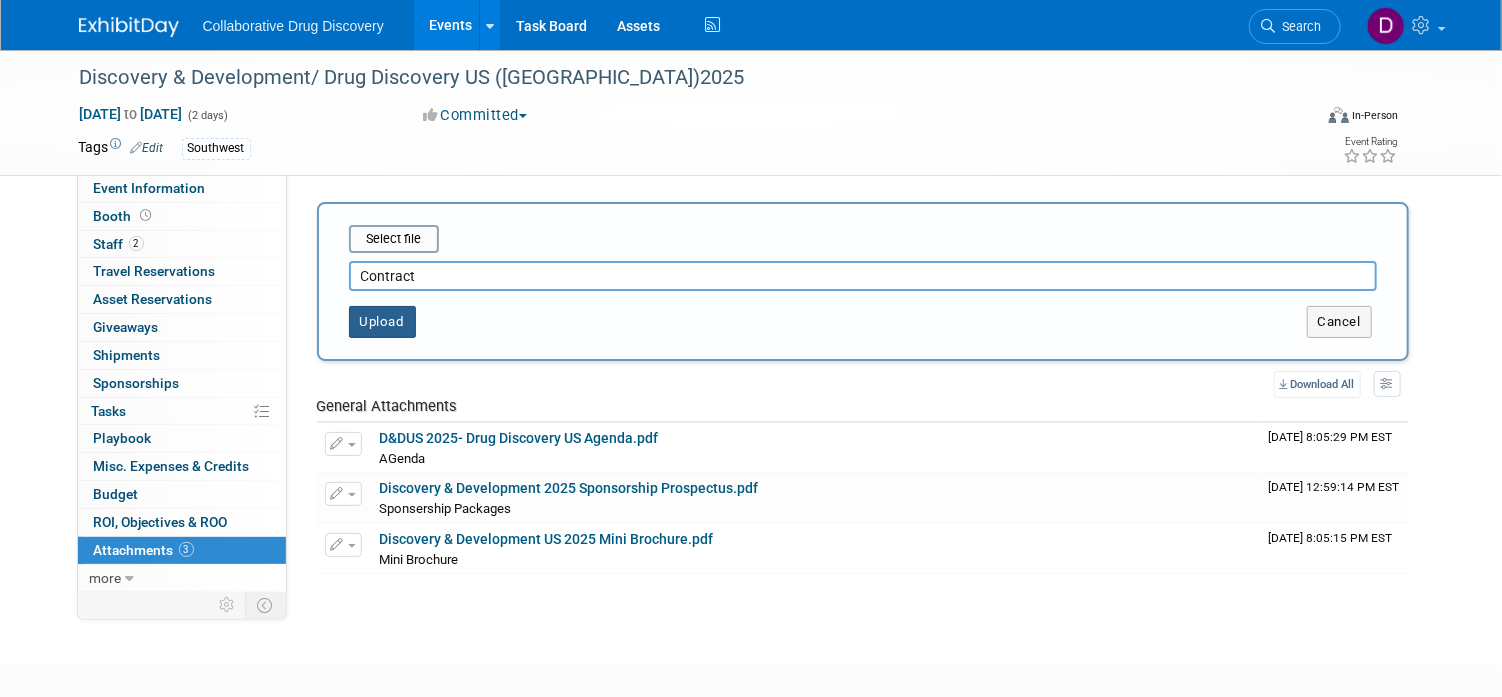 click on "Upload" at bounding box center [382, 322] 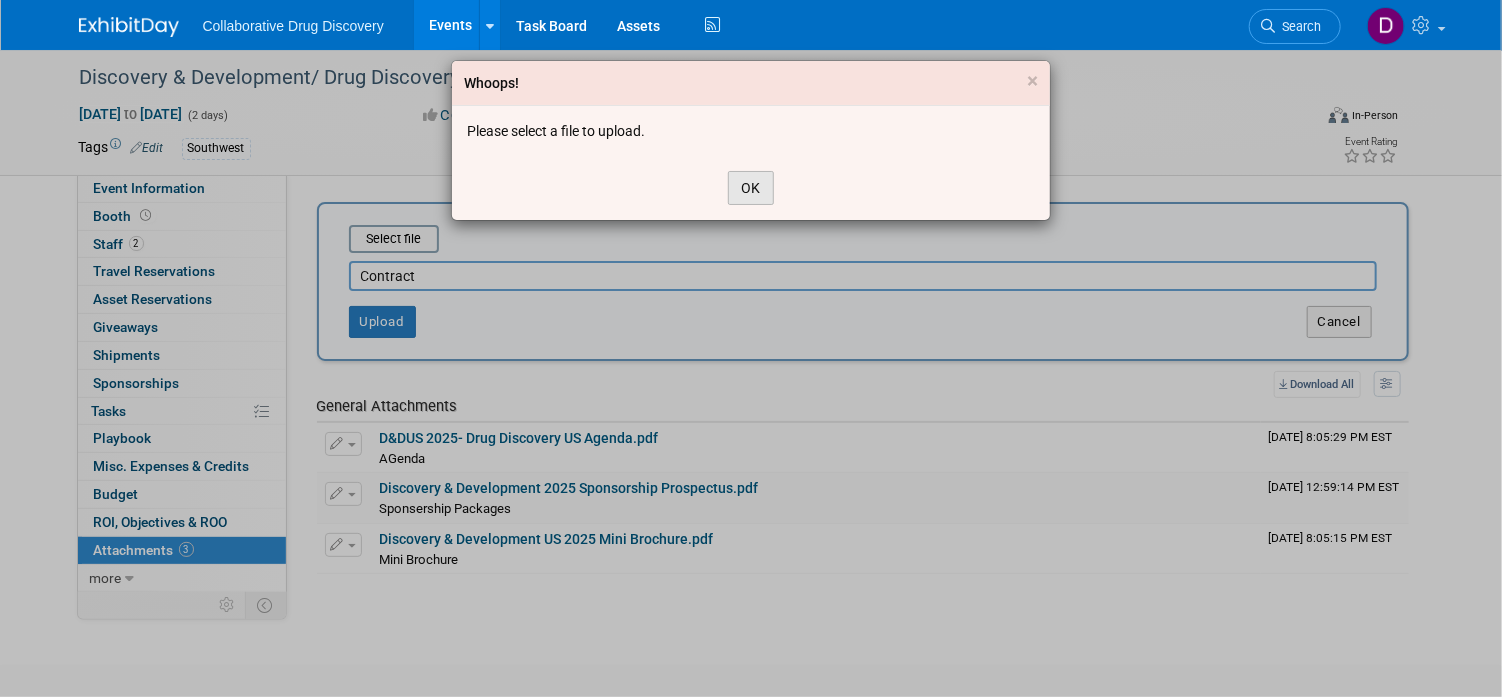 click on "OK" at bounding box center [751, 188] 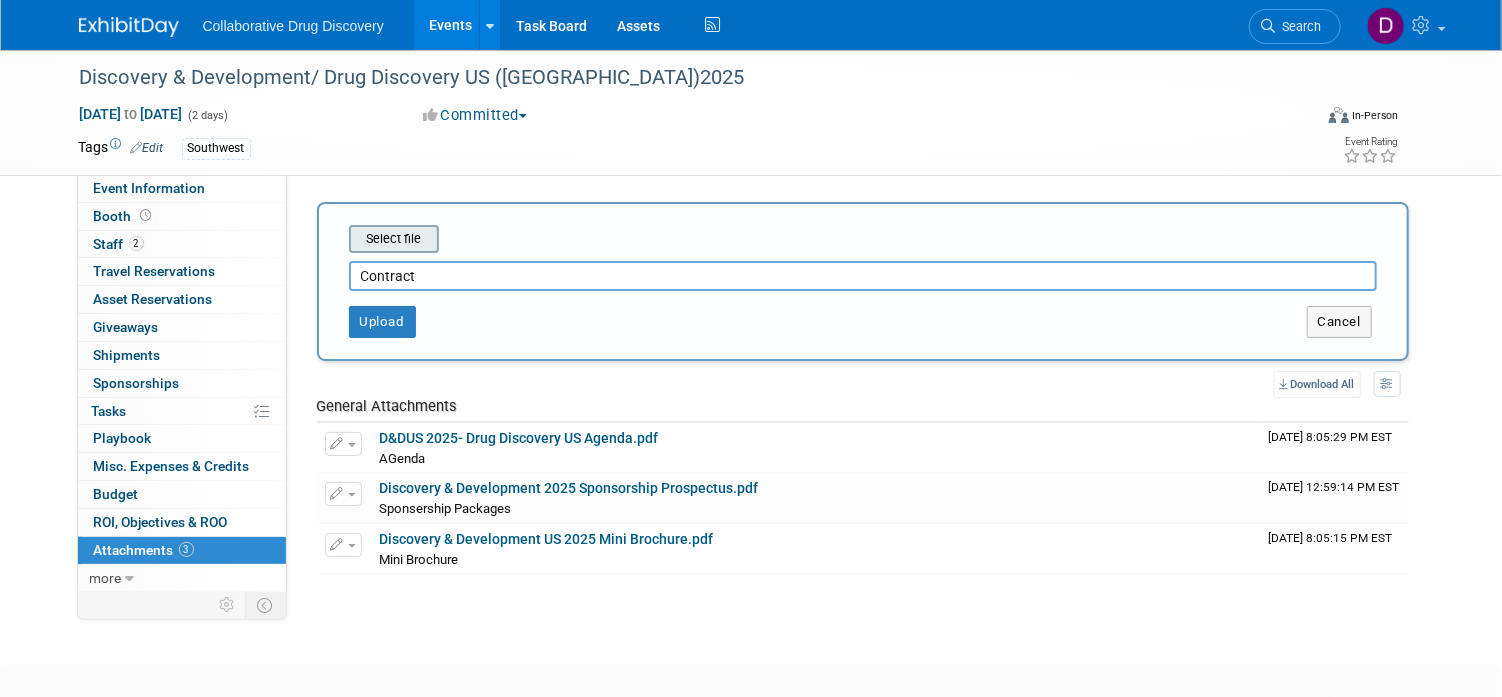 click at bounding box center [318, 239] 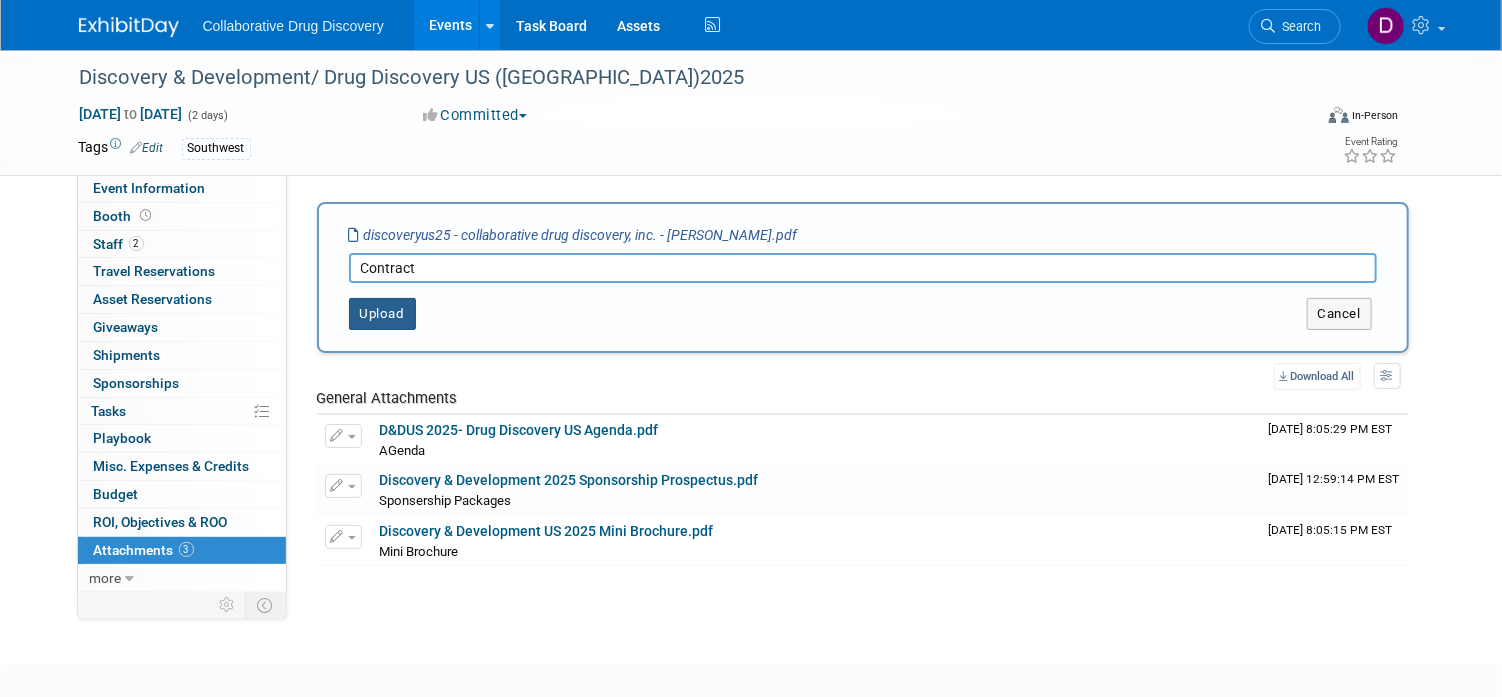 click on "Upload" at bounding box center [382, 314] 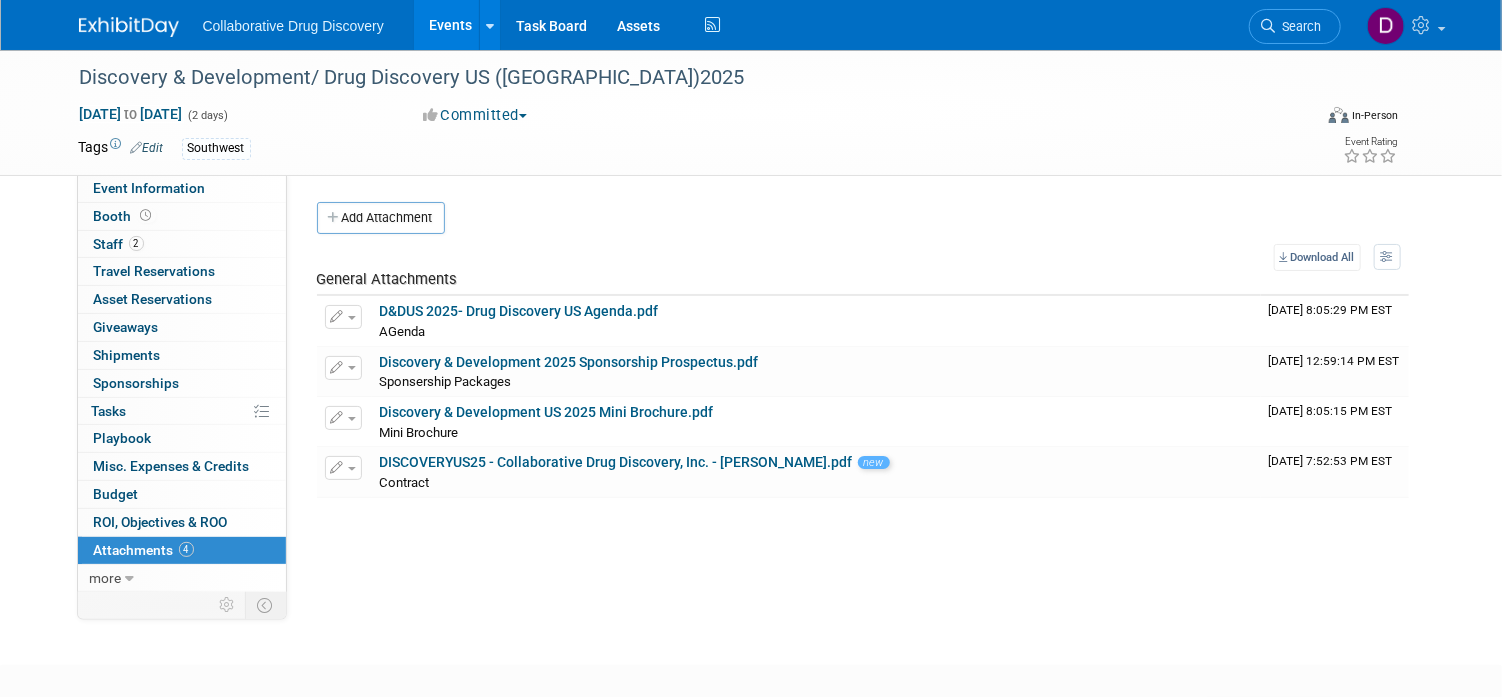 click on "Search" at bounding box center (1299, 26) 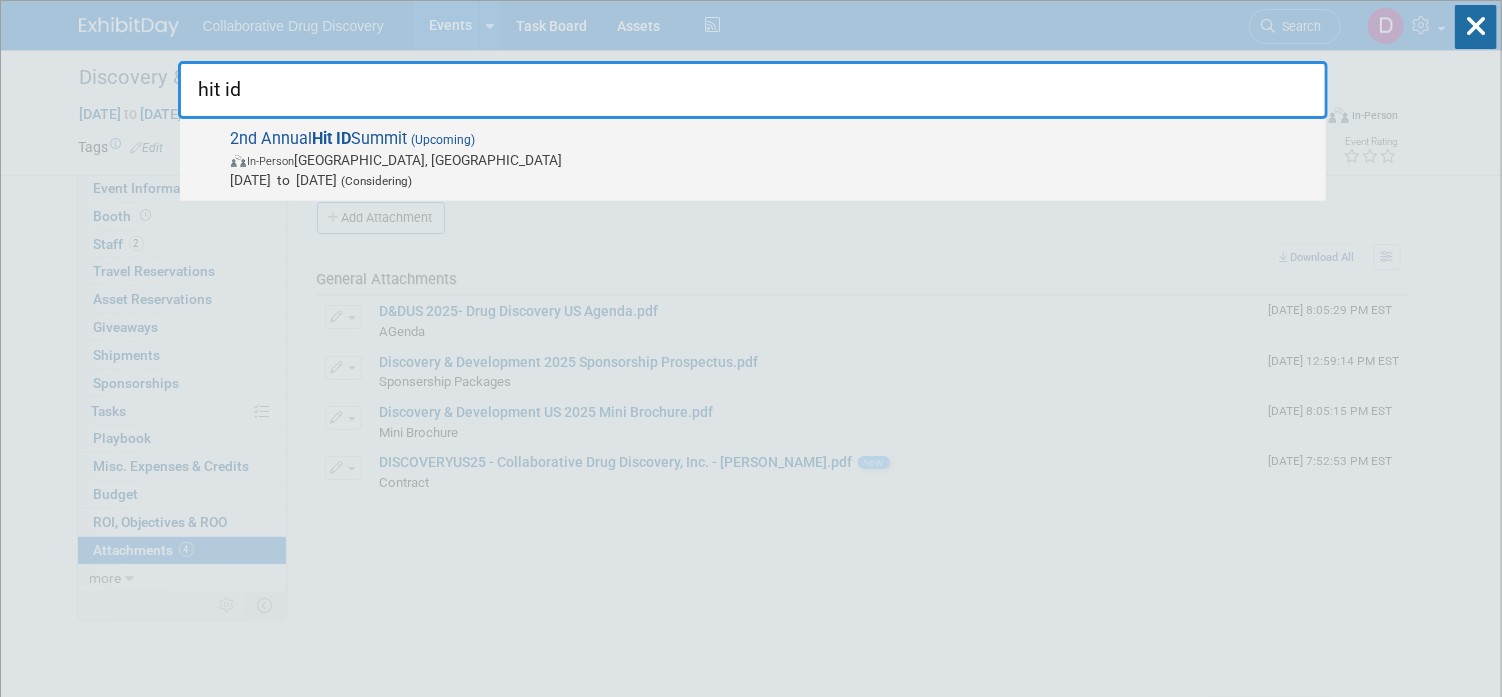 type on "hit id" 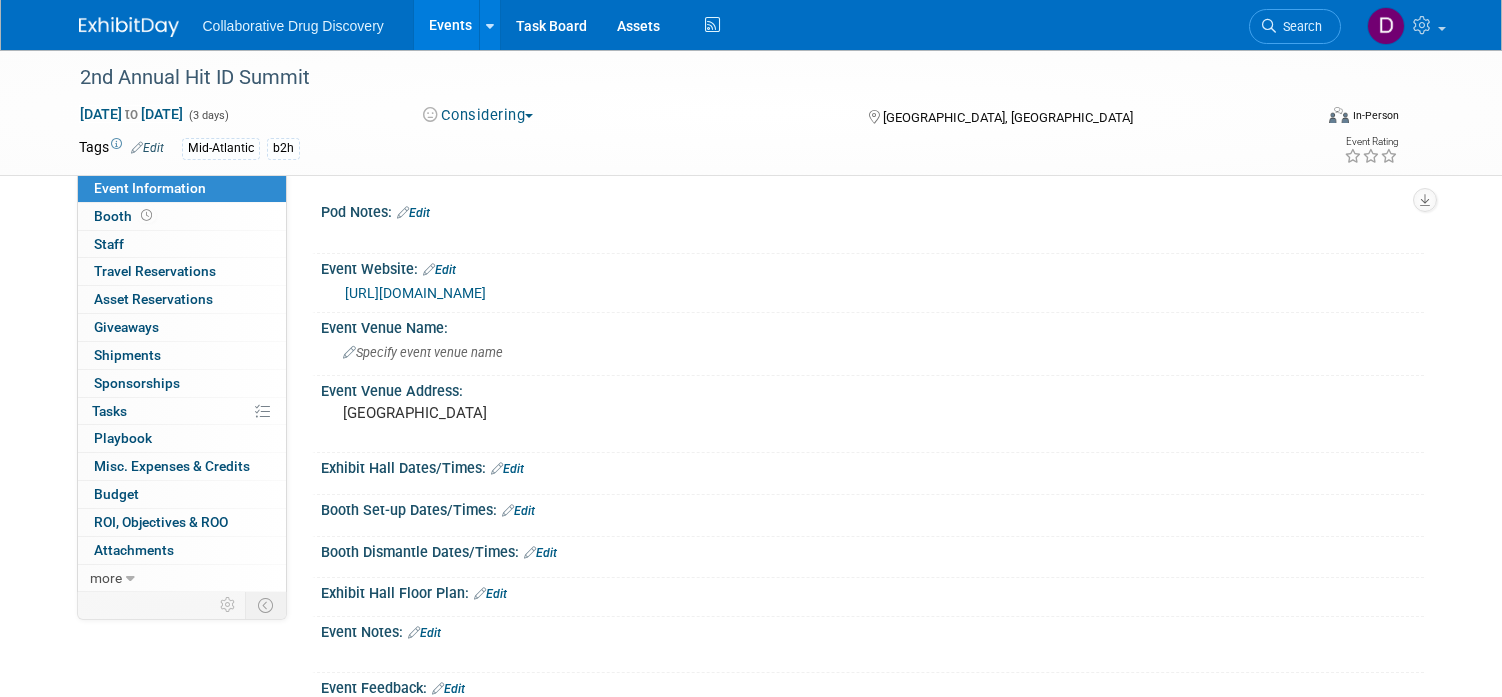 scroll, scrollTop: 0, scrollLeft: 0, axis: both 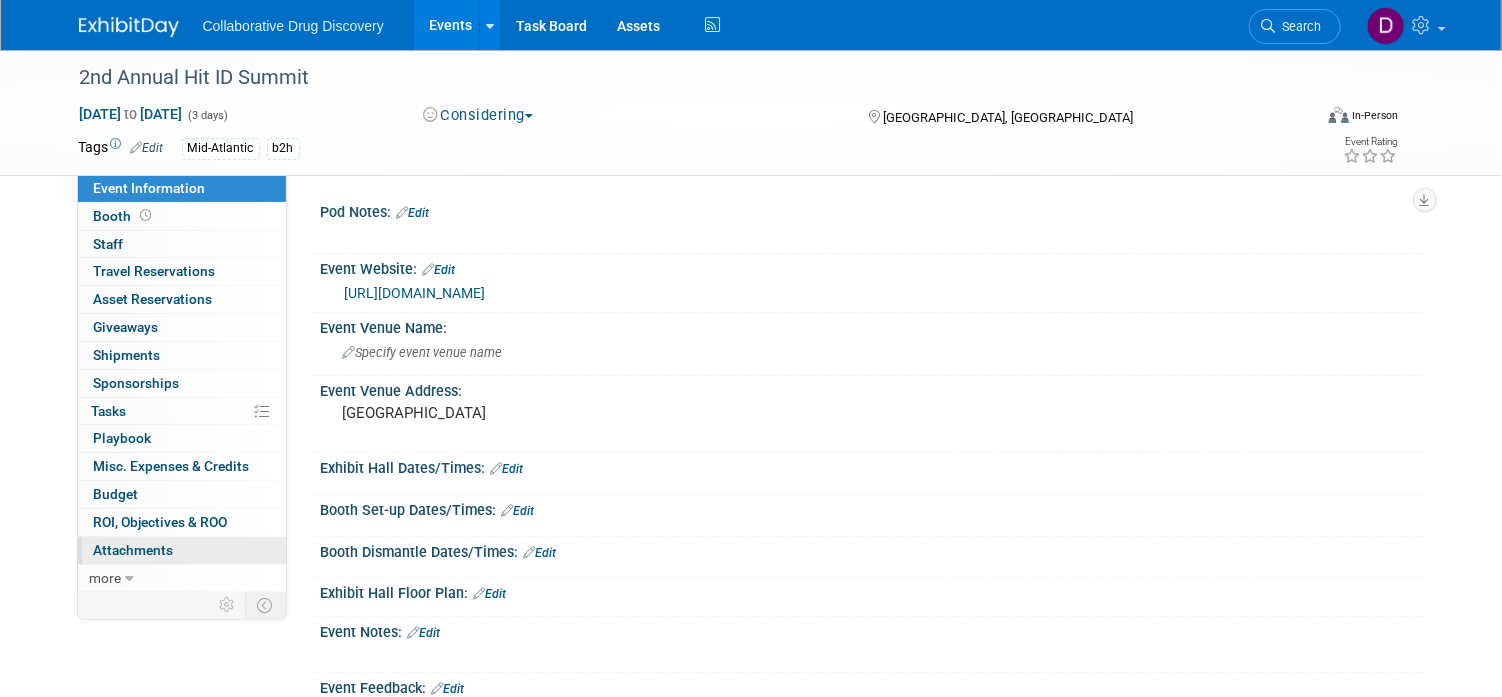 click on "0
Attachments 0" at bounding box center (182, 550) 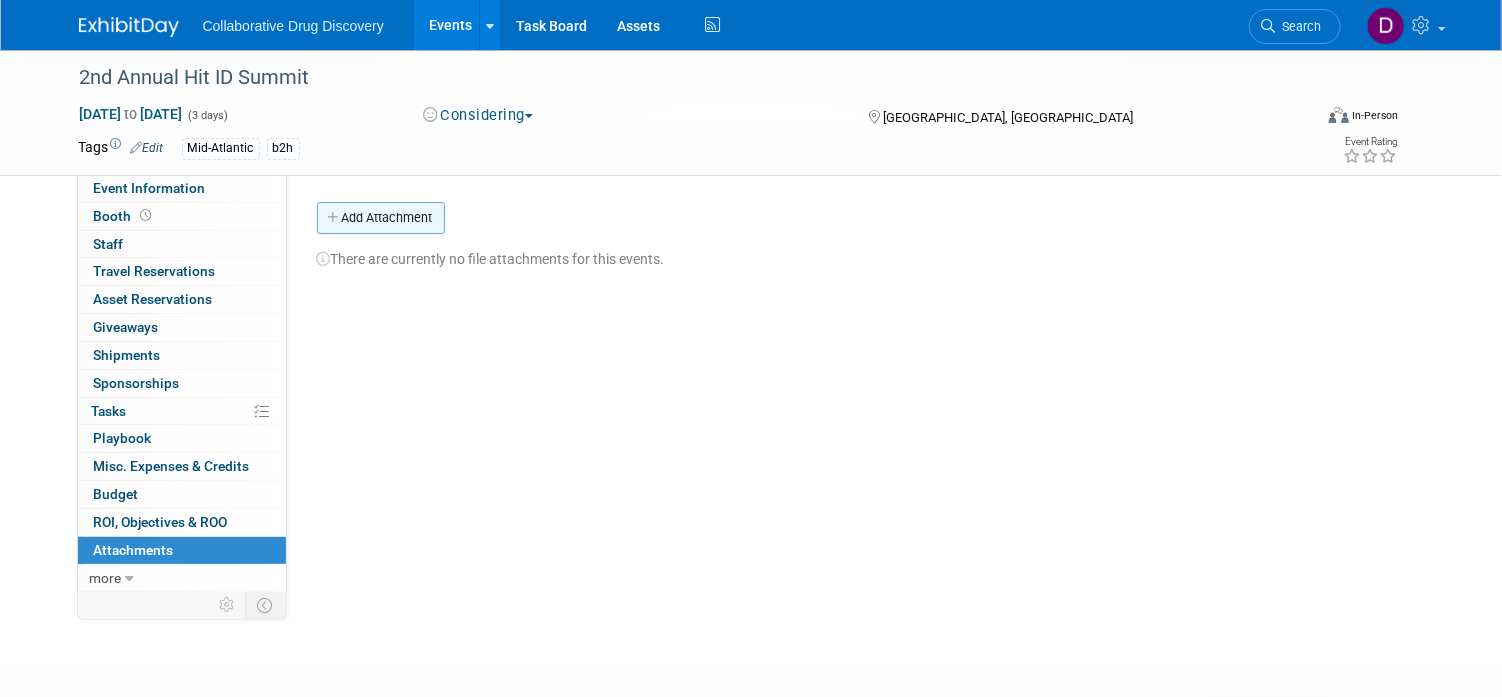 click on "Add Attachment" at bounding box center (381, 218) 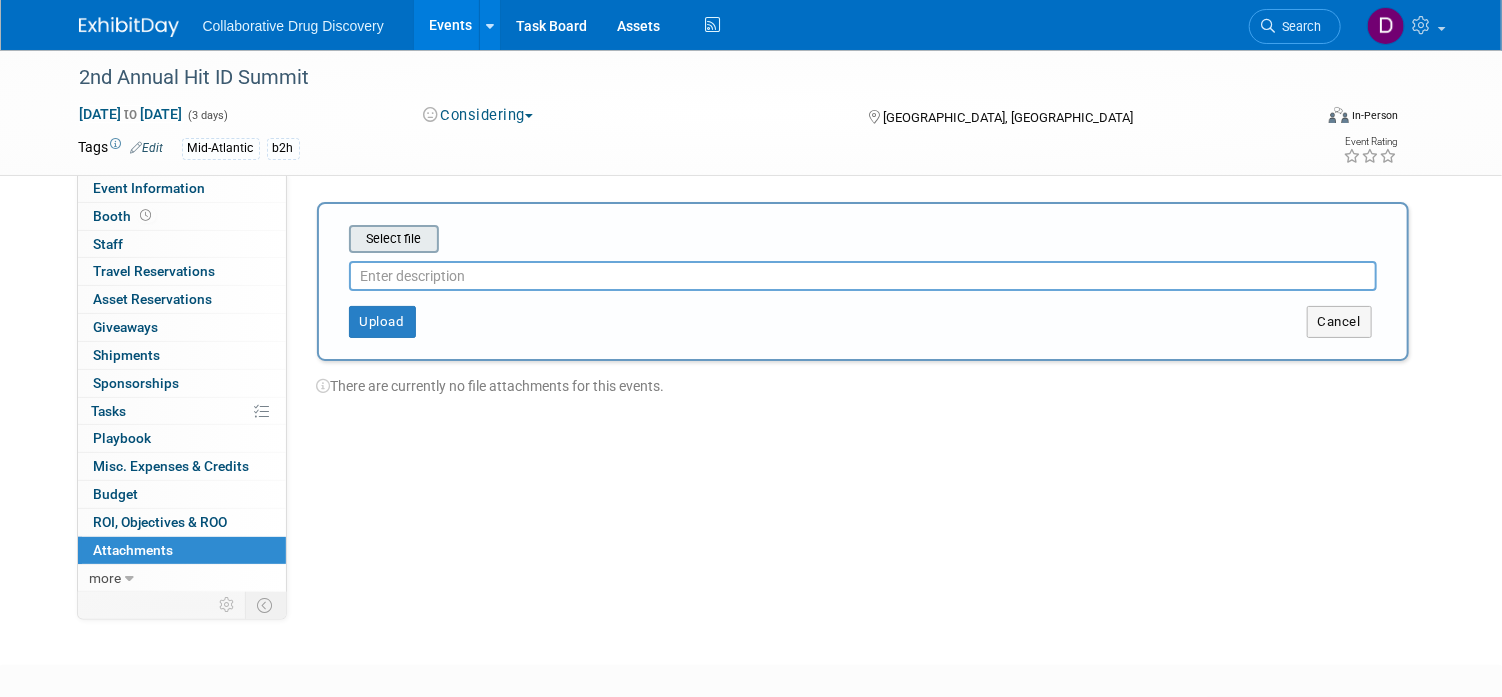 click at bounding box center (318, 239) 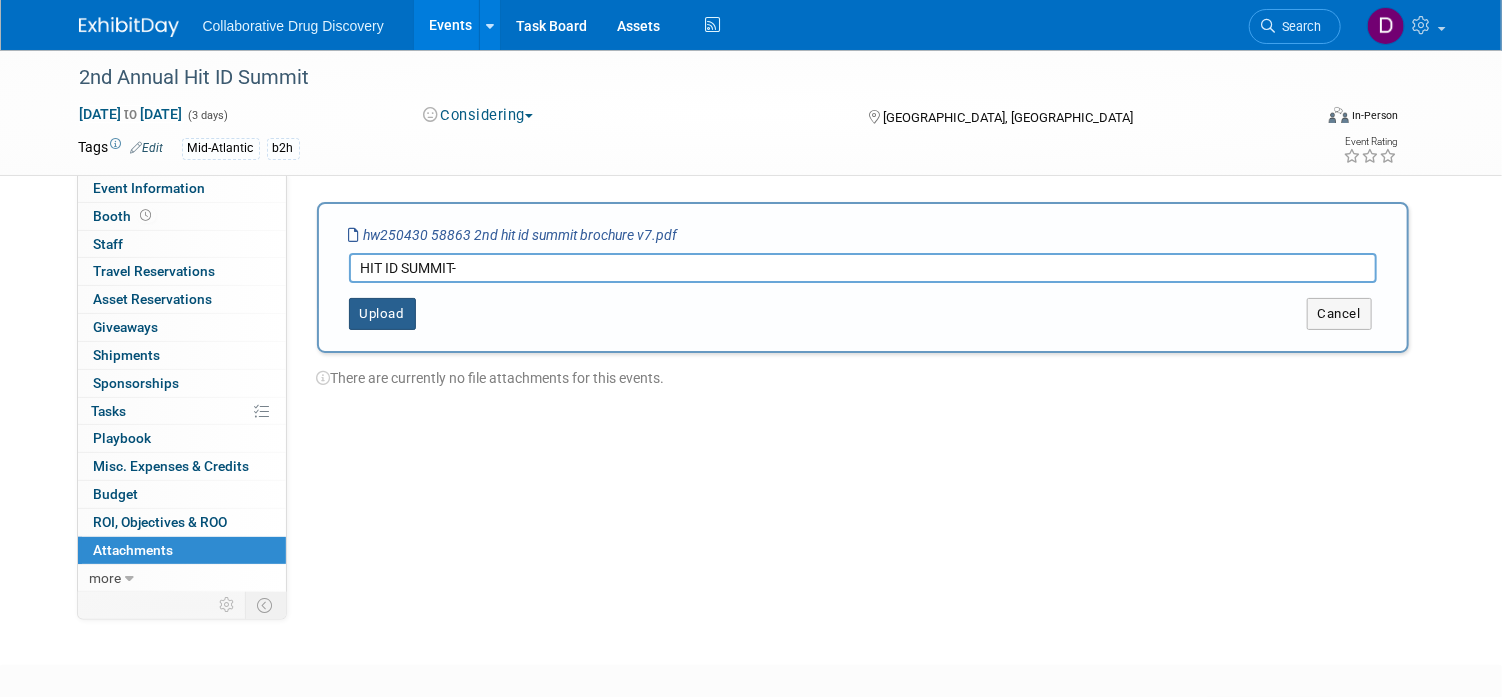 type on "HIT ID SUMMIT-" 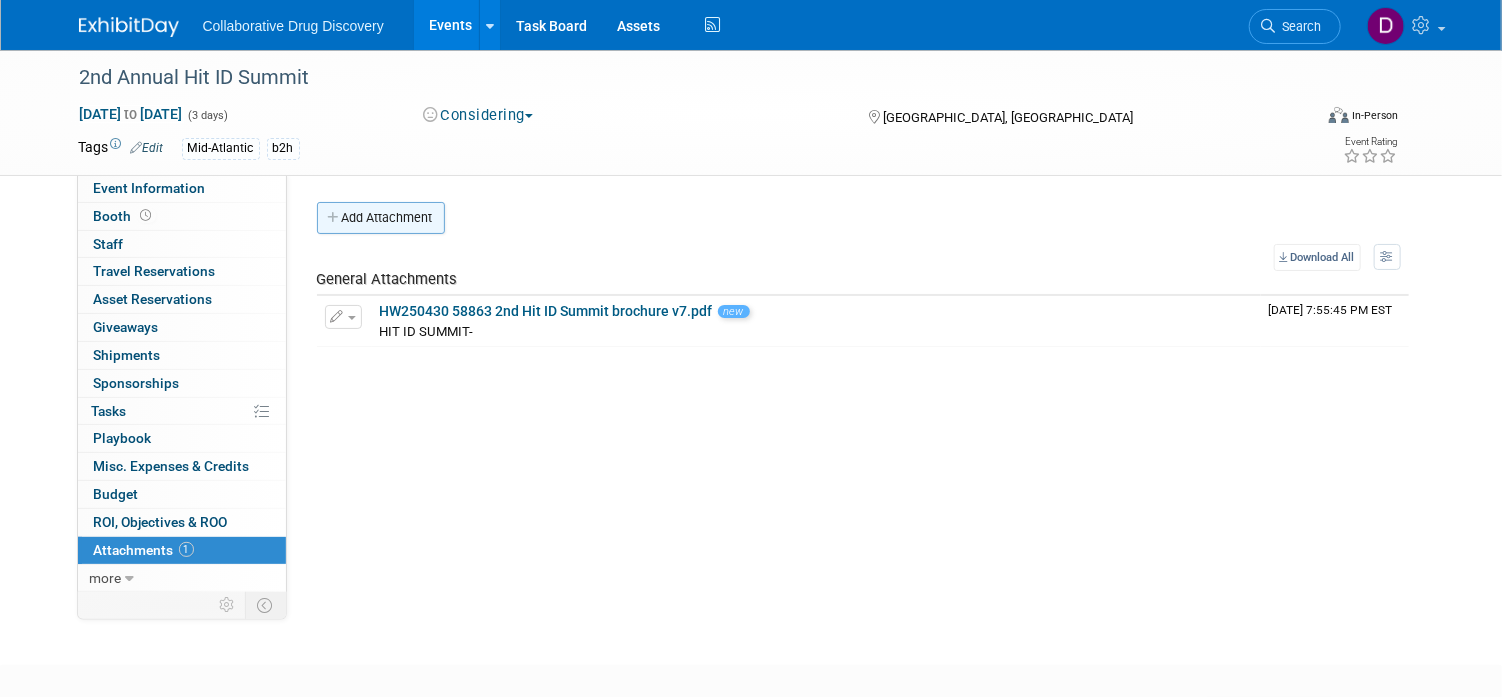 click on "Add Attachment" at bounding box center [381, 218] 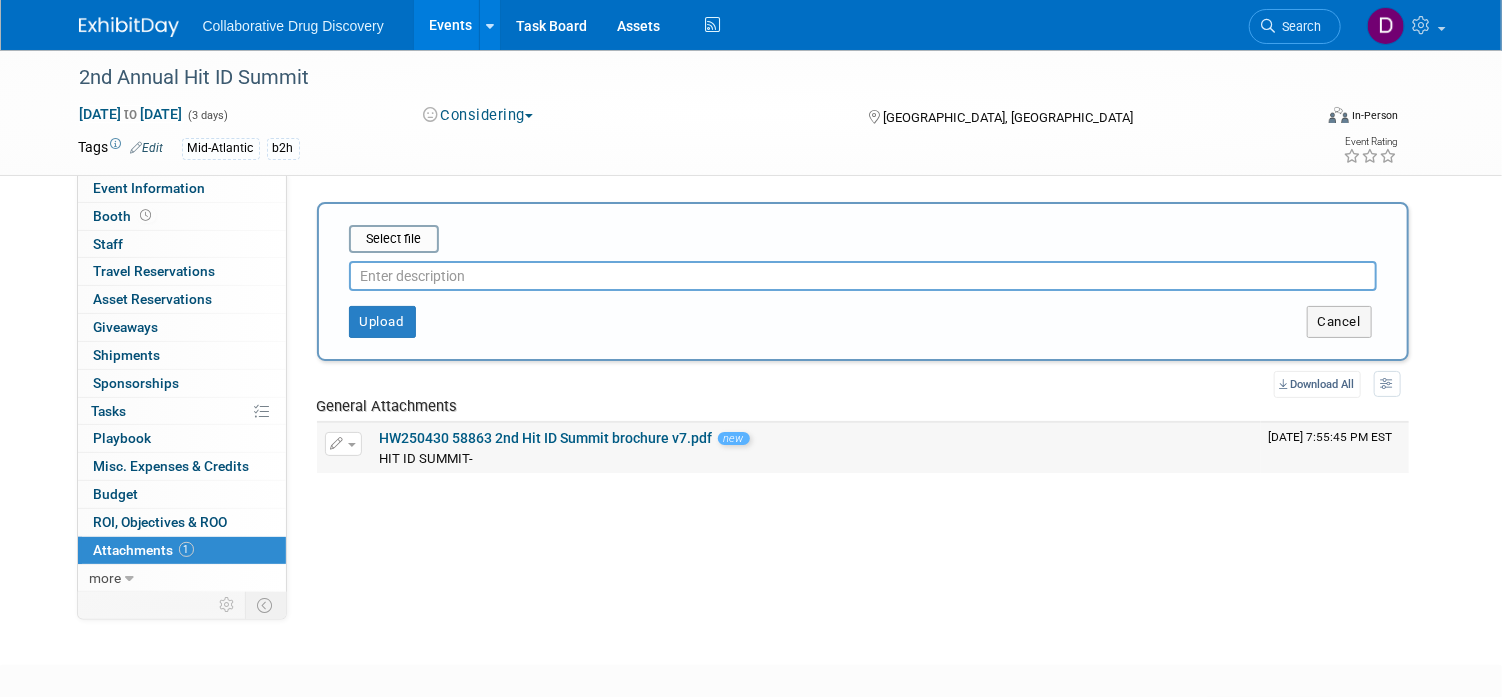 click on "7/9/2025 7:55:45 PM EST" at bounding box center (1335, 448) 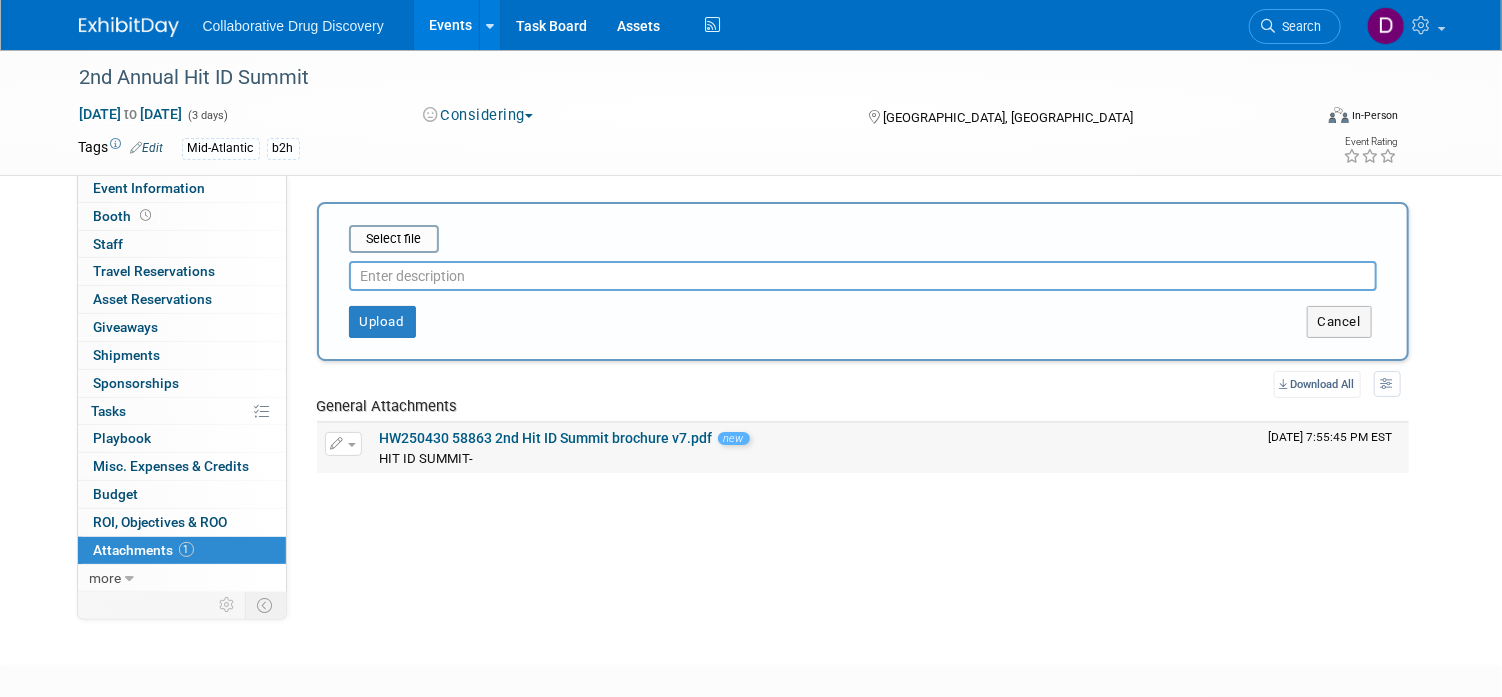 click at bounding box center (343, 444) 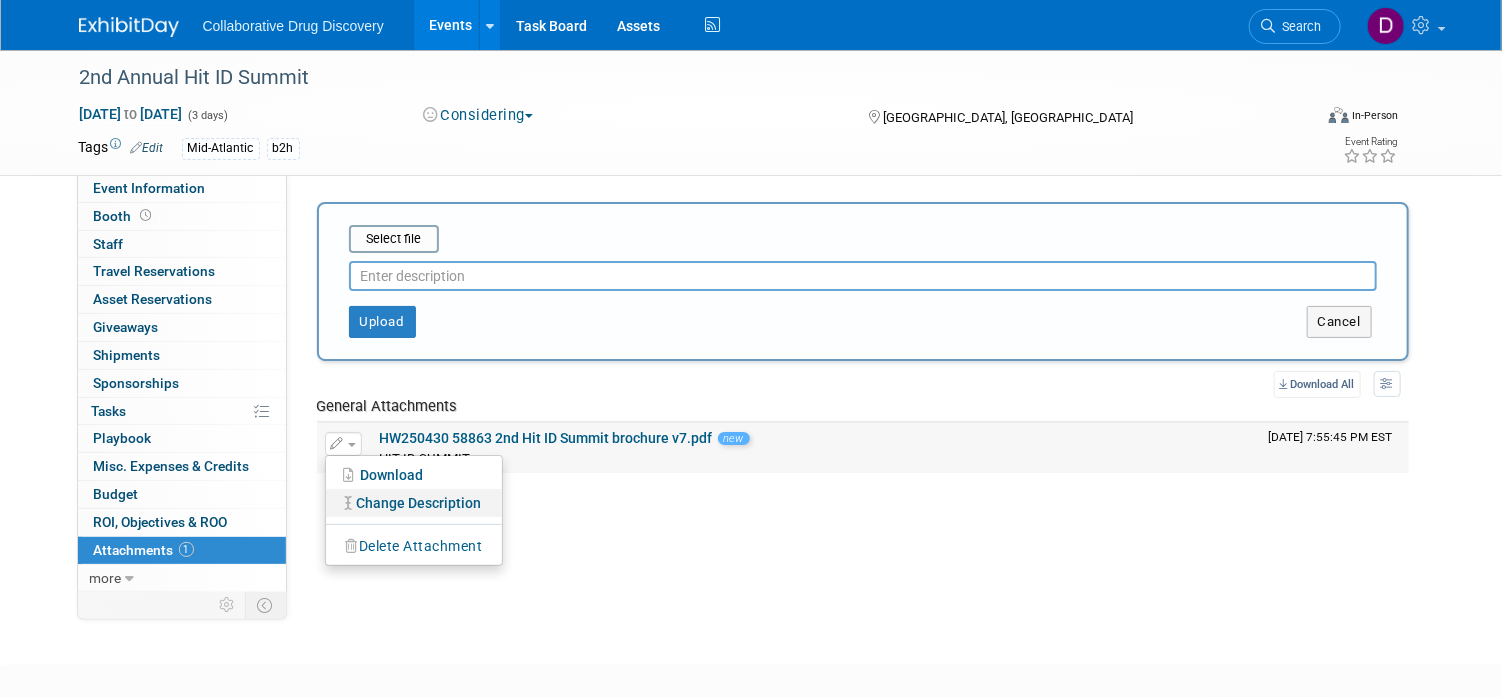 click on "Change Description" at bounding box center (414, 503) 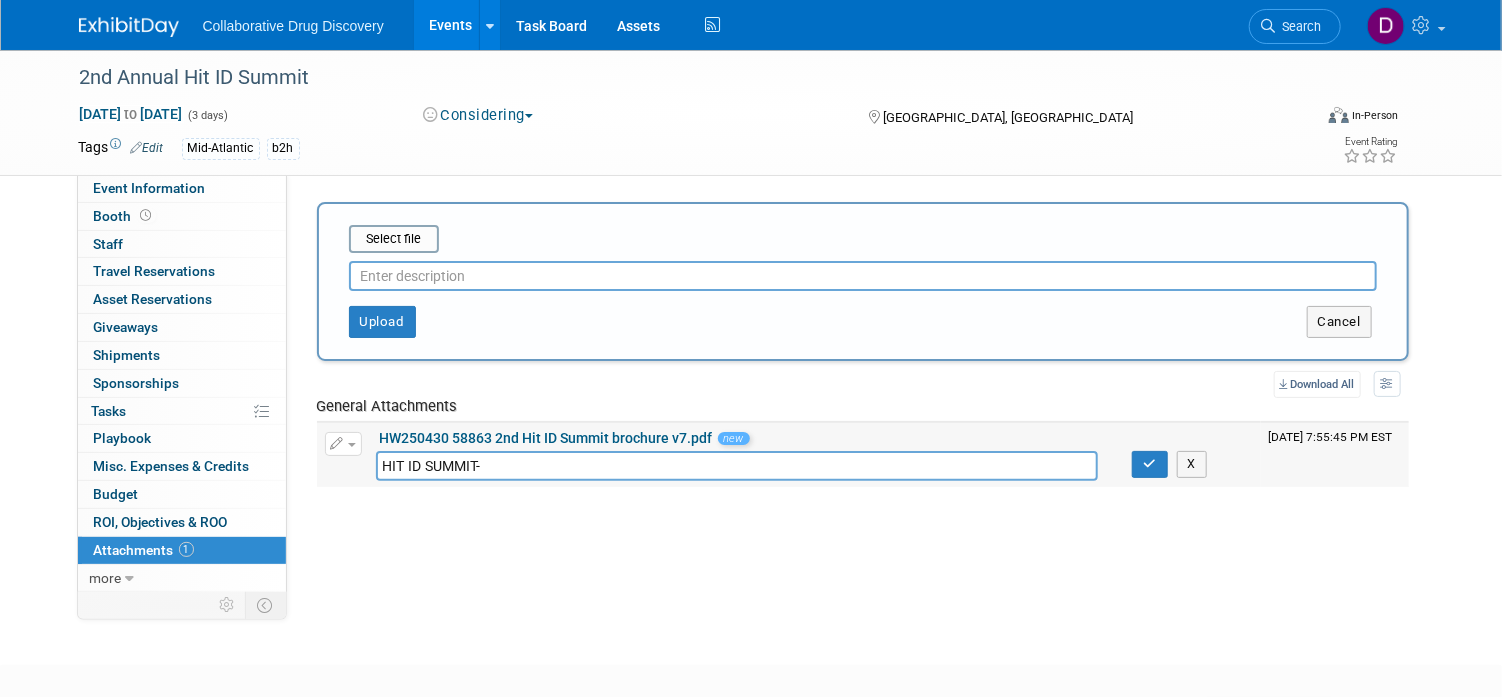 click on "HIT ID SUMMIT-" at bounding box center [737, 466] 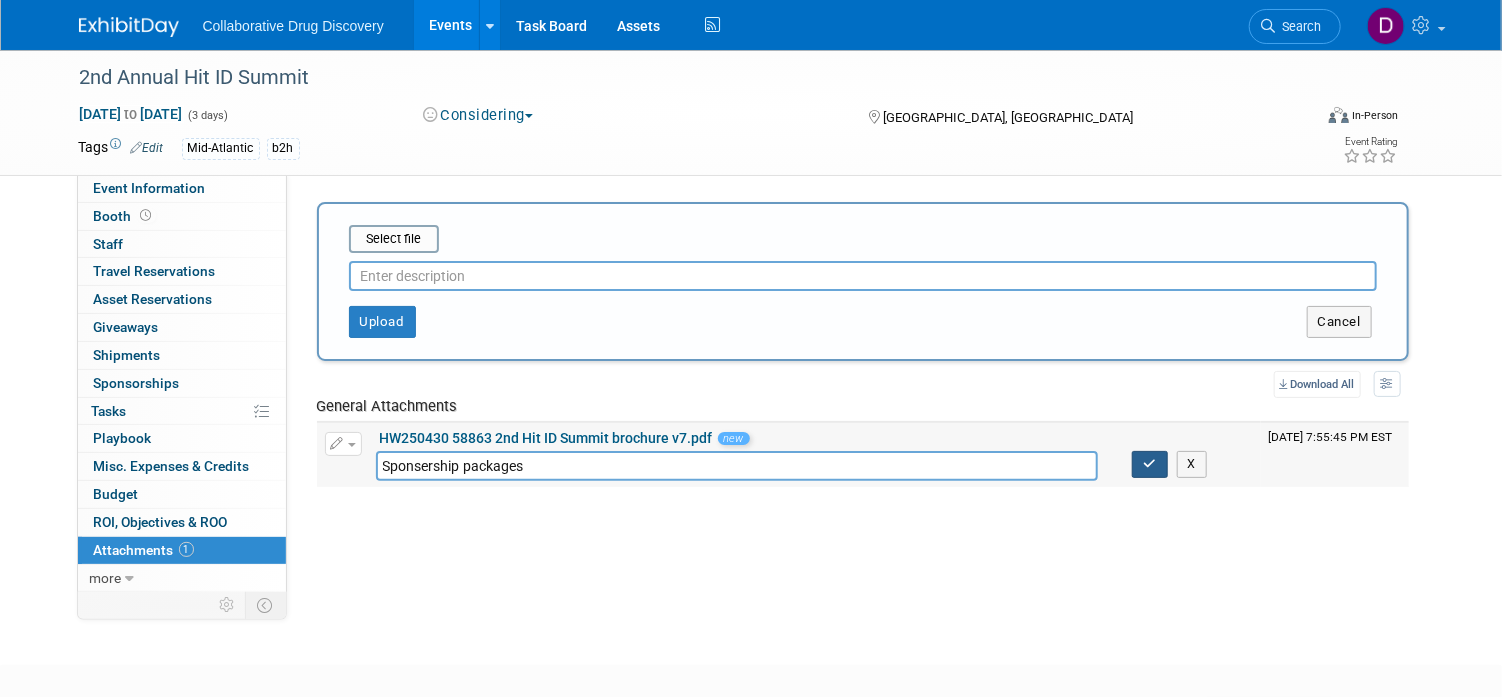type on "Sponsership packages" 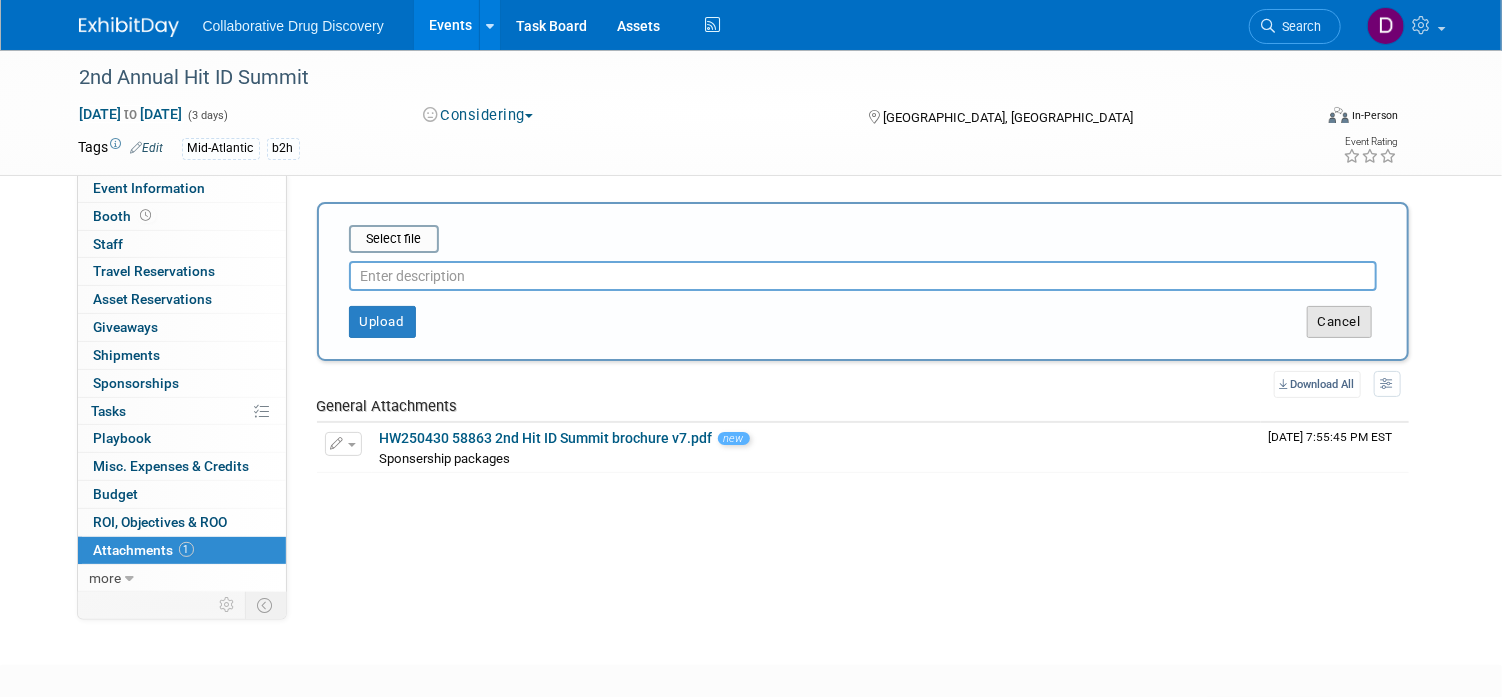 click on "Cancel" at bounding box center [1339, 322] 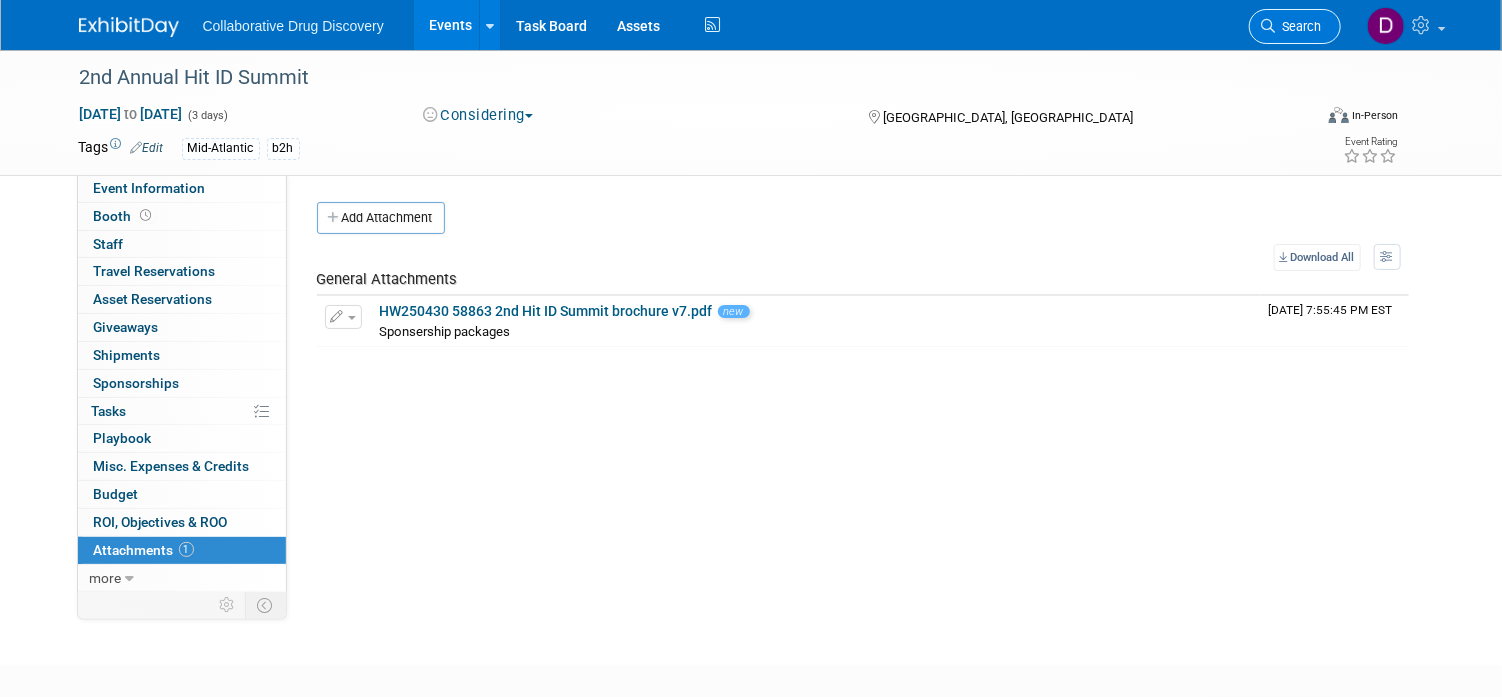 click on "Search" at bounding box center (1299, 26) 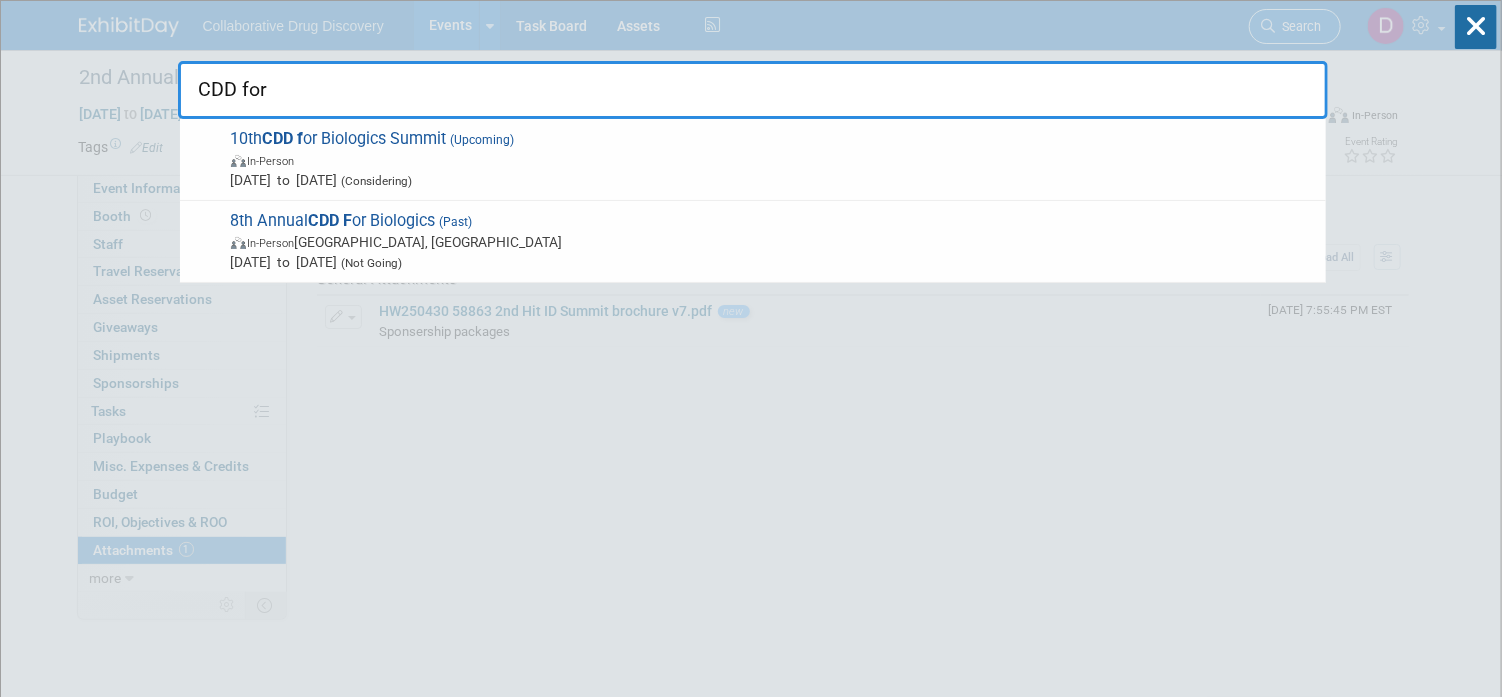 type on "CDD for" 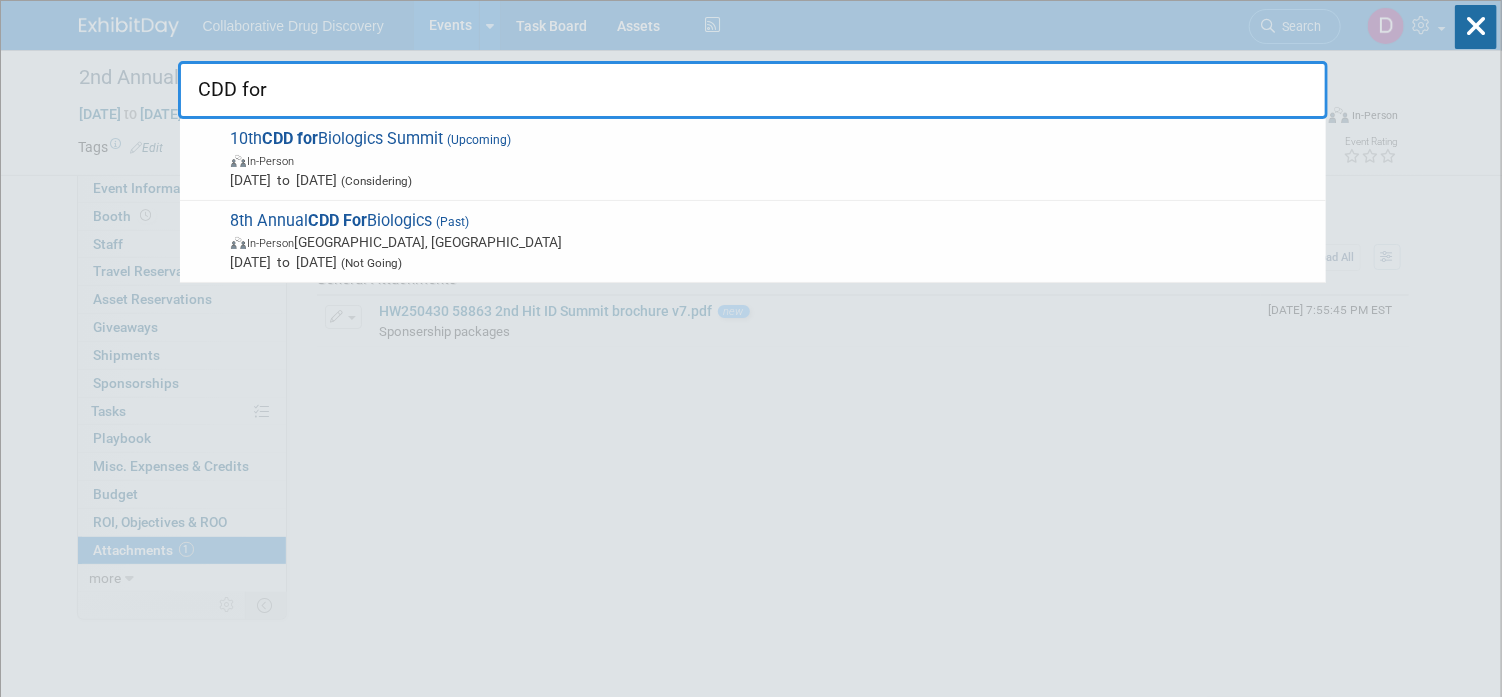 click on "In-Person" at bounding box center (773, 160) 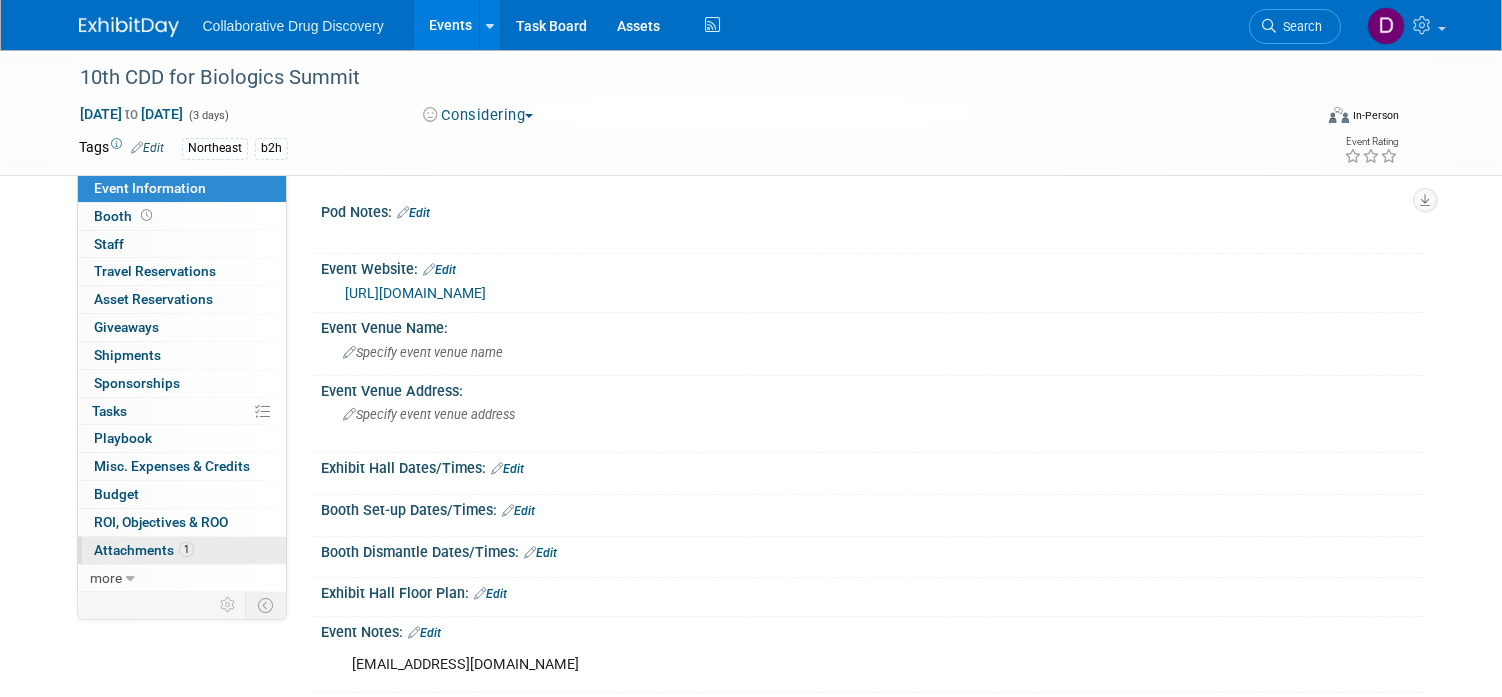 scroll, scrollTop: 0, scrollLeft: 0, axis: both 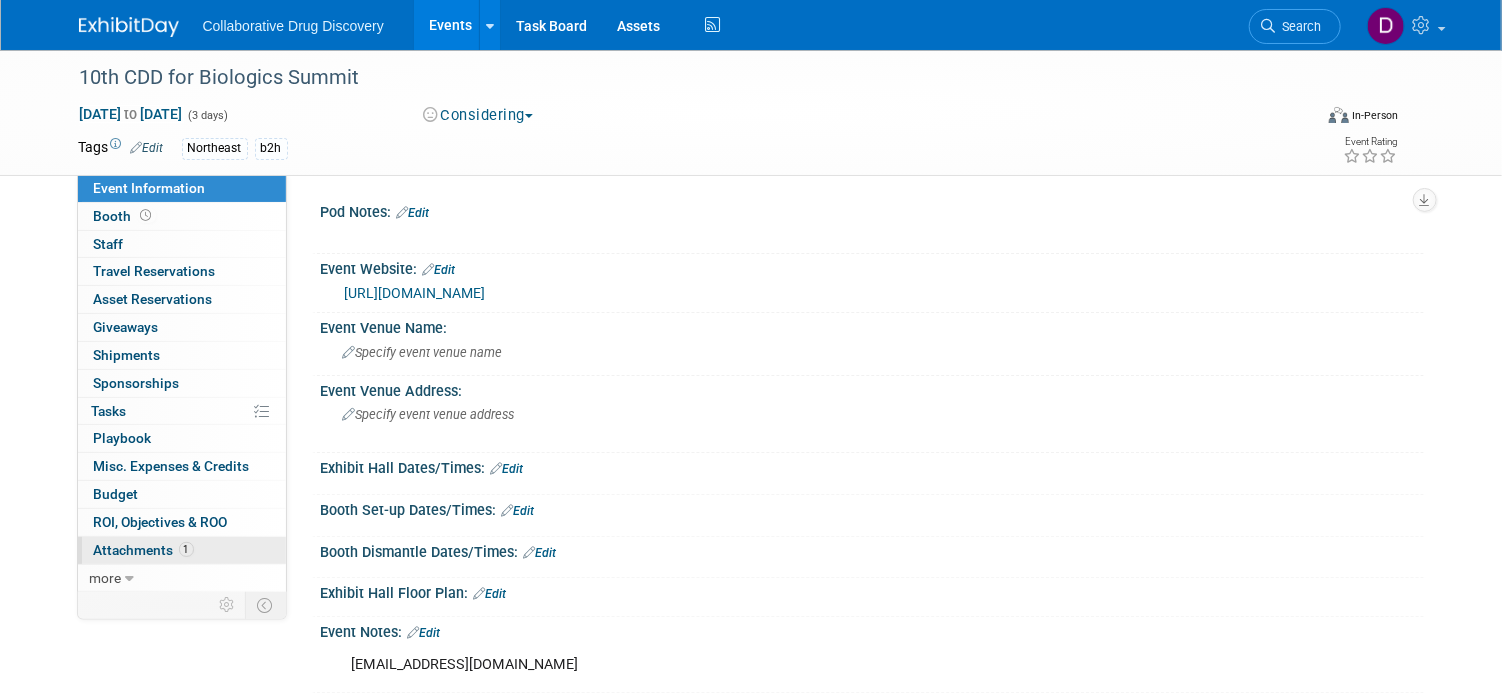 click on "1
Attachments 1" at bounding box center [182, 550] 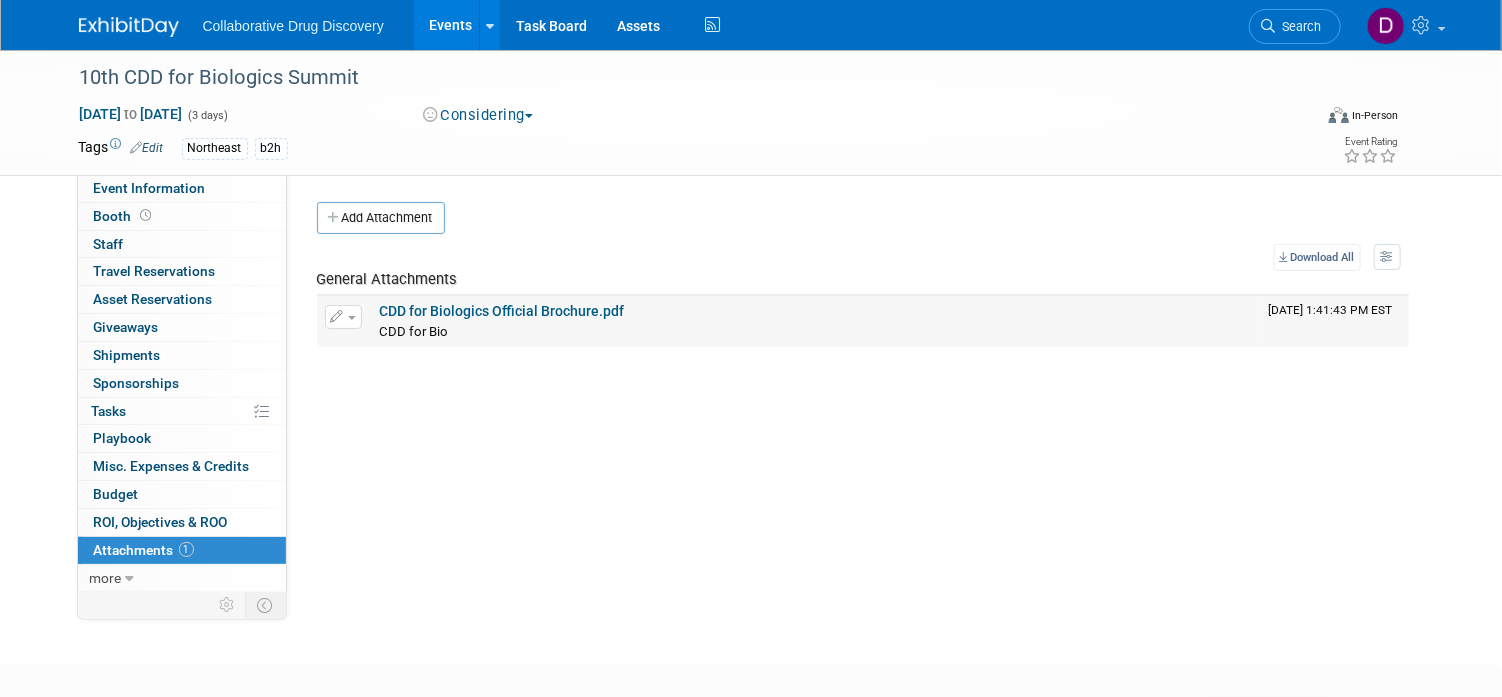 click on "CDD for Biologics Official Brochure.pdf" at bounding box center [502, 311] 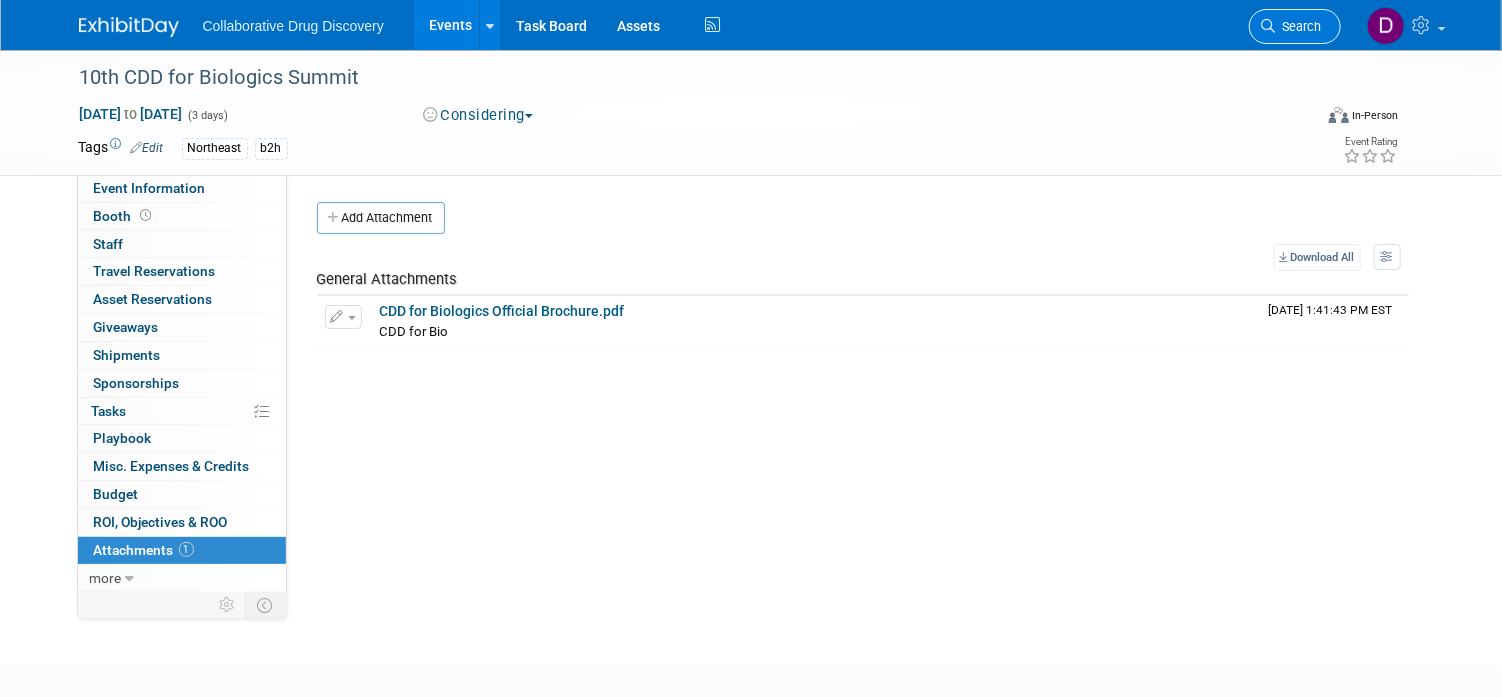 click on "Search" at bounding box center [1299, 26] 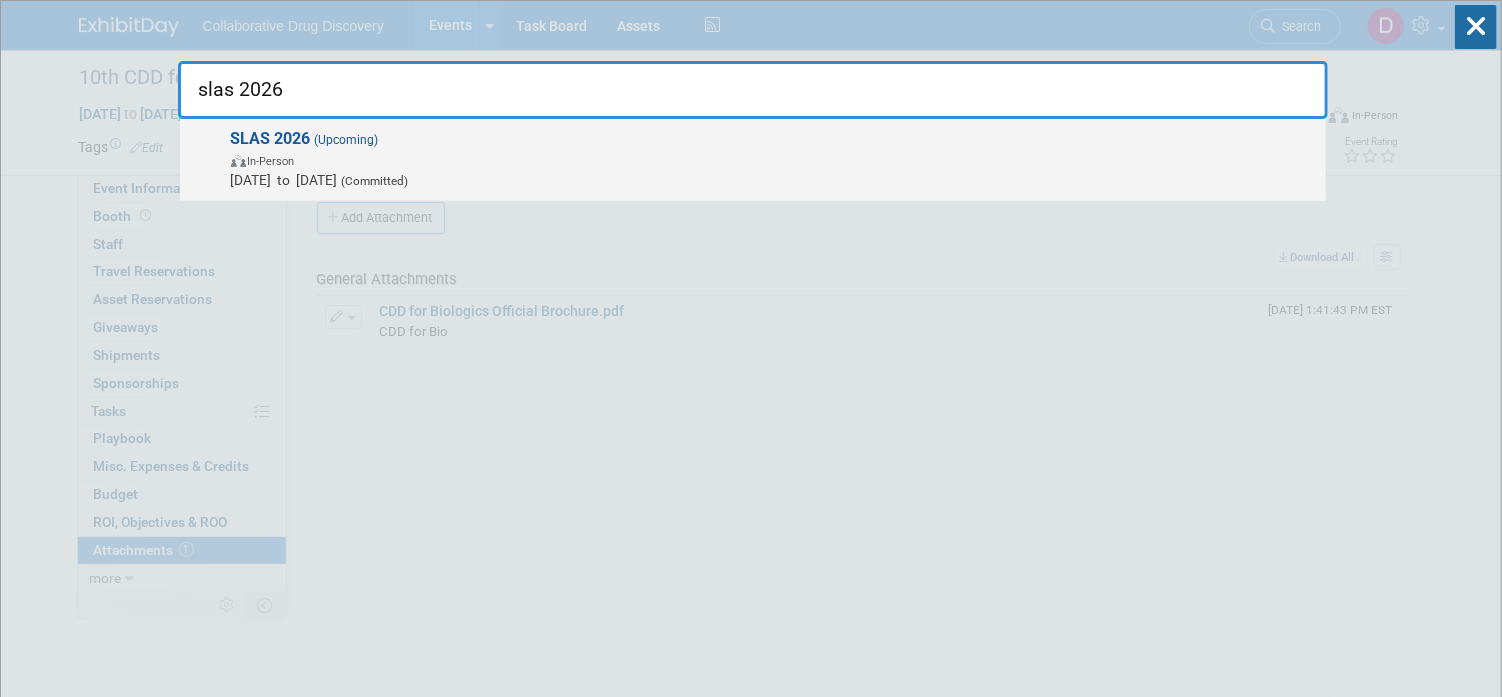 type on "slas 2026" 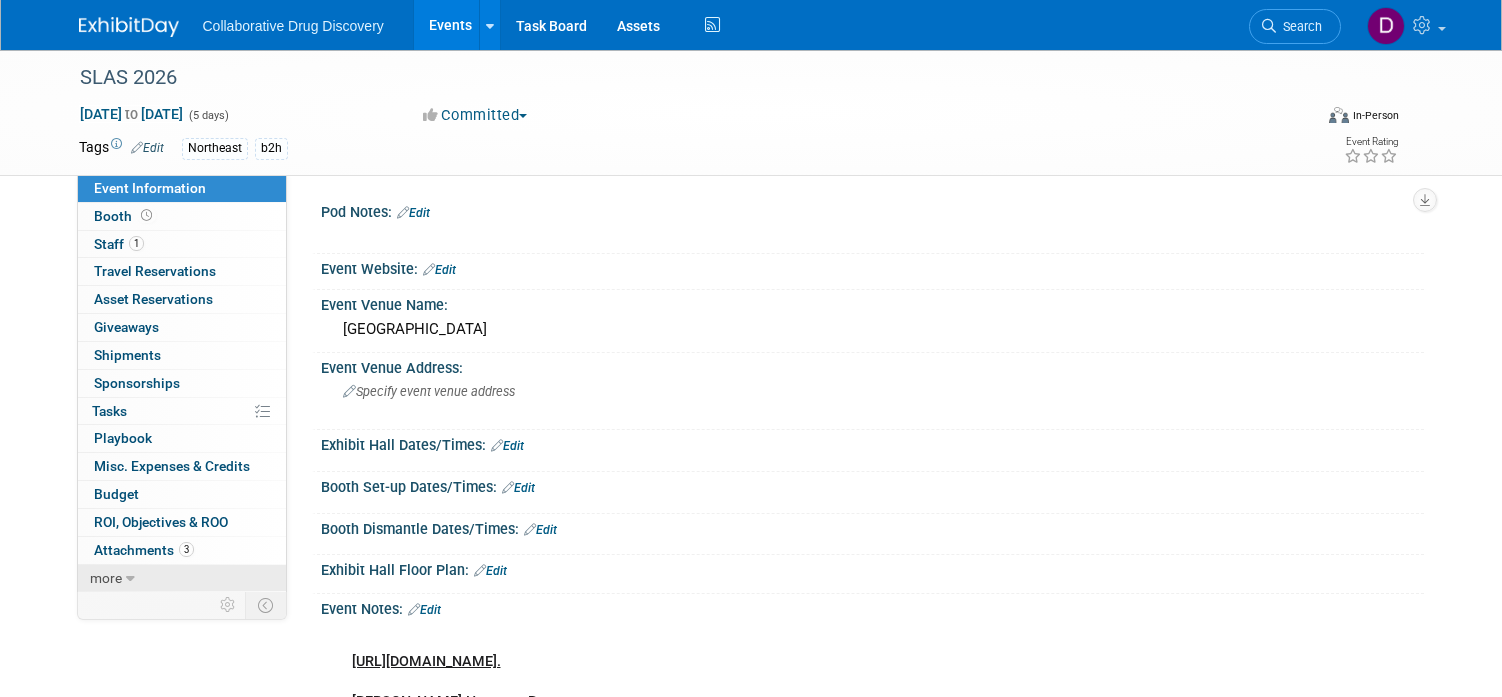 scroll, scrollTop: 0, scrollLeft: 0, axis: both 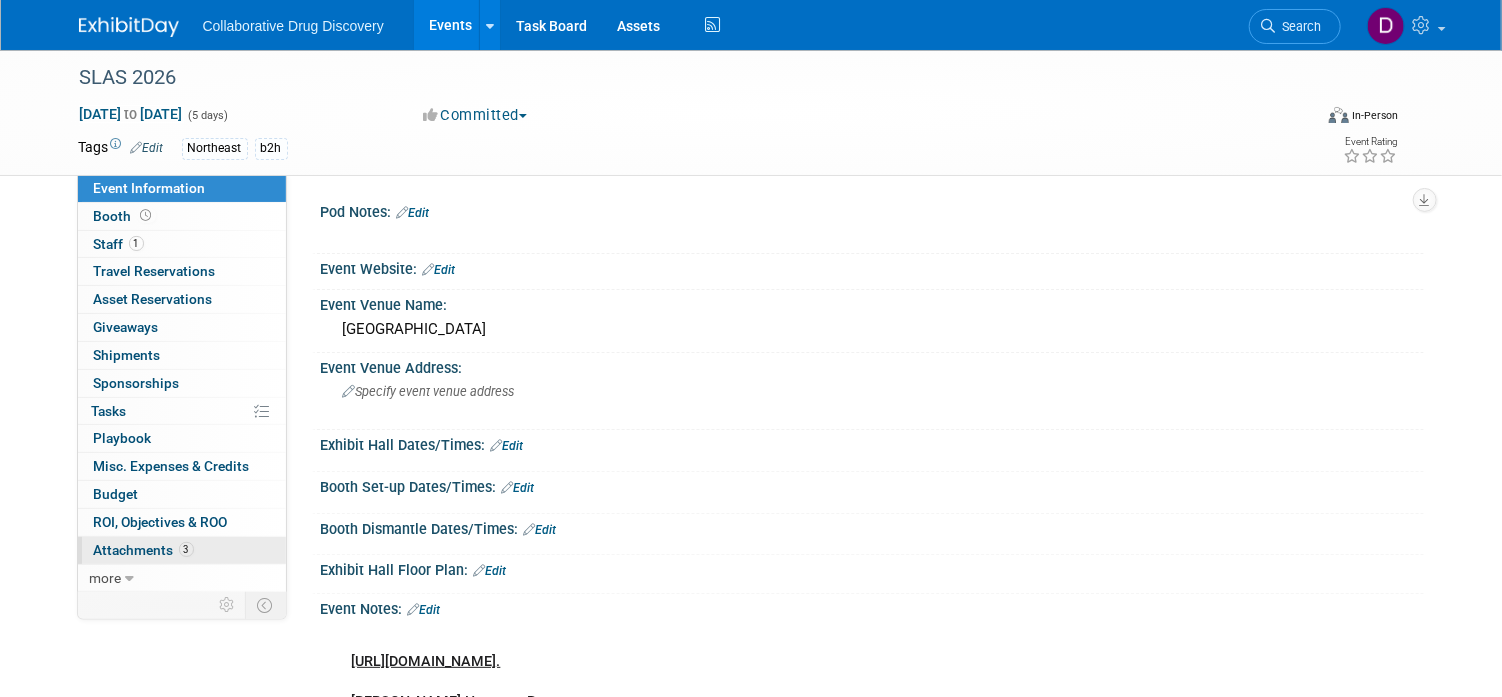 click on "Attachments 3" at bounding box center (144, 550) 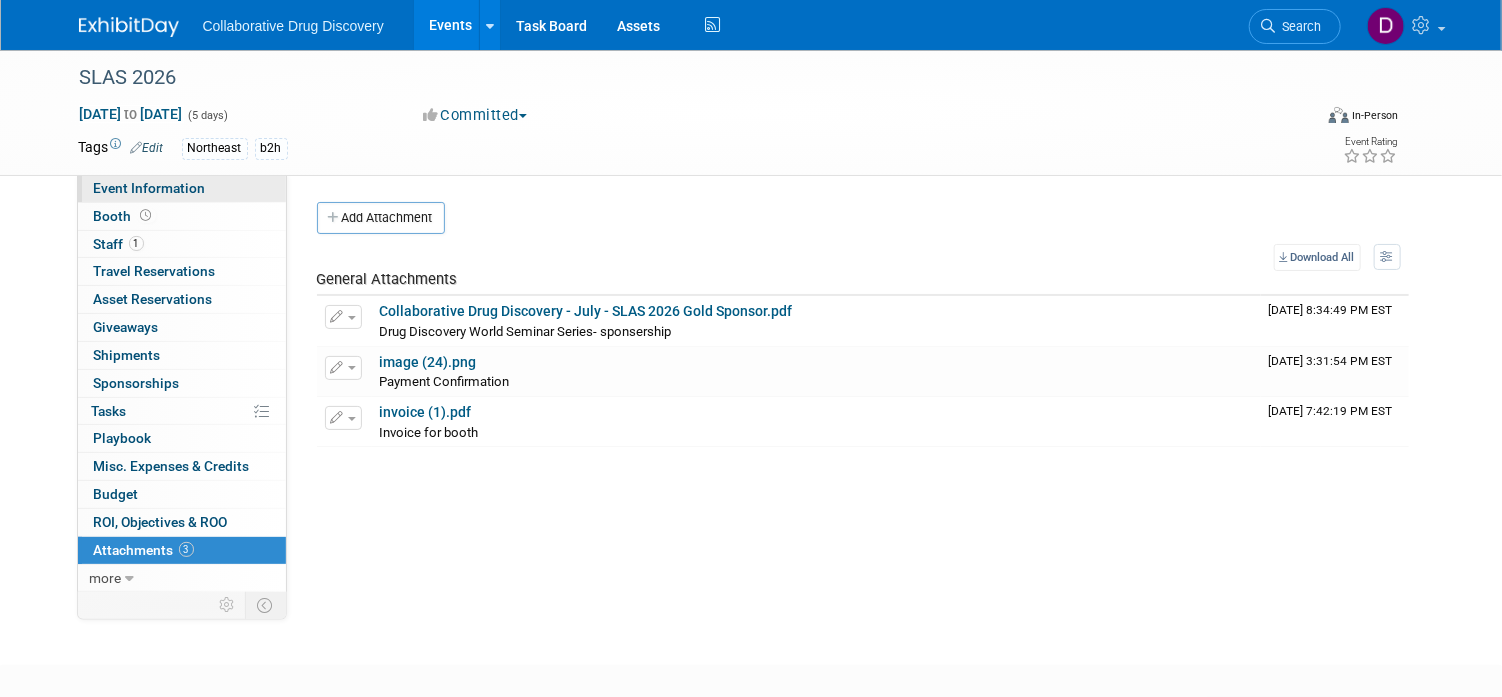 click on "Event Information" at bounding box center [150, 188] 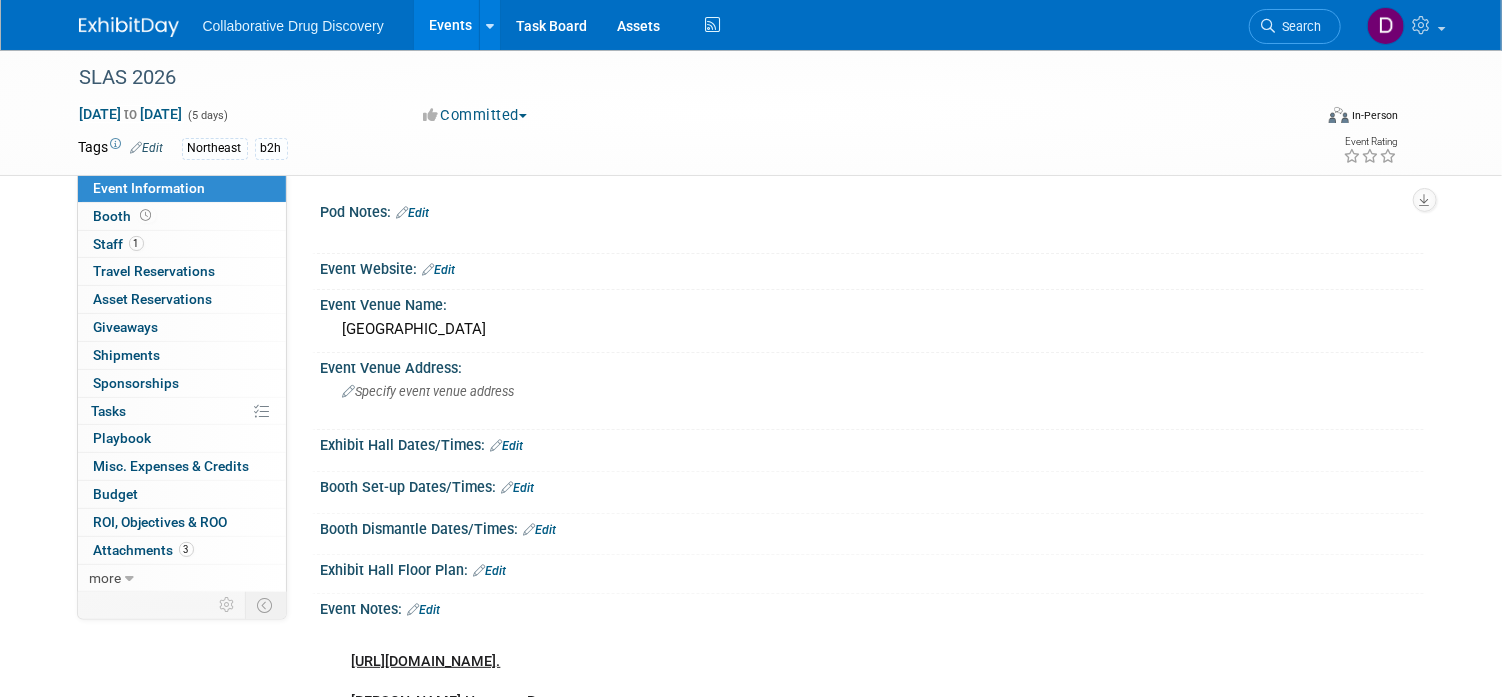 scroll, scrollTop: 423, scrollLeft: 0, axis: vertical 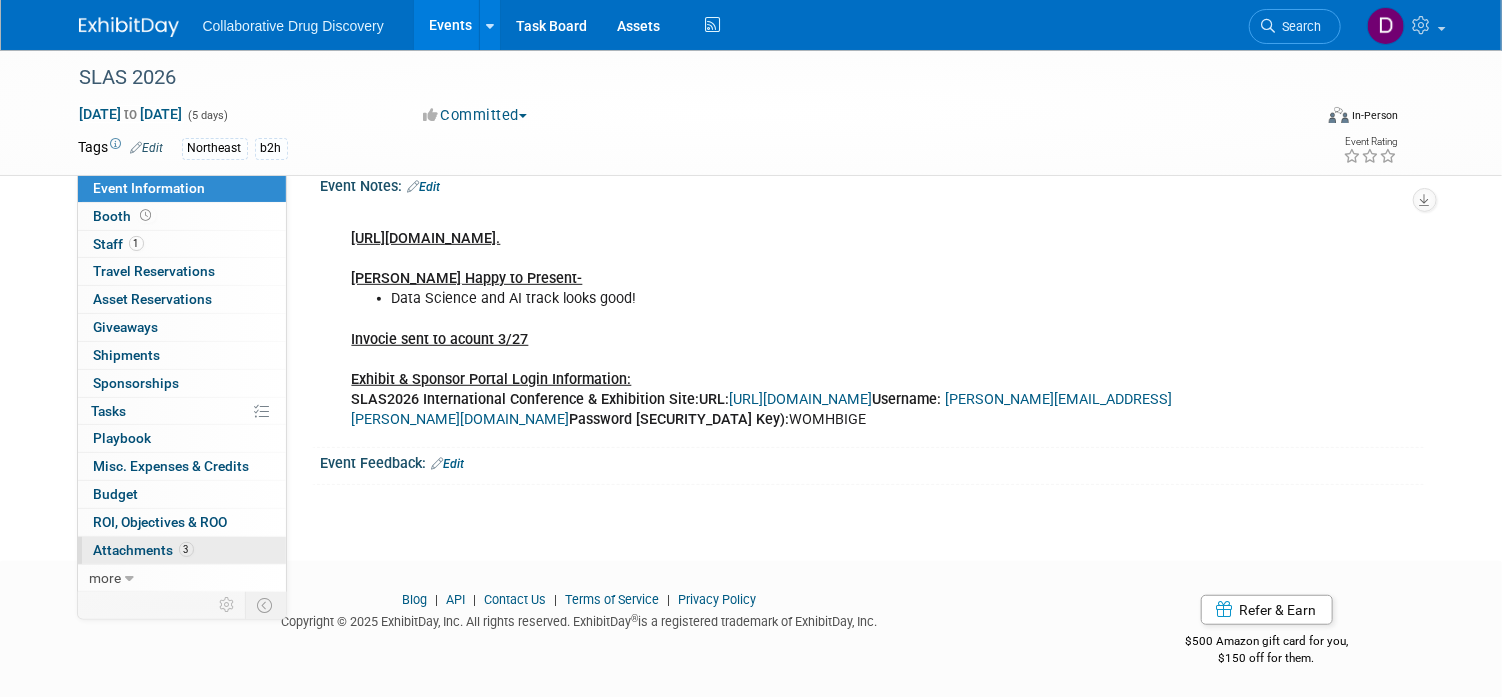 click on "Attachments 3" at bounding box center [144, 550] 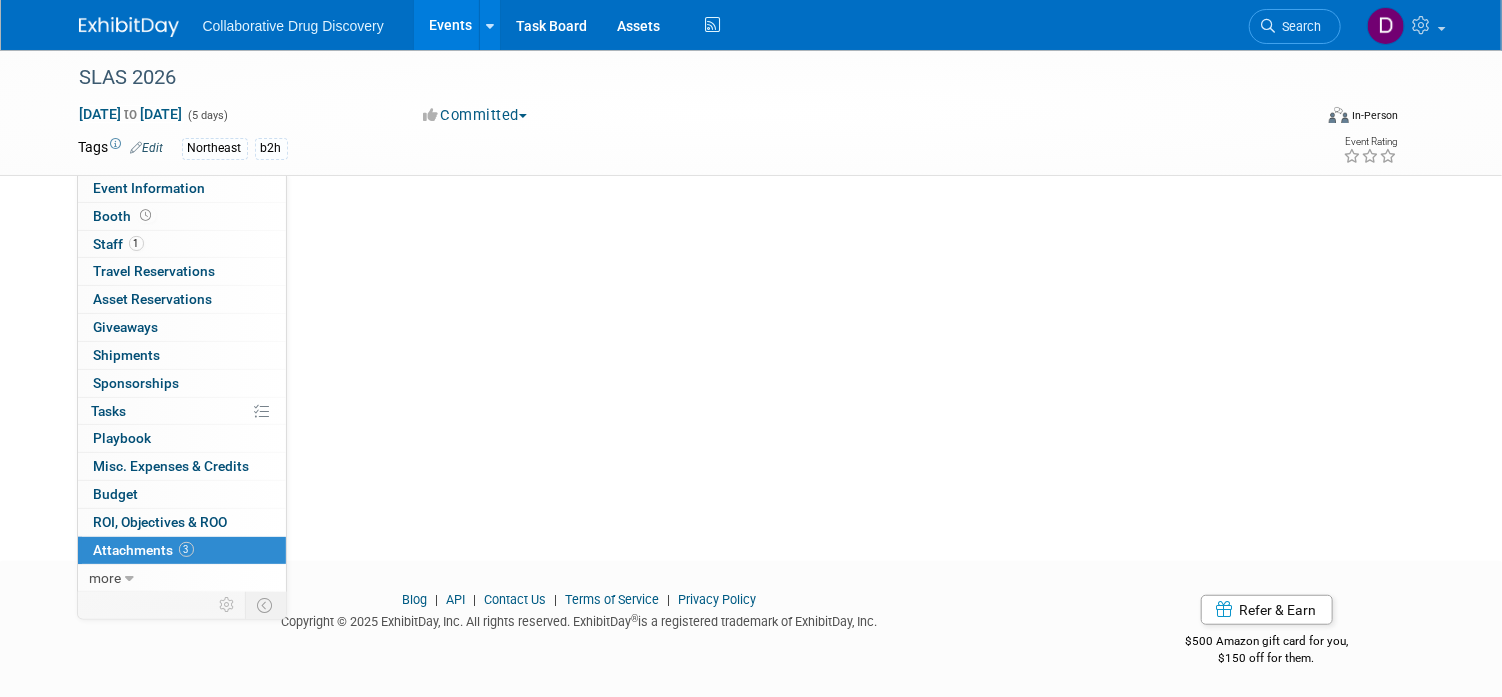 scroll, scrollTop: 0, scrollLeft: 0, axis: both 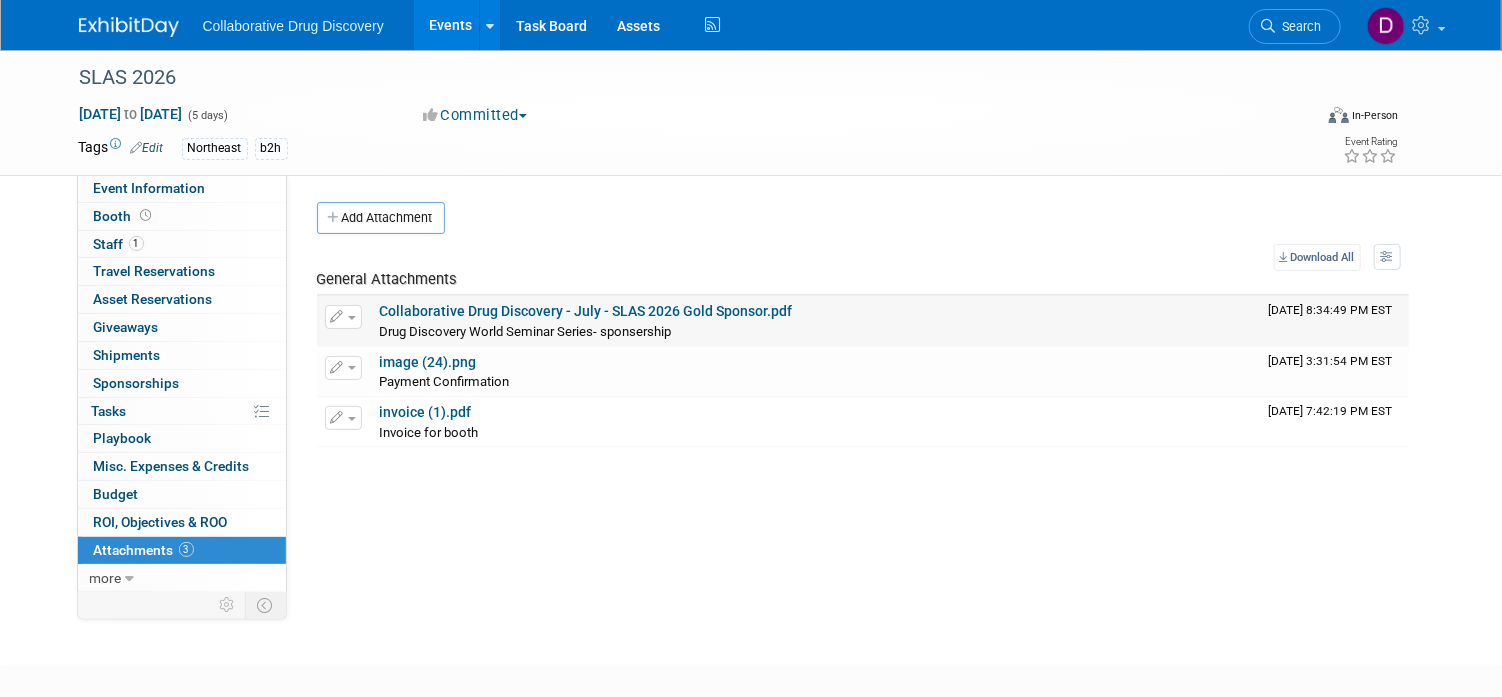 click on "Collaborative Drug Discovery - July - SLAS 2026 Gold Sponsor.pdf" at bounding box center [586, 311] 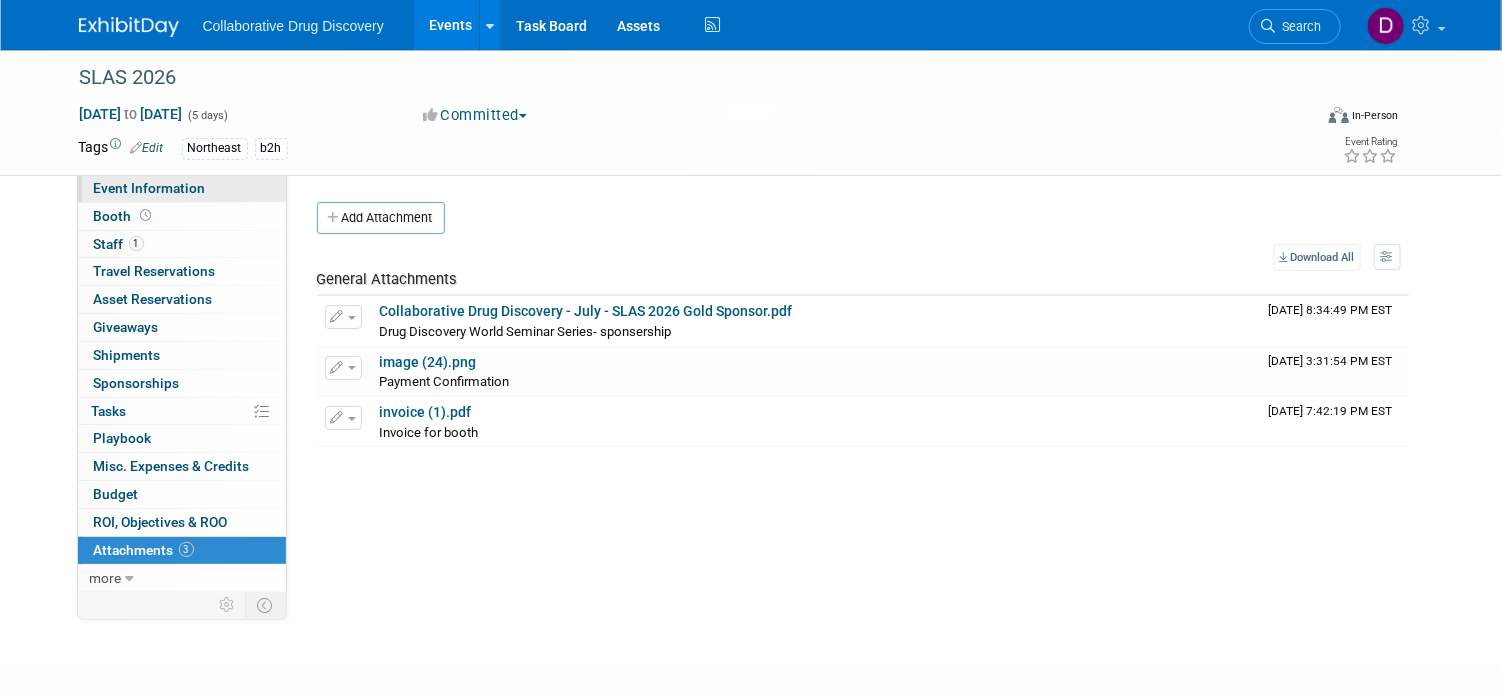 click on "Event Information" at bounding box center [150, 188] 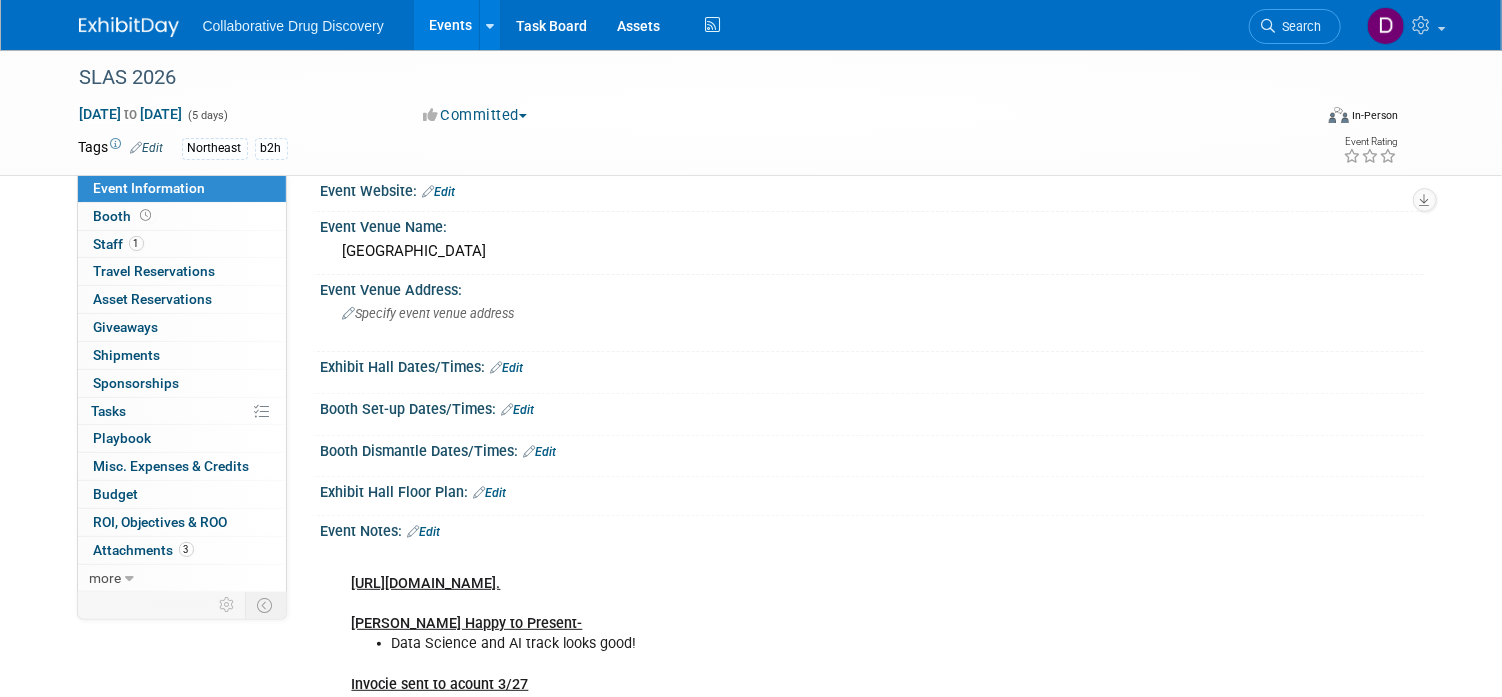 scroll, scrollTop: 357, scrollLeft: 0, axis: vertical 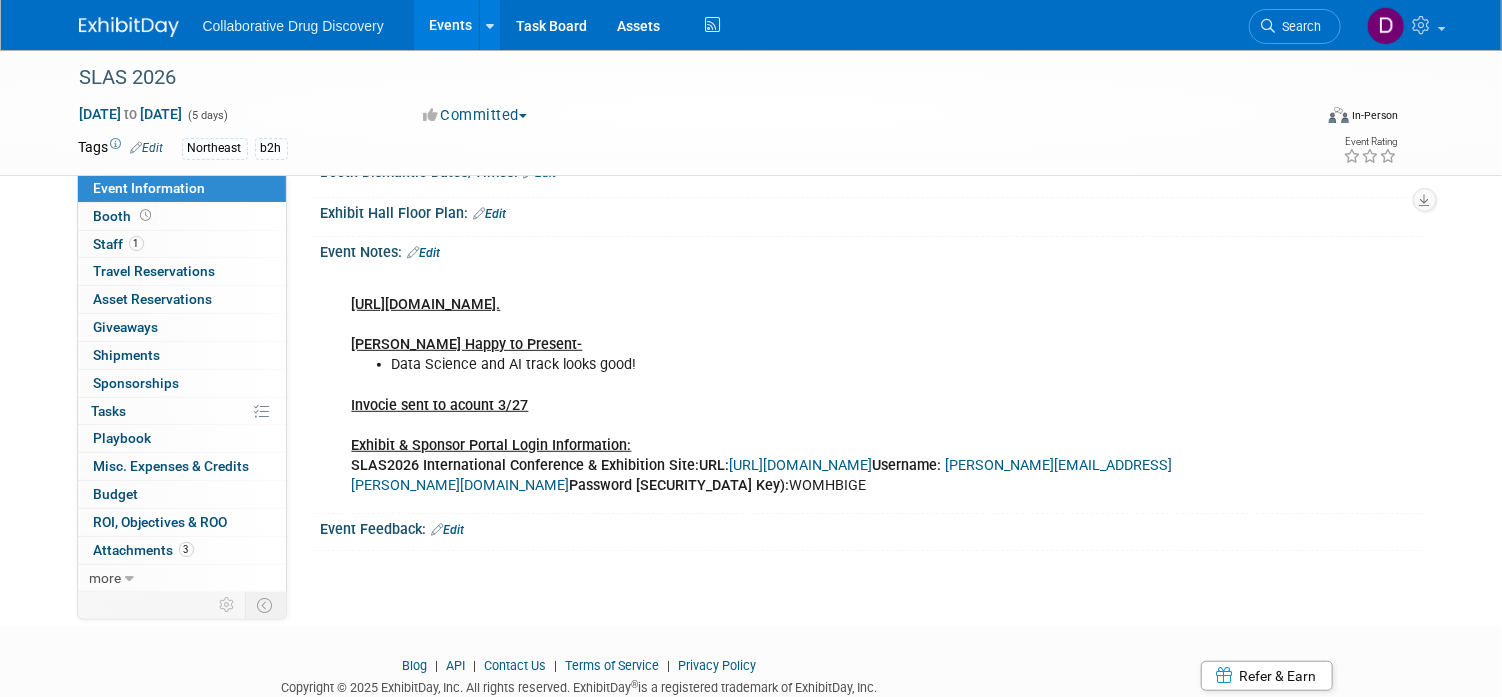 click on "Edit" at bounding box center [424, 253] 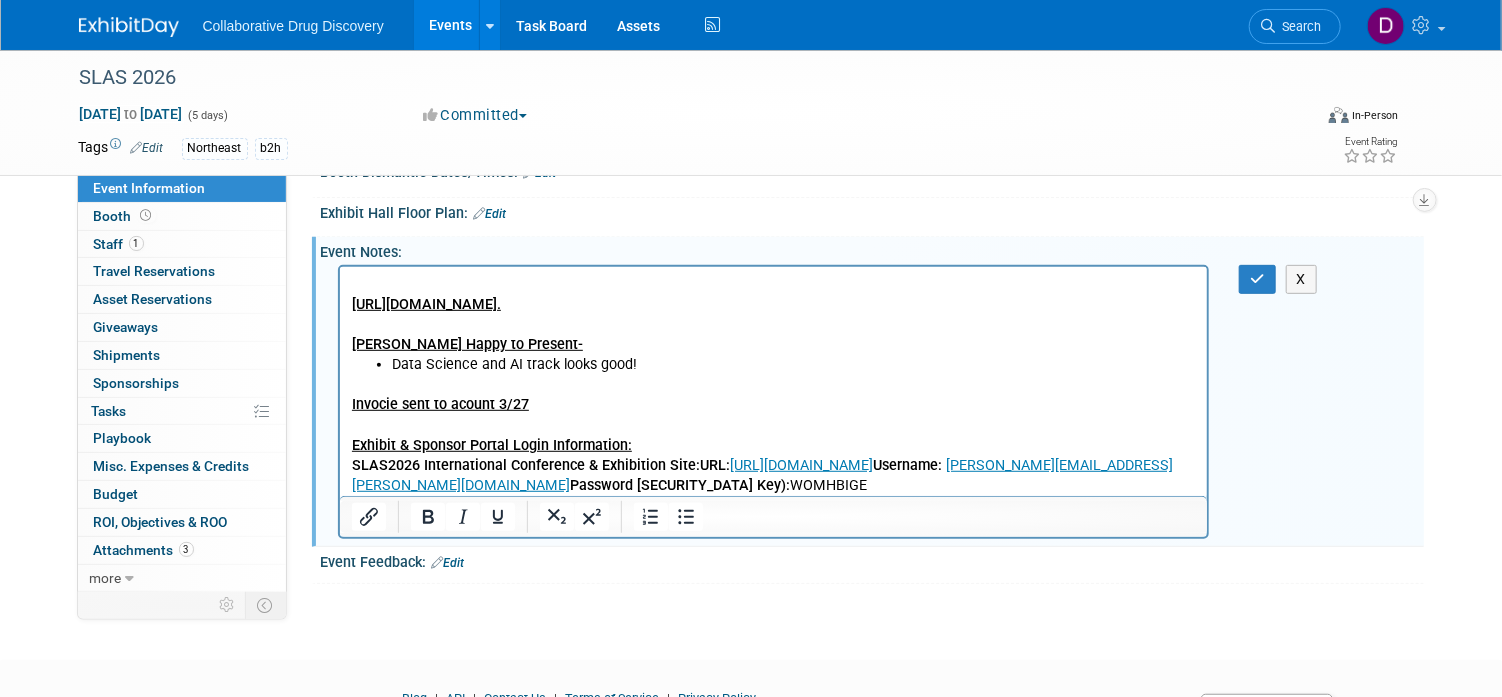 scroll, scrollTop: 0, scrollLeft: 0, axis: both 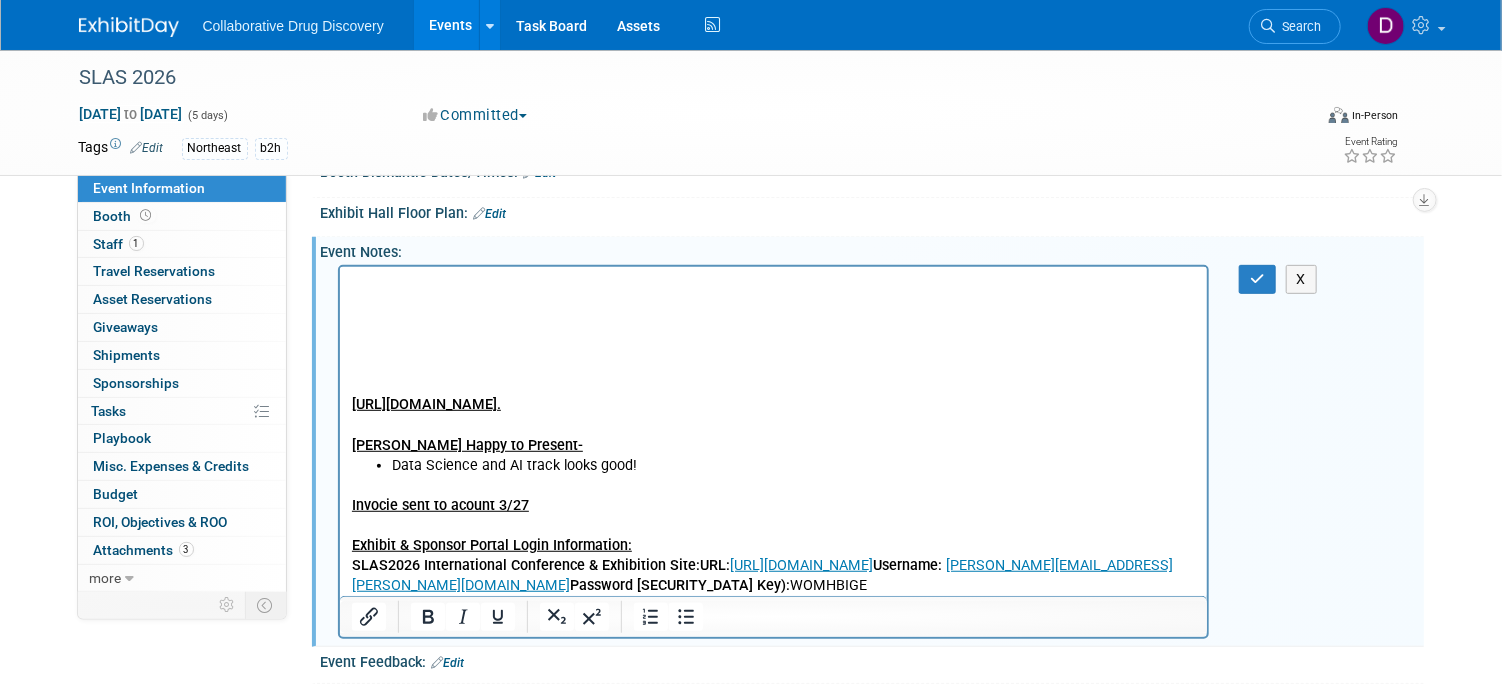 click at bounding box center [773, 304] 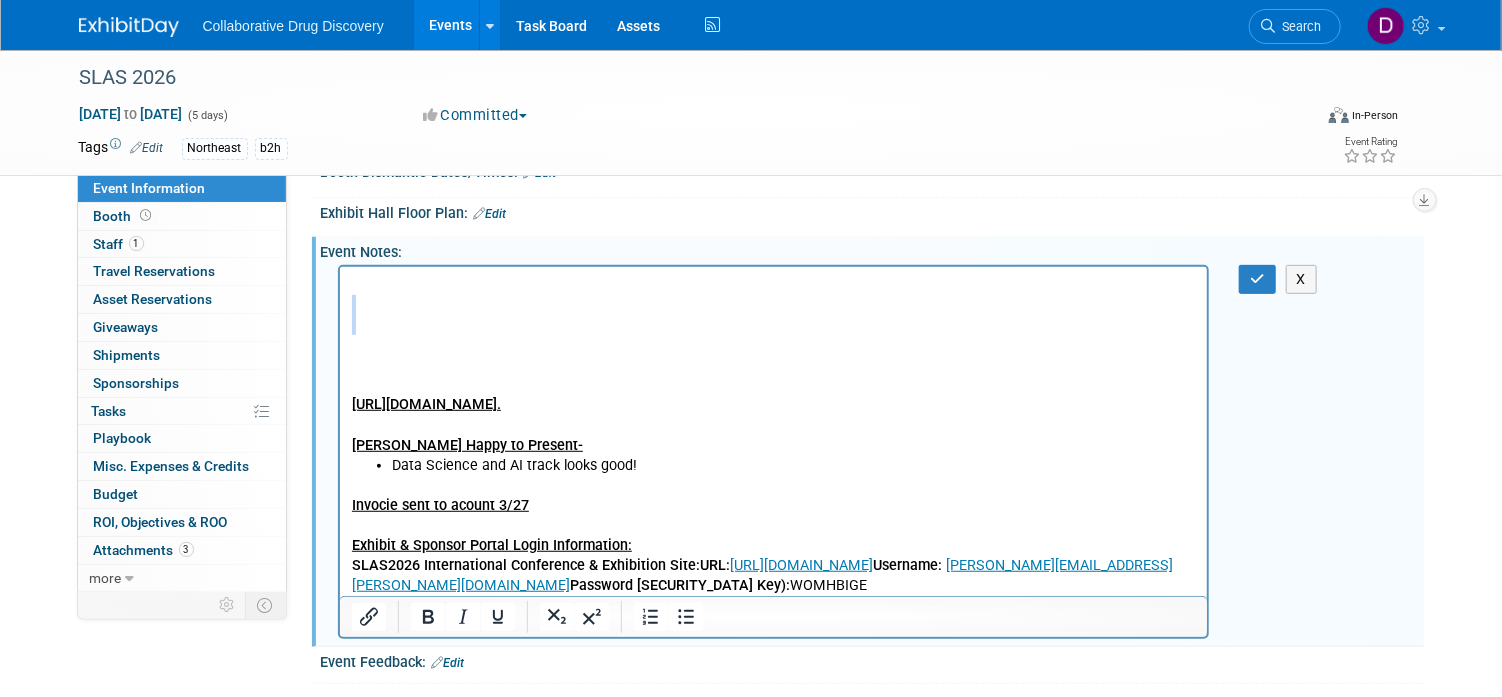 type 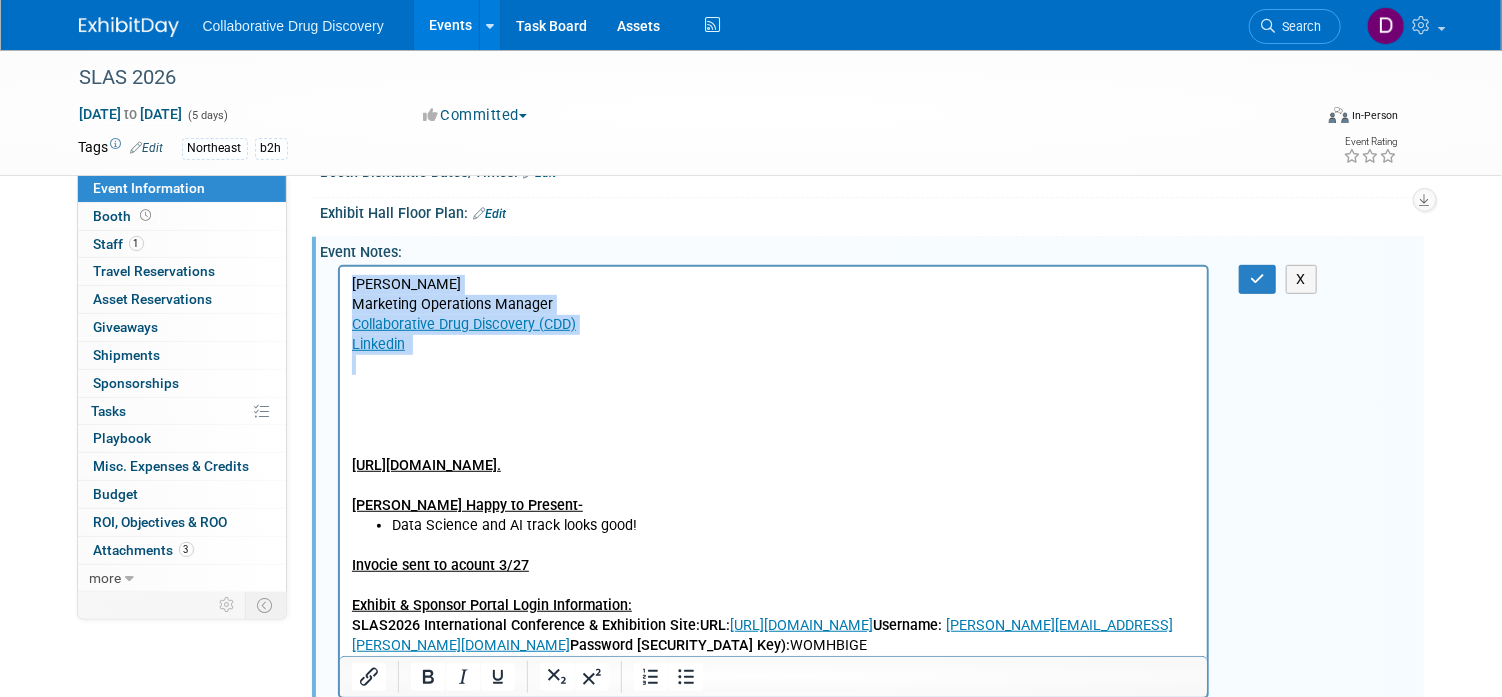 drag, startPoint x: 454, startPoint y: 367, endPoint x: 259, endPoint y: 271, distance: 217.34995 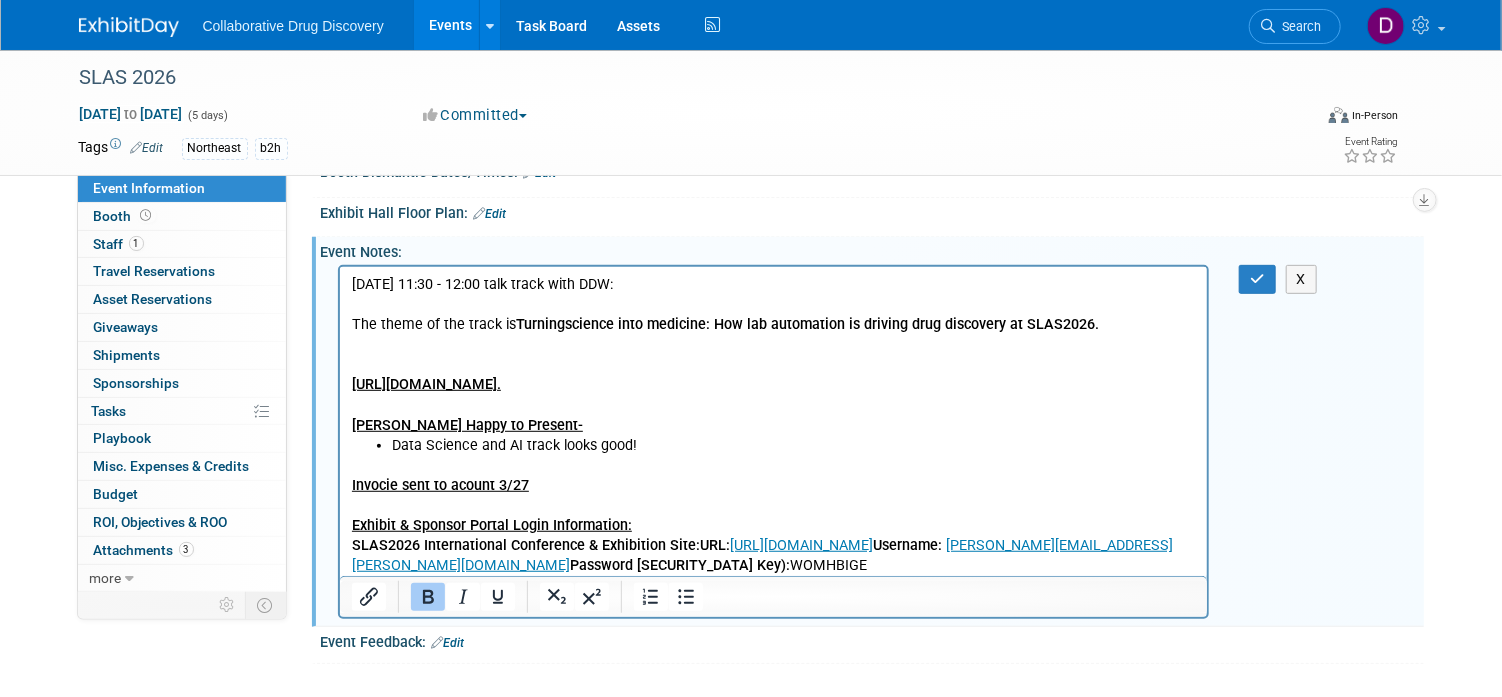 click on "The theme of the track is  Turning  science into medicine: How lab automation is driving drug discovery at SLAS2026." at bounding box center [773, 324] 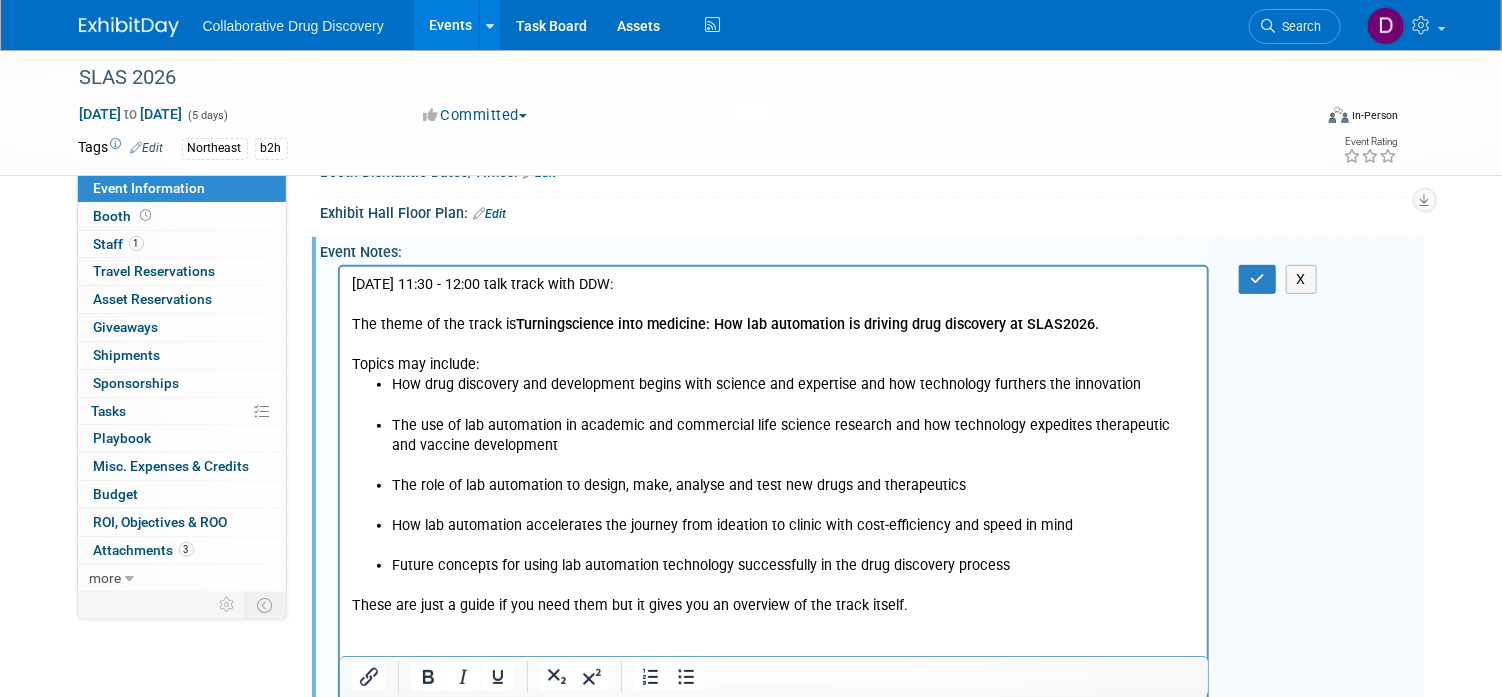 click on "Topics may include:" at bounding box center [773, 364] 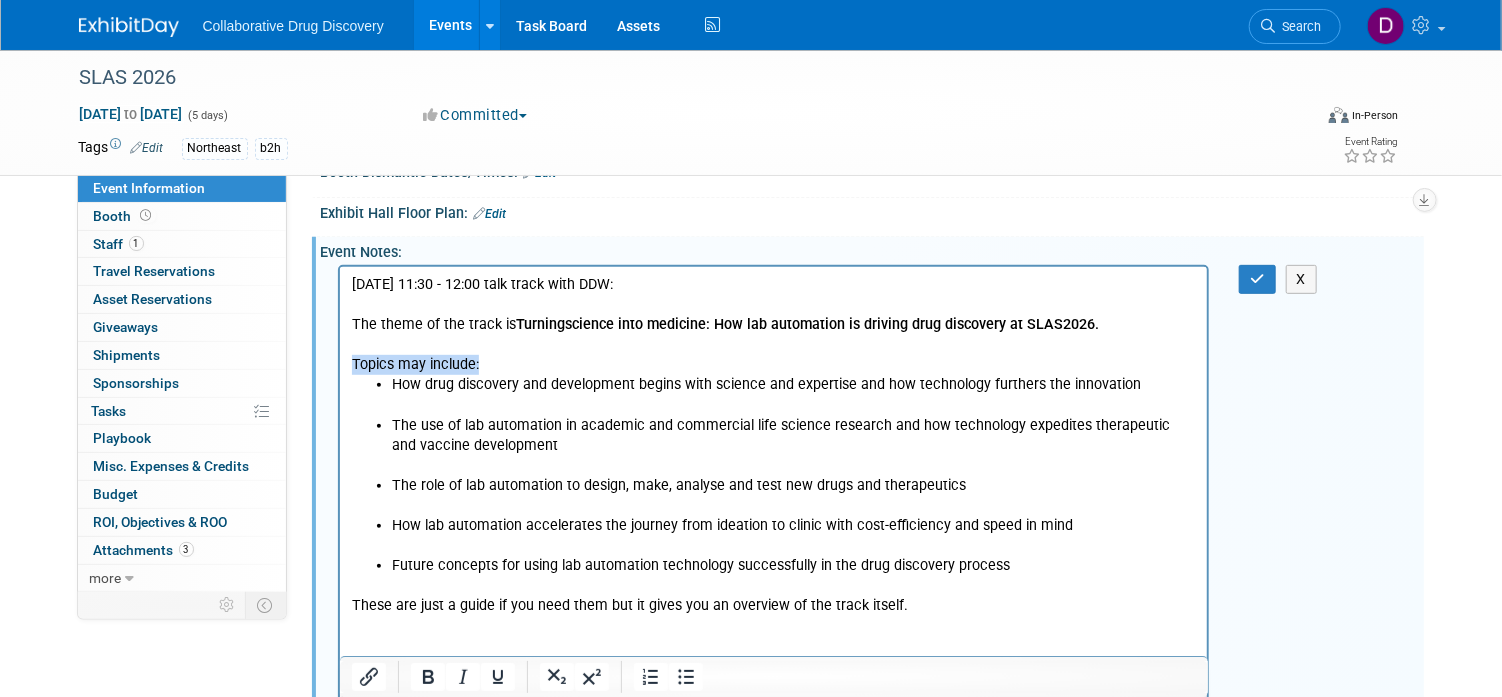 click on "Topics may include:" at bounding box center (773, 364) 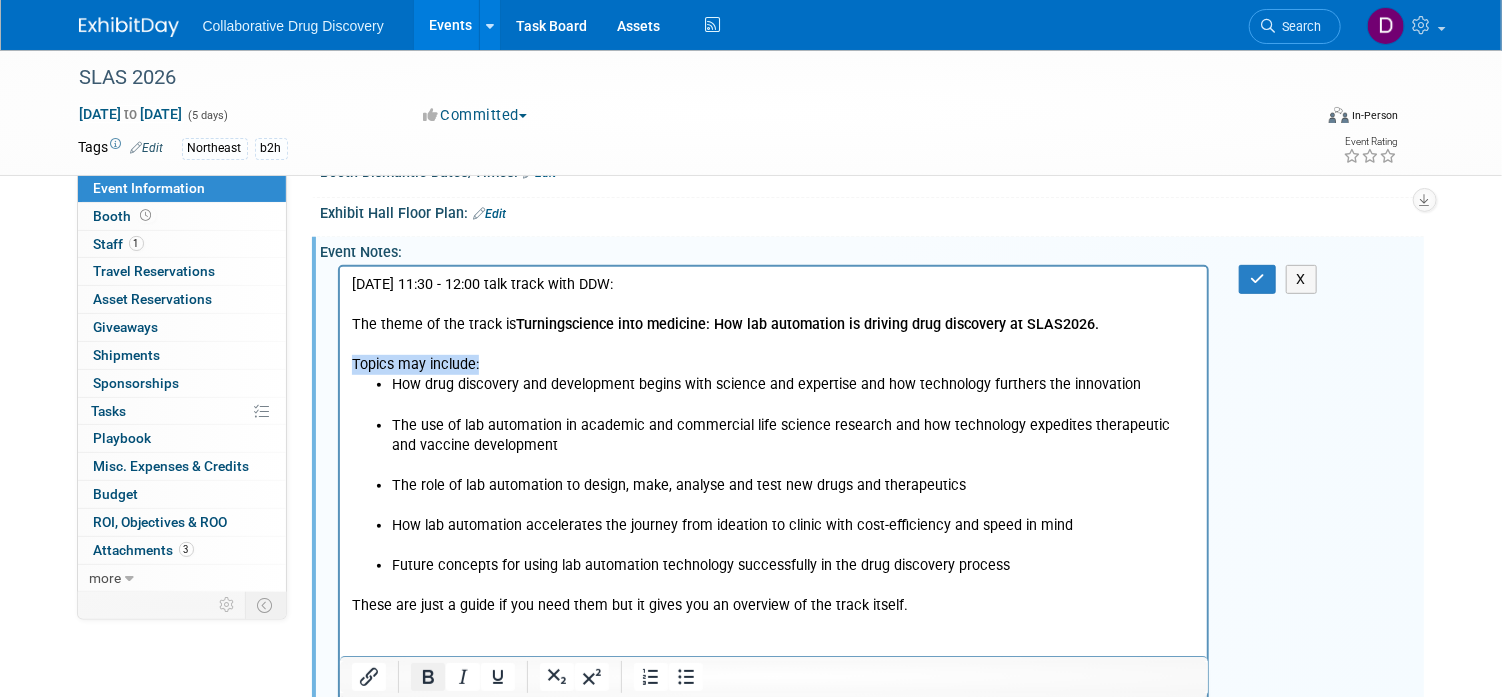 click 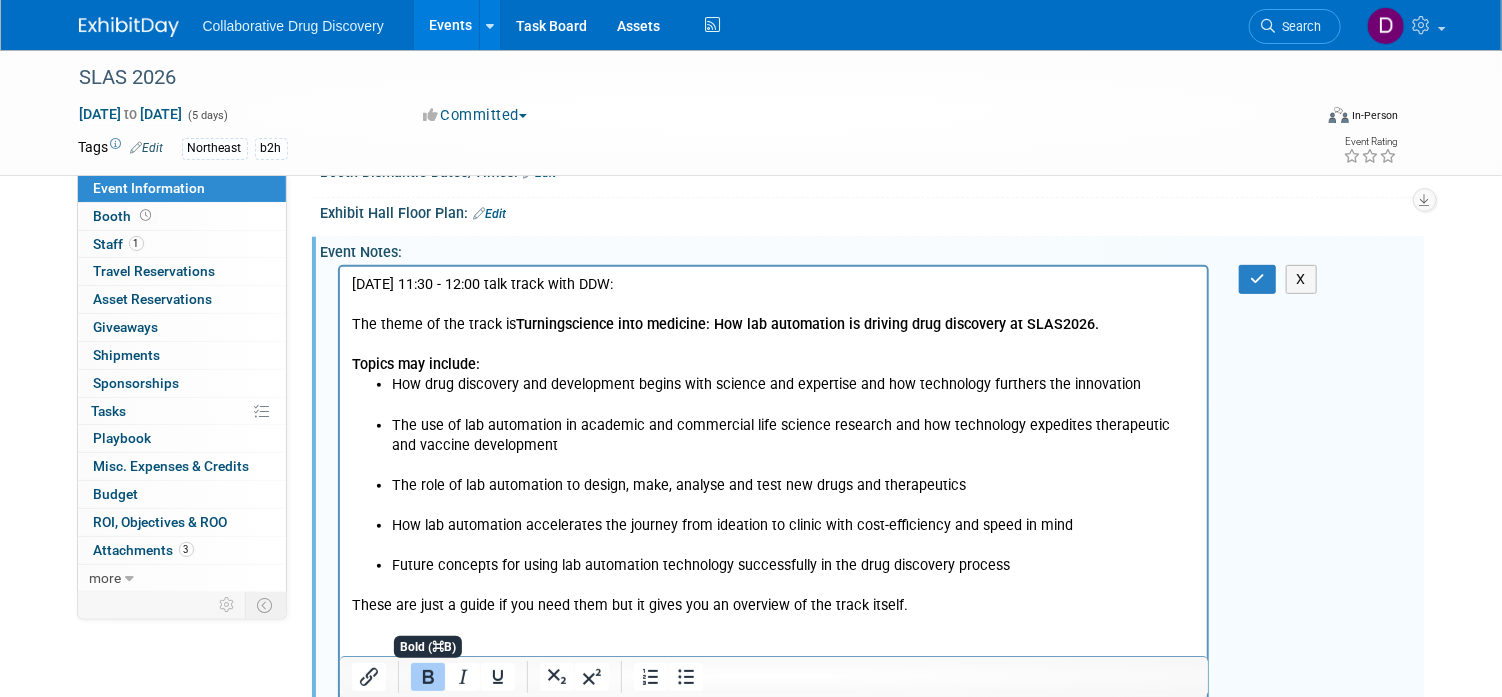click at bounding box center [773, 465] 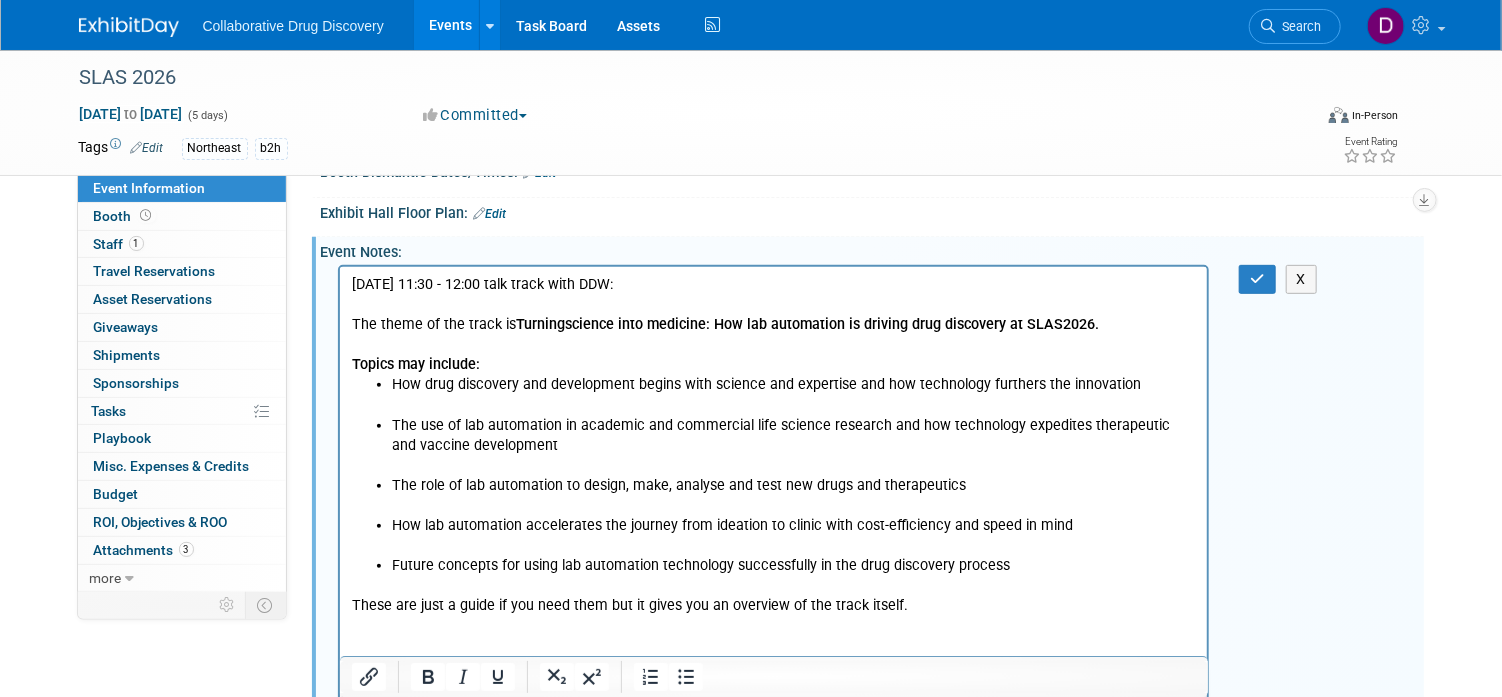 click on "Topics may include:" at bounding box center (773, 364) 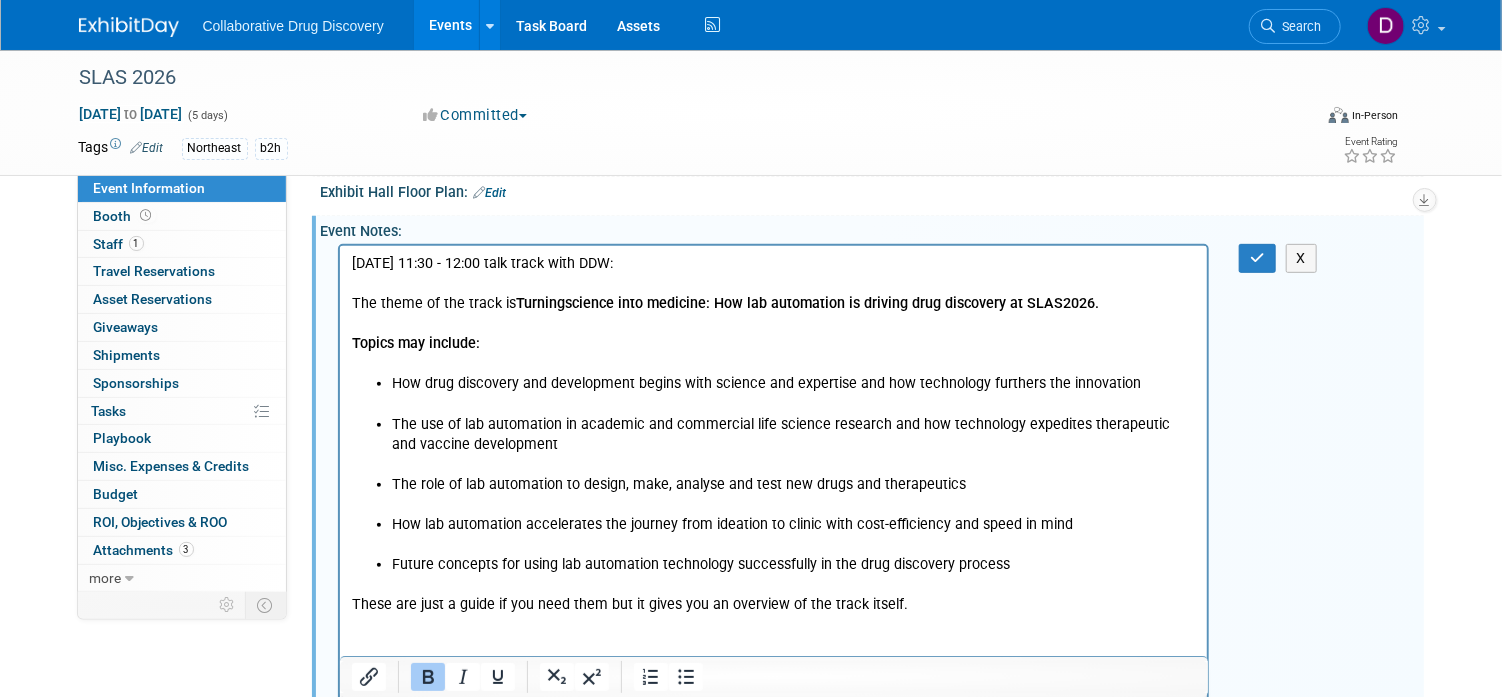 scroll, scrollTop: 388, scrollLeft: 0, axis: vertical 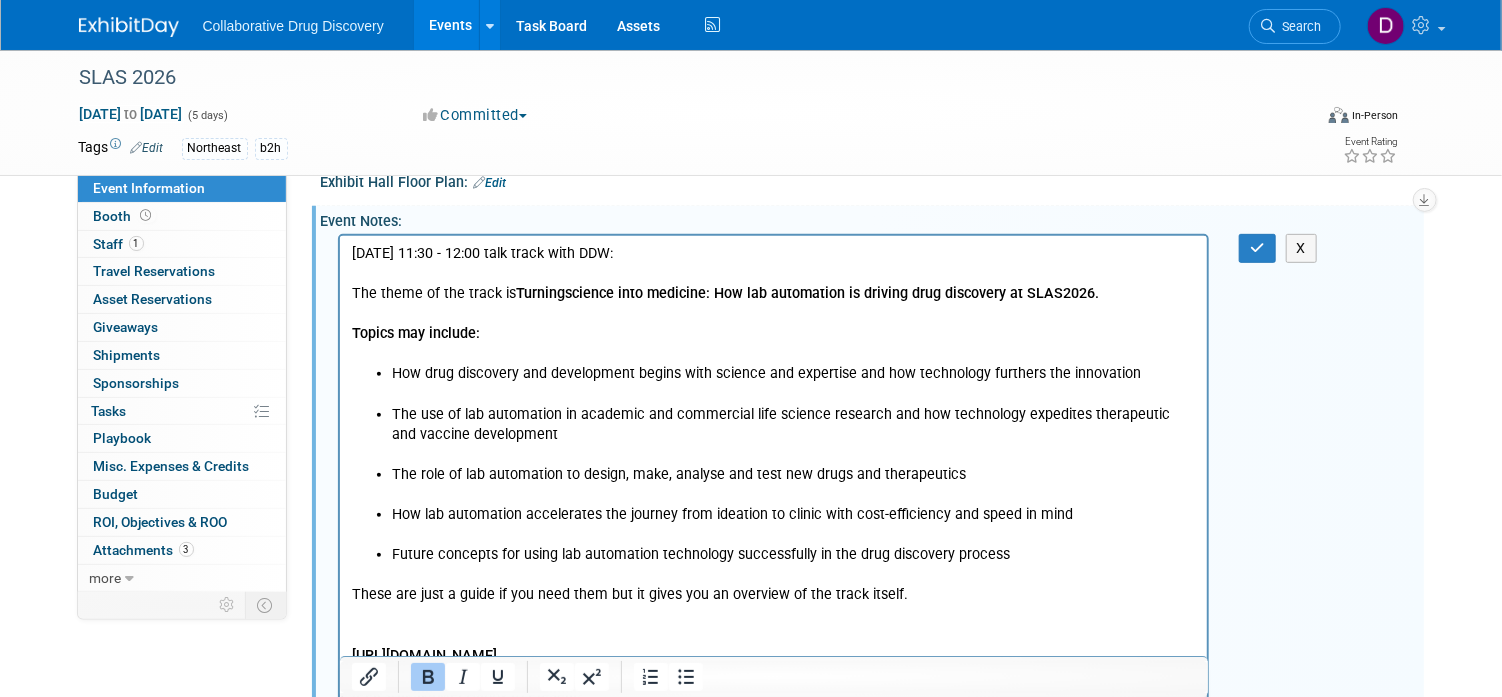click at bounding box center [773, 615] 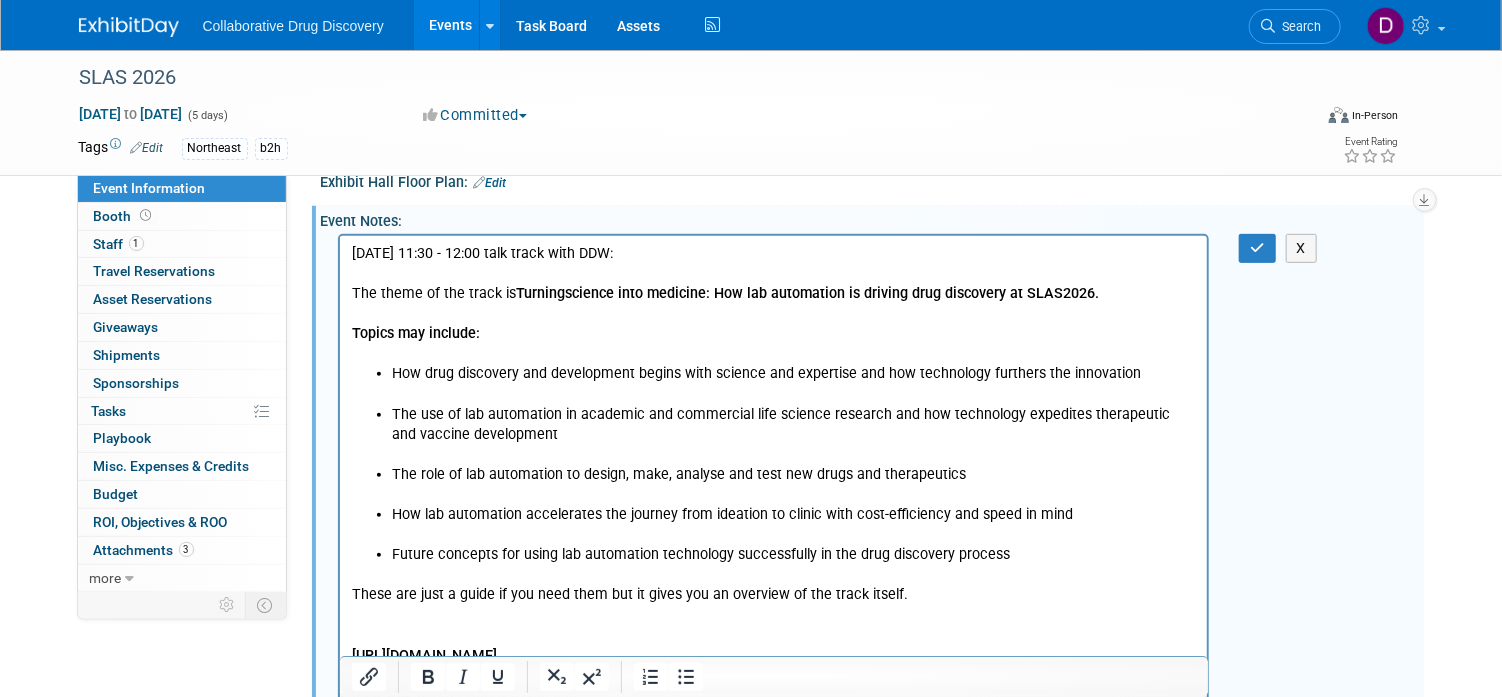 click on "These are just a guide if you need them but it gives you an overview of the track itself." at bounding box center [773, 595] 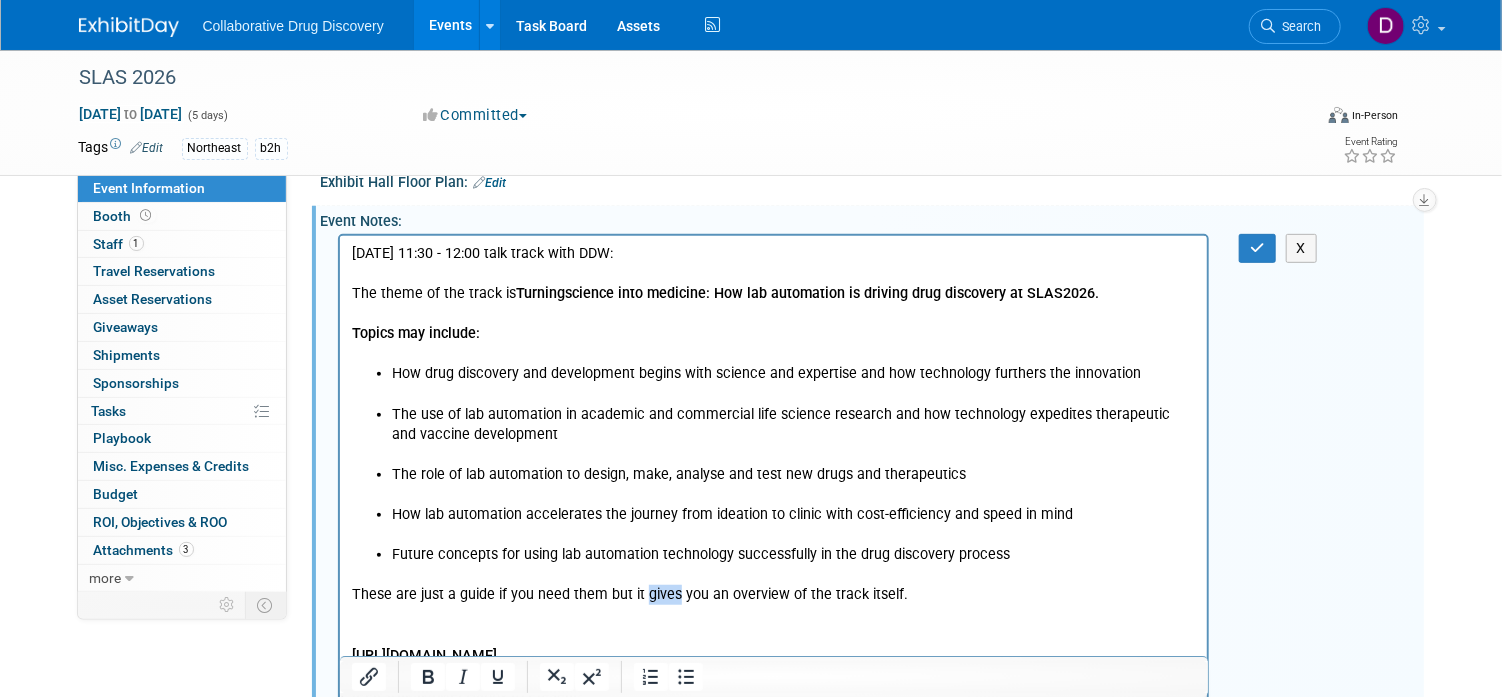 click on "These are just a guide if you need them but it gives you an overview of the track itself." at bounding box center [773, 595] 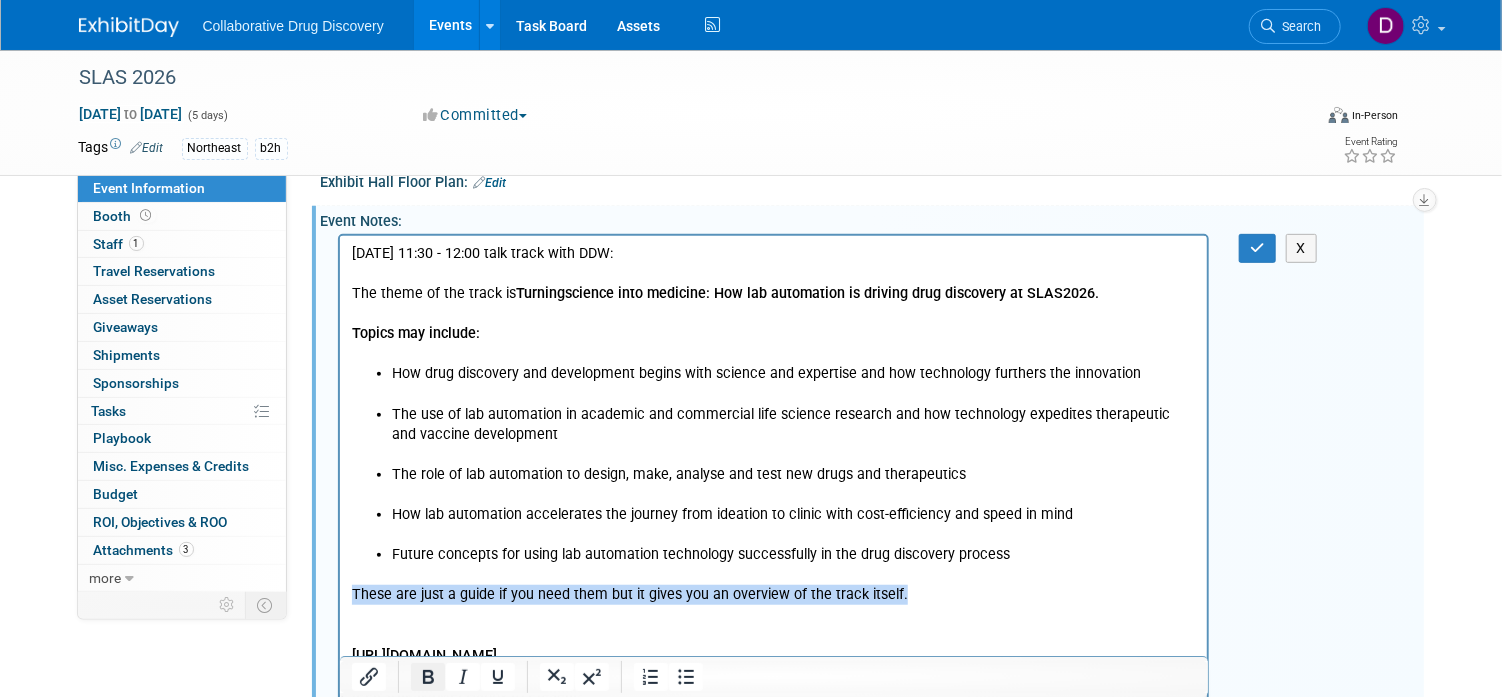 click 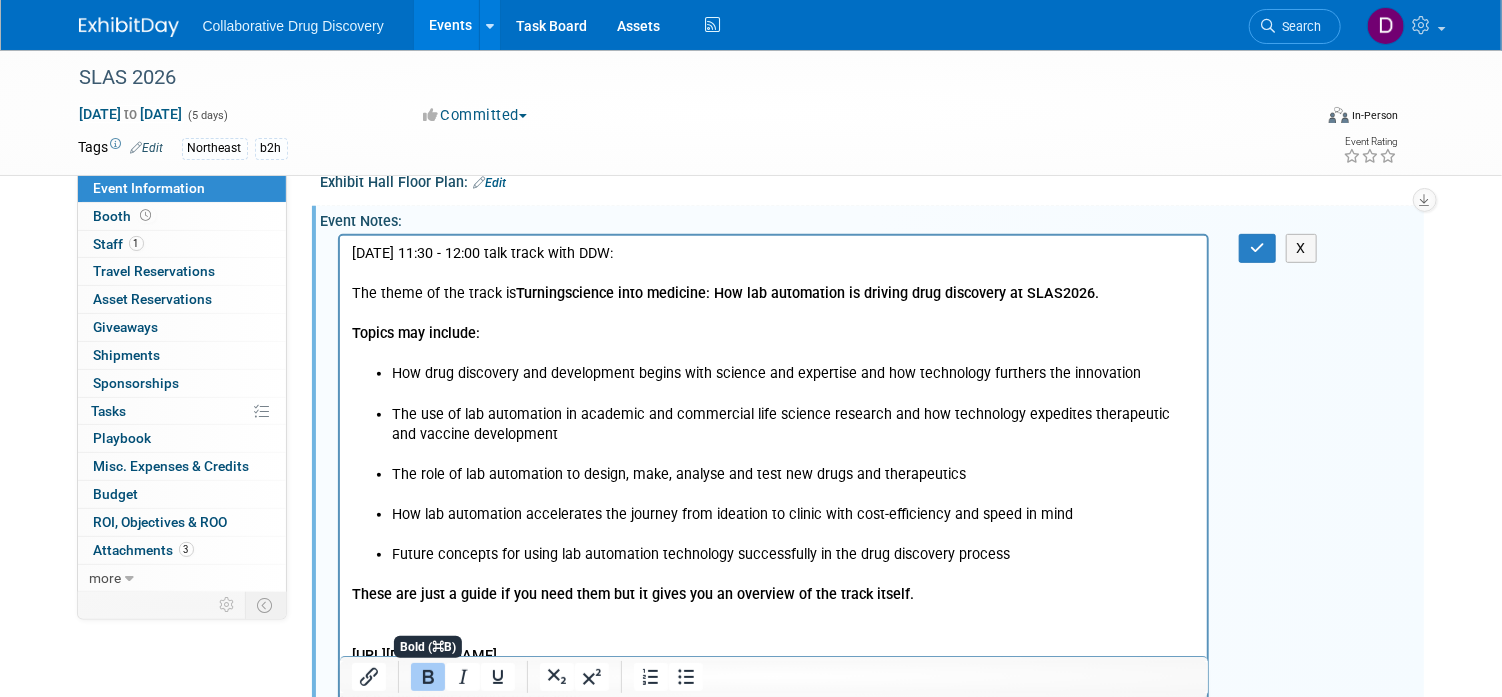 drag, startPoint x: 664, startPoint y: 553, endPoint x: 837, endPoint y: 450, distance: 201.34052 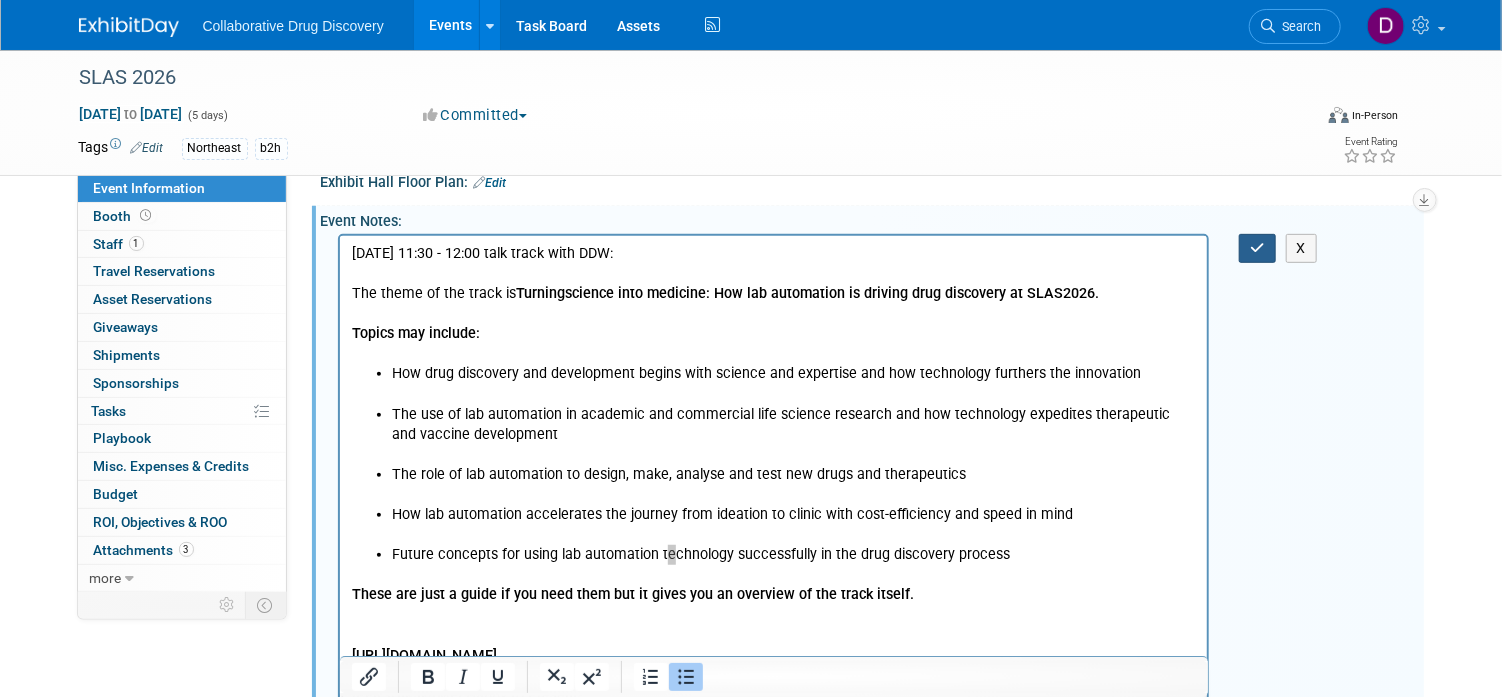 click at bounding box center (1257, 248) 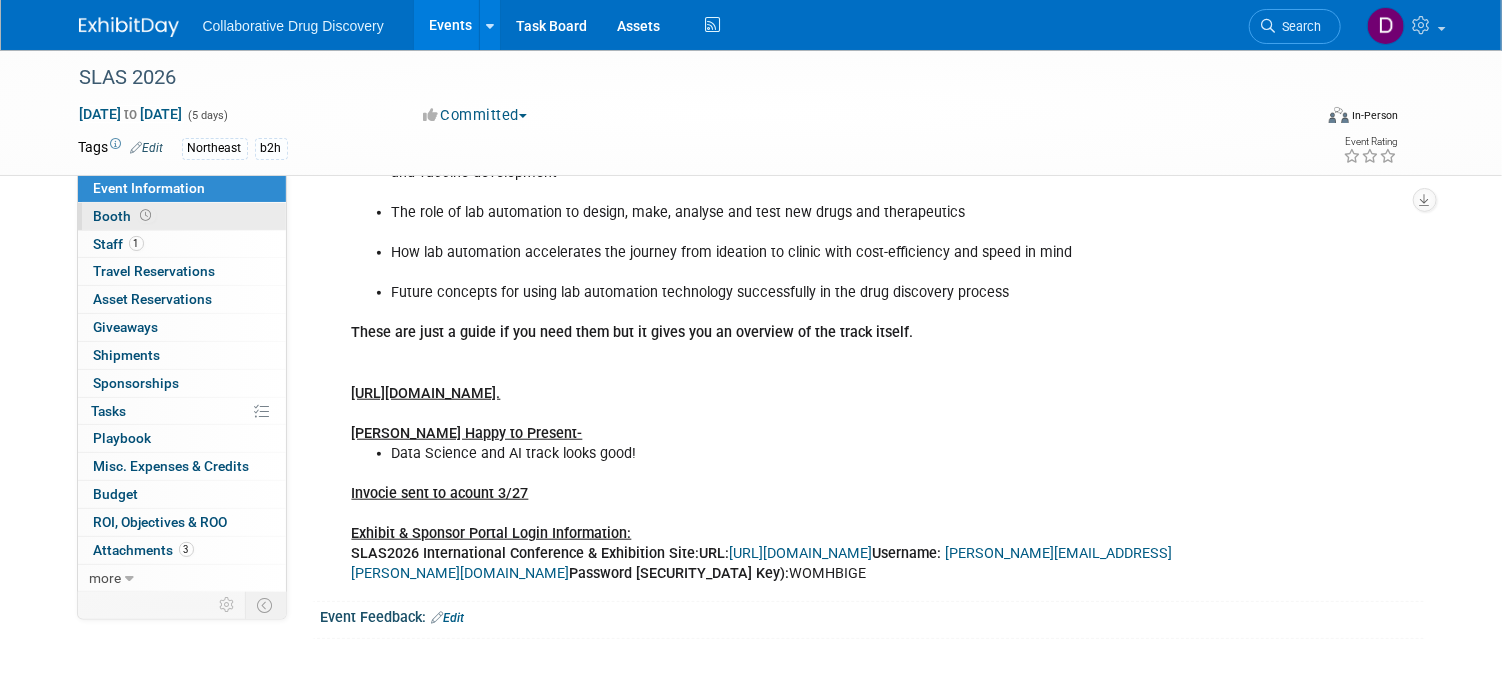 scroll, scrollTop: 384, scrollLeft: 0, axis: vertical 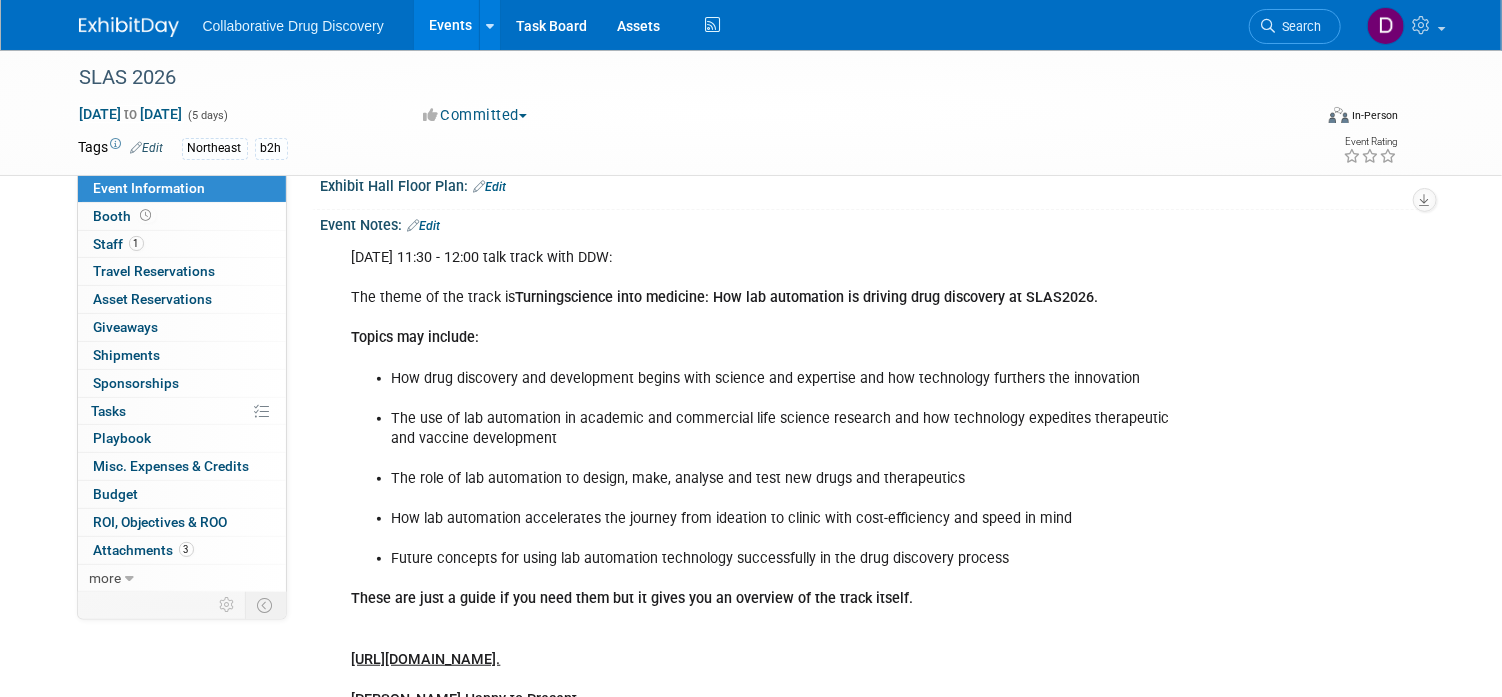 click on "Event Information" at bounding box center [150, 188] 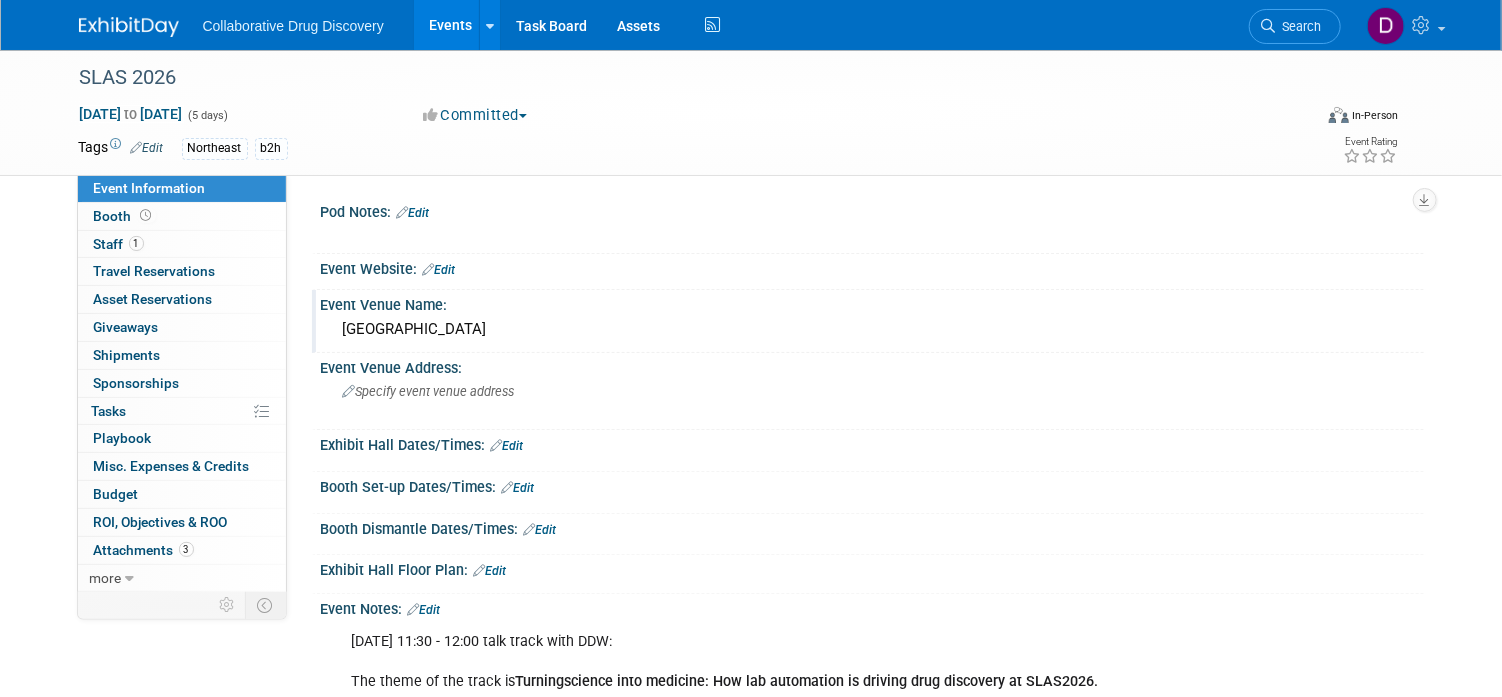 scroll, scrollTop: 20, scrollLeft: 0, axis: vertical 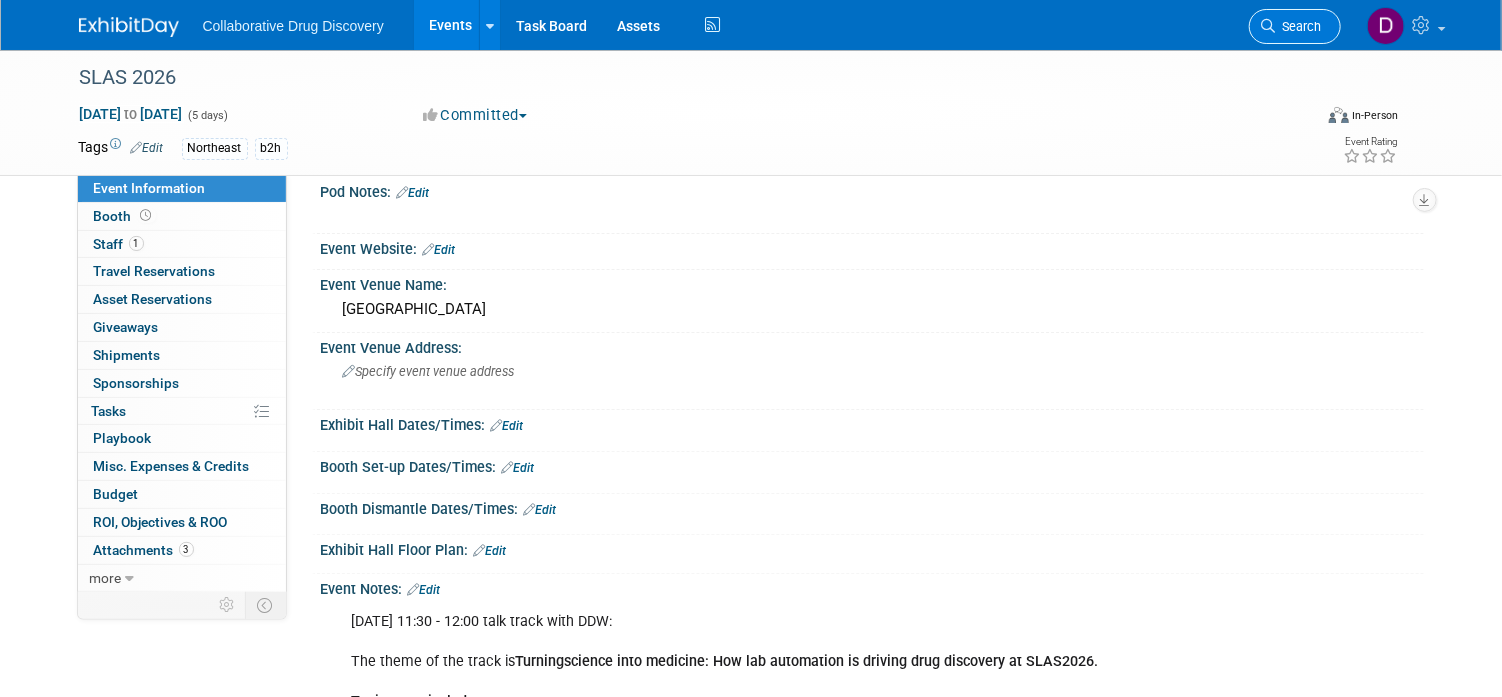 click on "Search" at bounding box center [1295, 26] 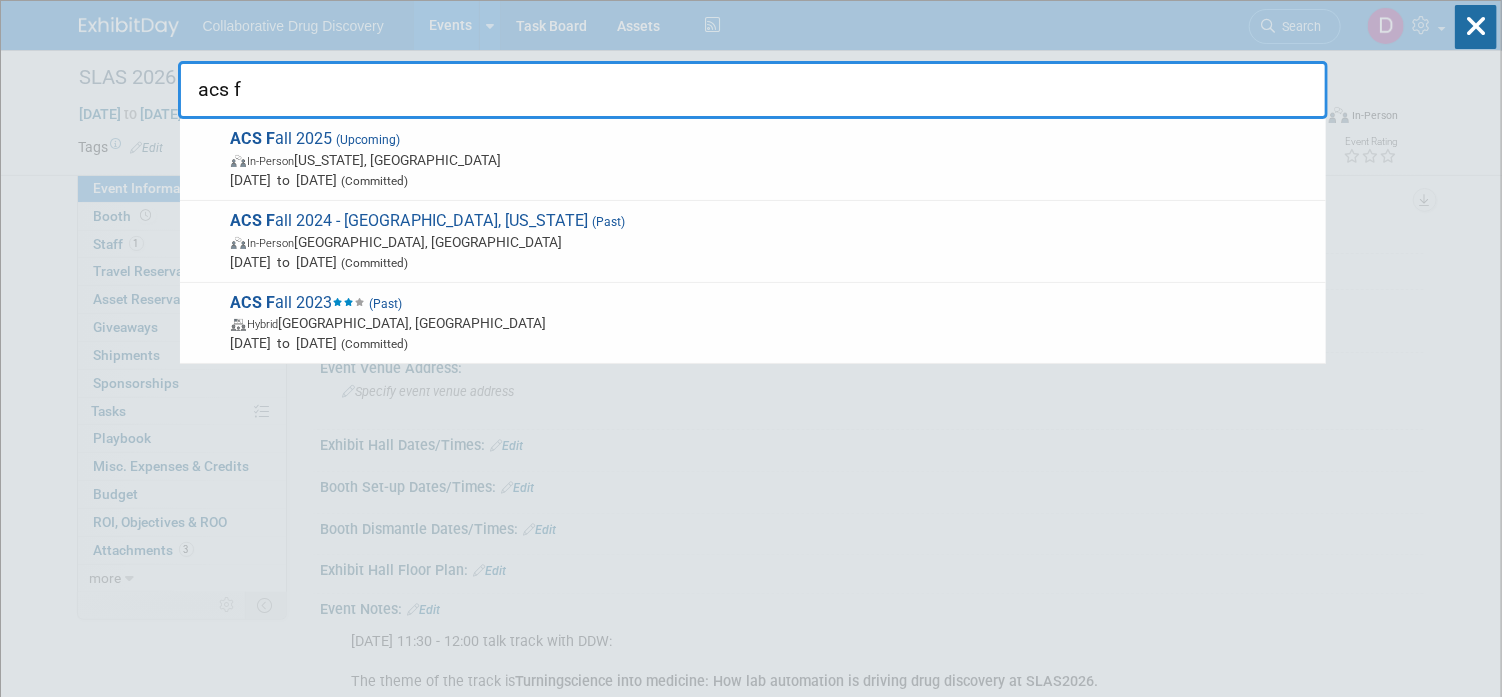 type on "acs fa" 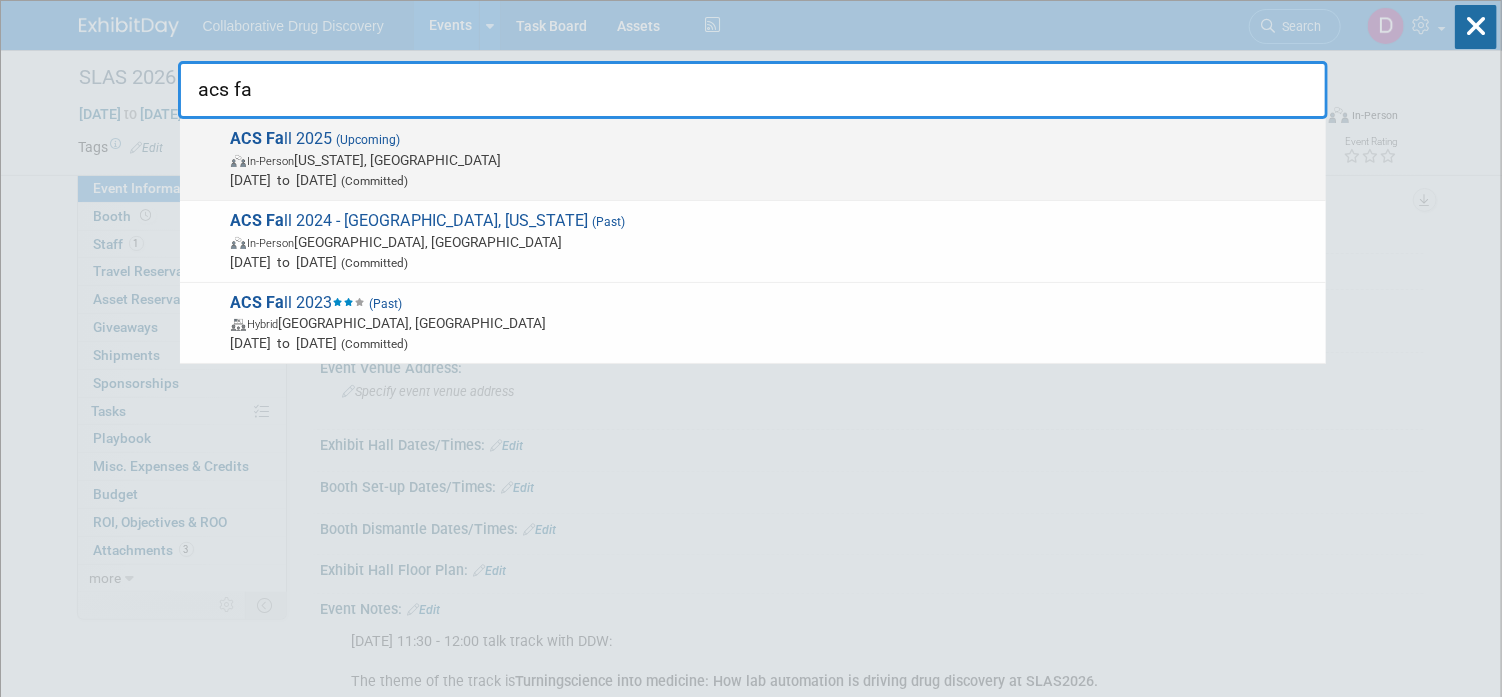 click on "In-Person     Washington, DC" at bounding box center (773, 160) 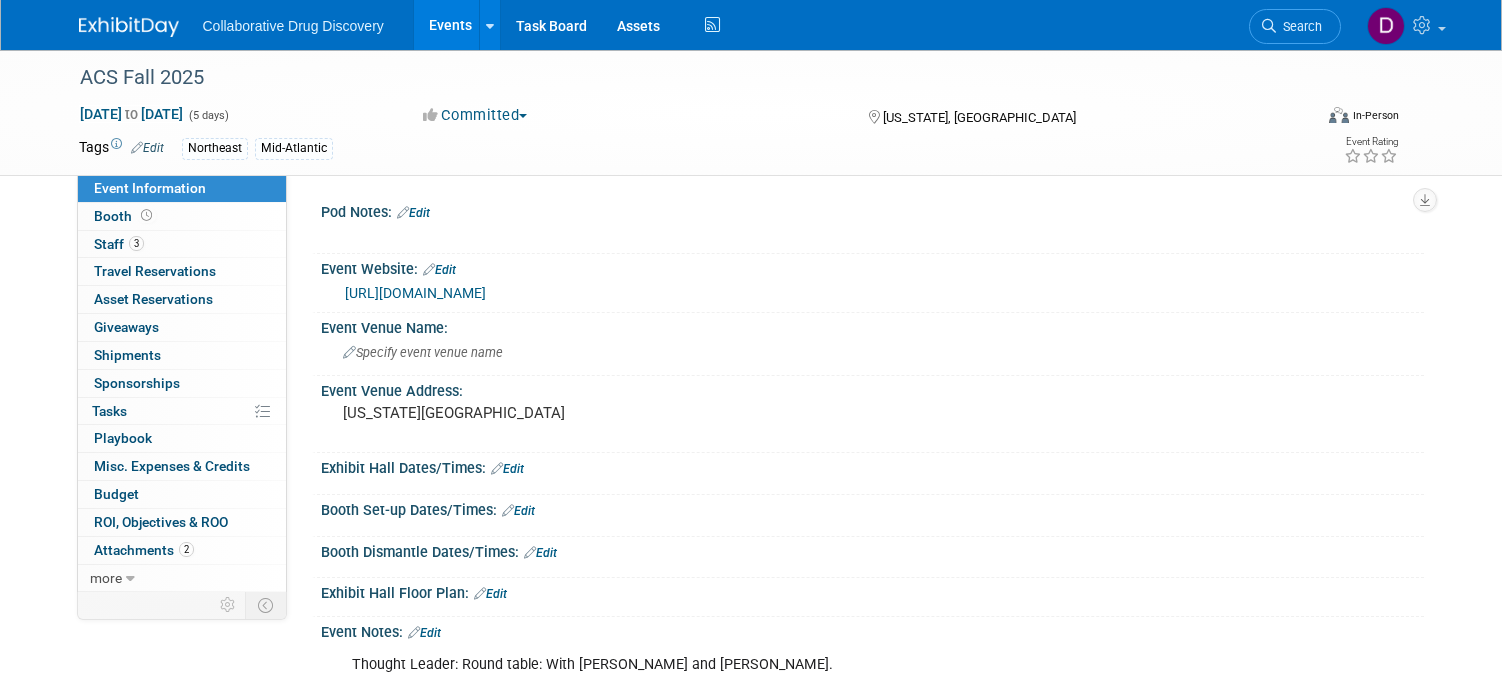 scroll, scrollTop: 0, scrollLeft: 0, axis: both 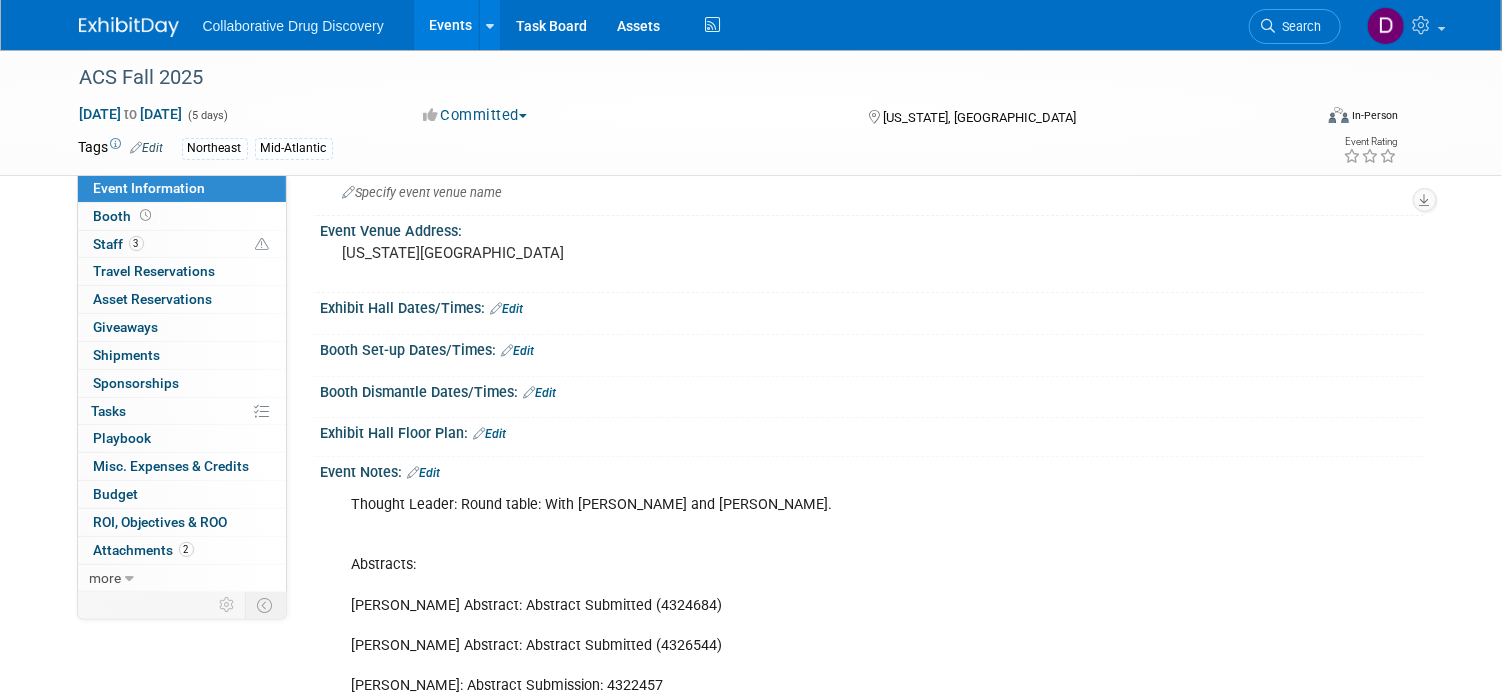 click on "Edit" at bounding box center [424, 473] 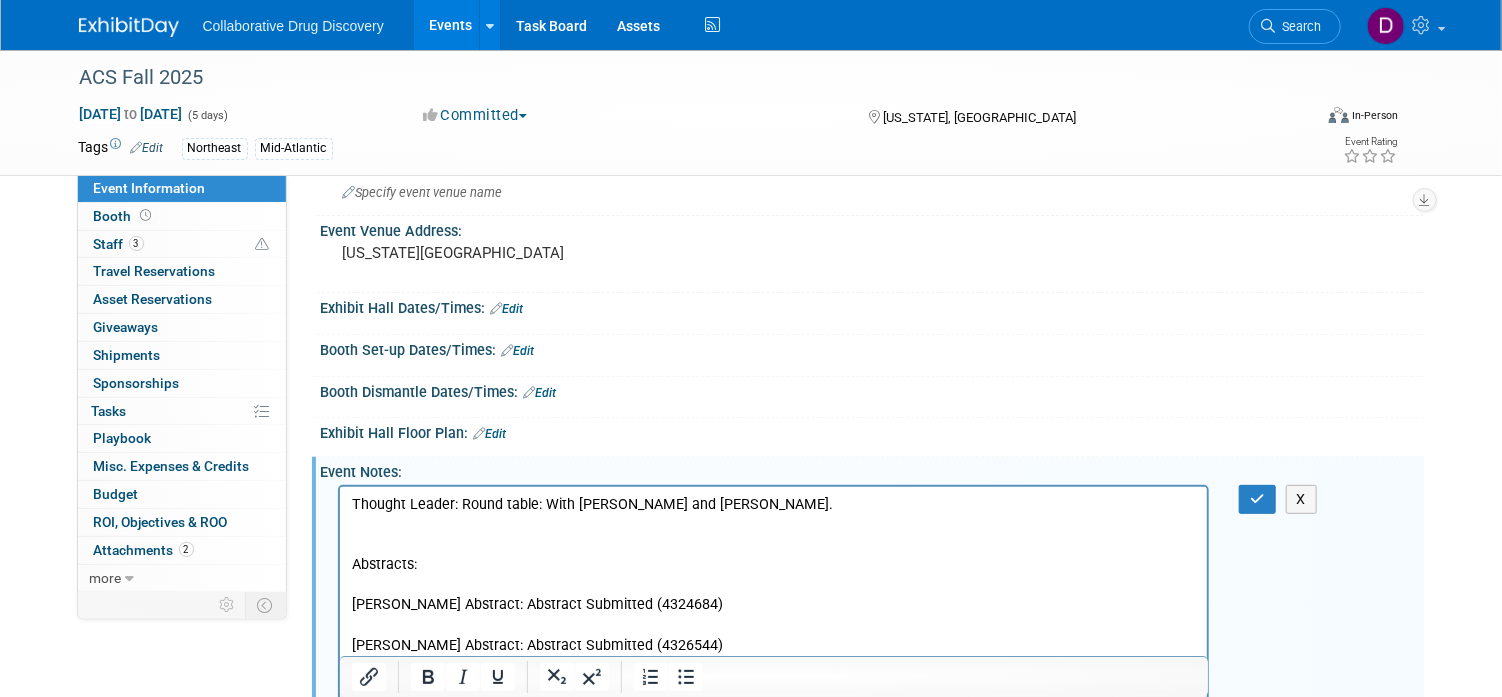 scroll, scrollTop: 0, scrollLeft: 0, axis: both 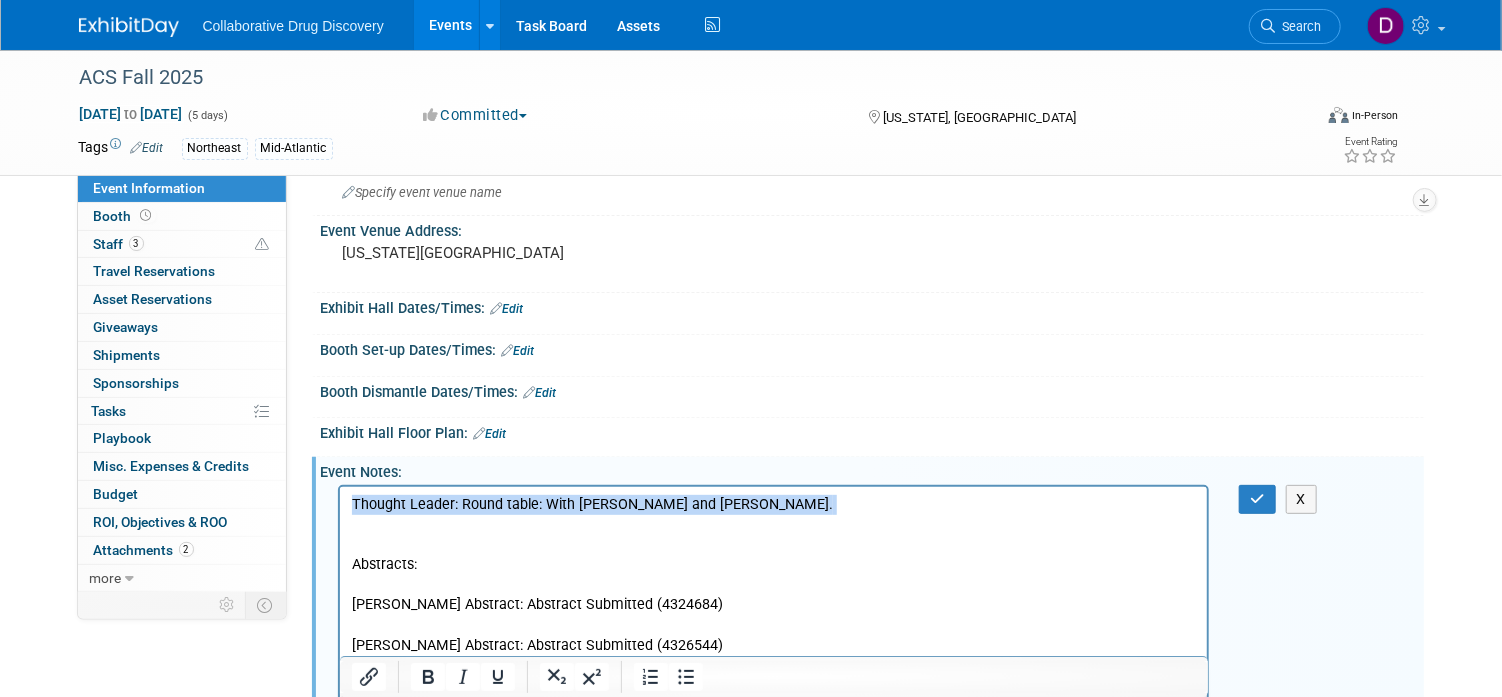 drag, startPoint x: 717, startPoint y: 513, endPoint x: 302, endPoint y: 515, distance: 415.00482 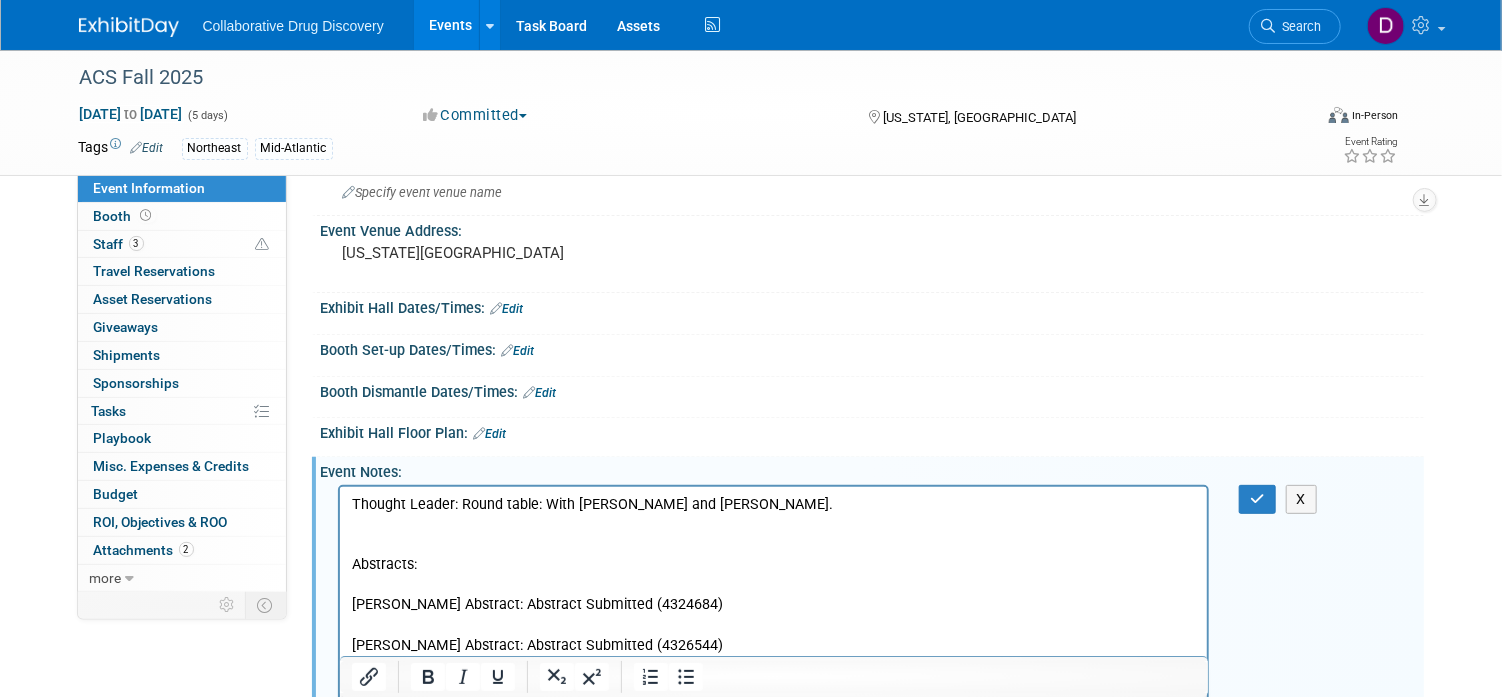 click on "Thought Leader: Round table: With [PERSON_NAME] and [PERSON_NAME].  Abstracts:  [PERSON_NAME] Abstract: Abstract Submitted (4324684) [PERSON_NAME] Abstract: Abstract Submitted (4326544) [PERSON_NAME]: Abstract Submission: 4322457
X" at bounding box center [872, 619] 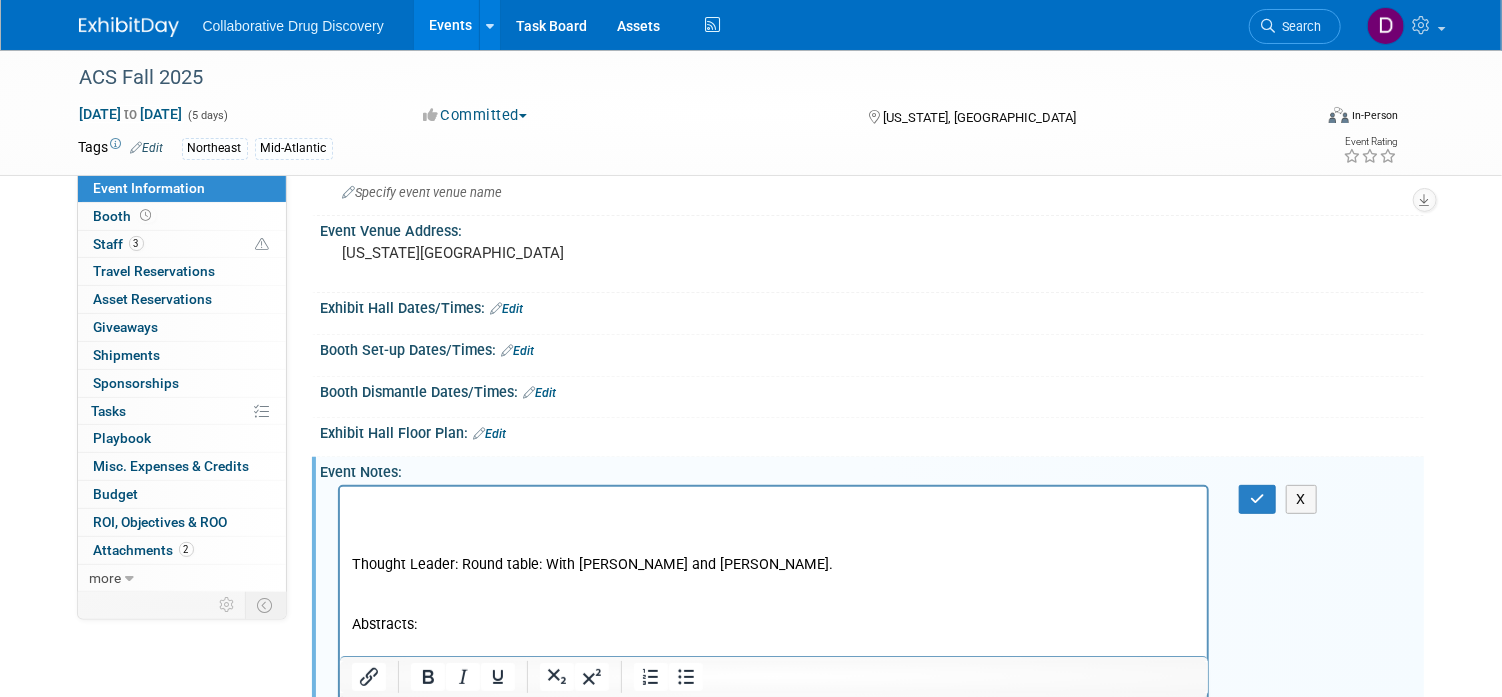 click at bounding box center (773, 504) 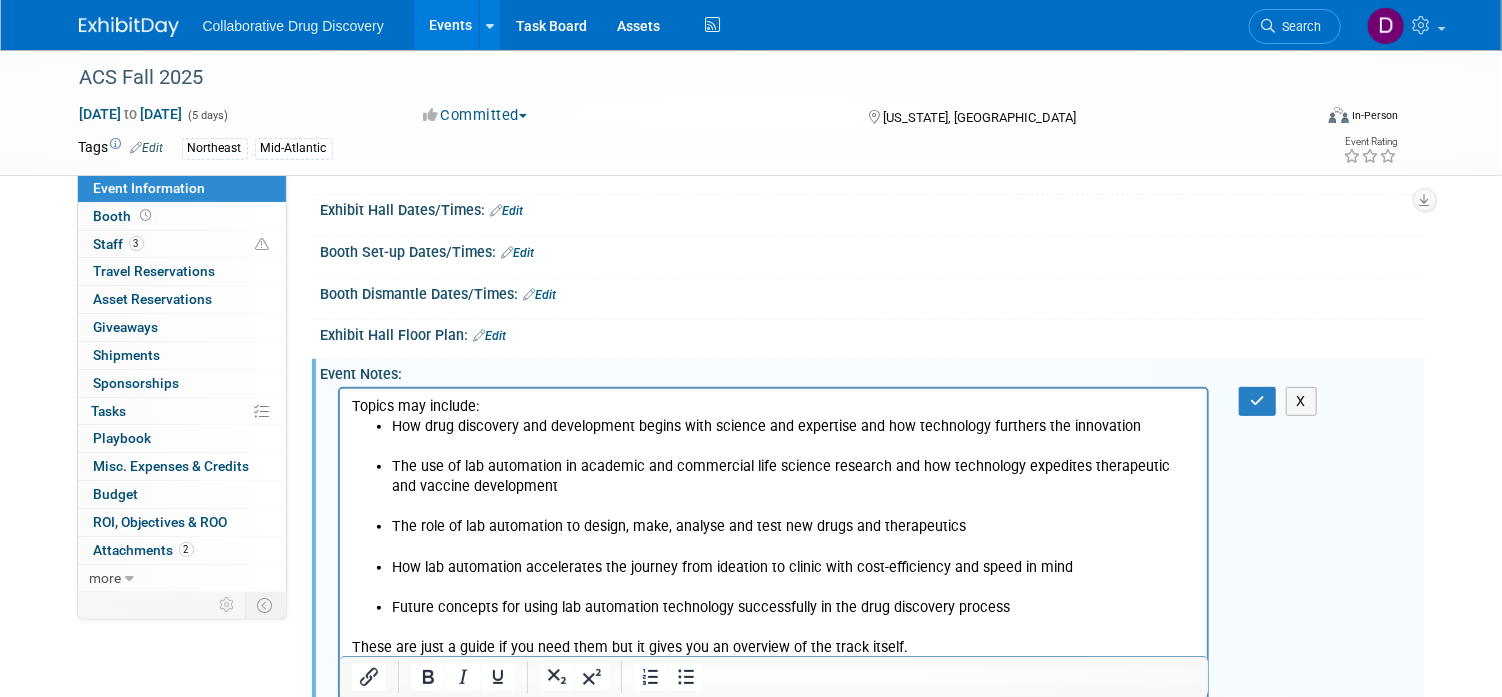 scroll, scrollTop: 278, scrollLeft: 0, axis: vertical 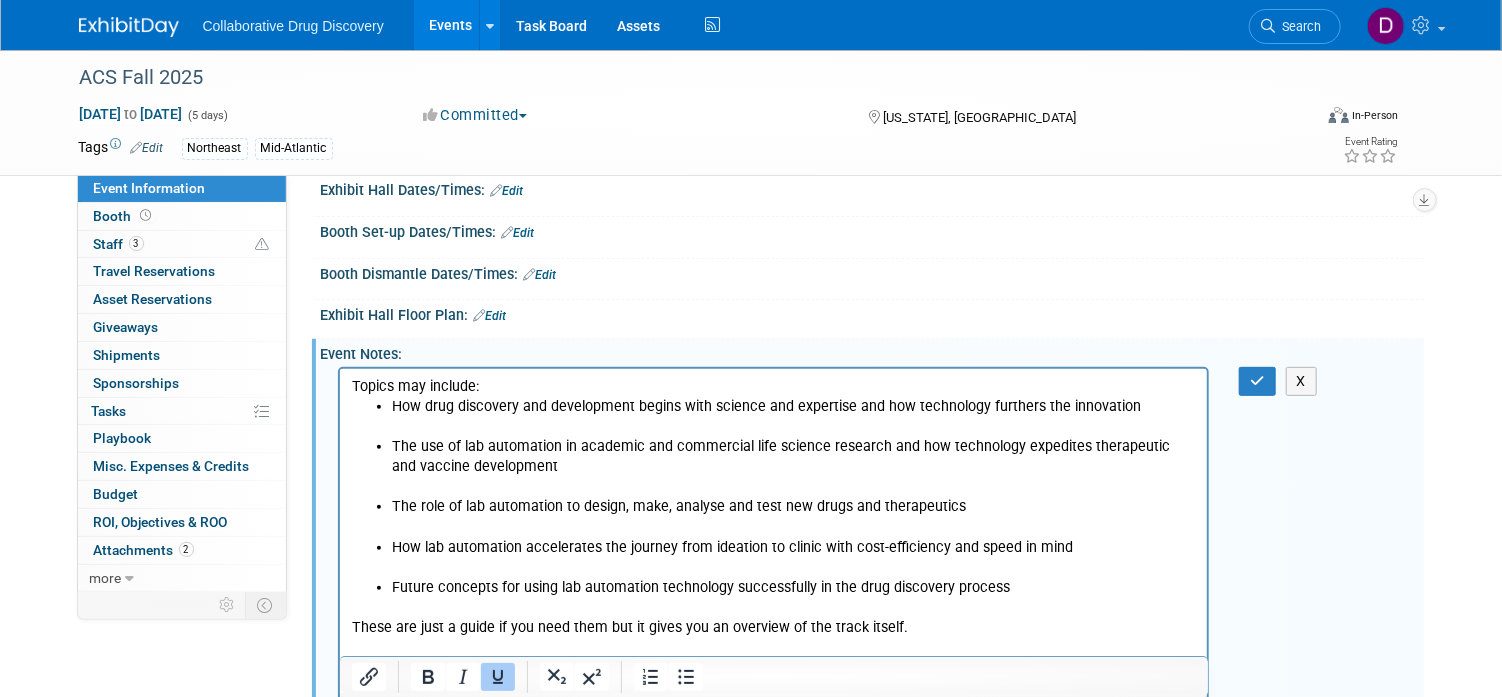 click at bounding box center [773, 426] 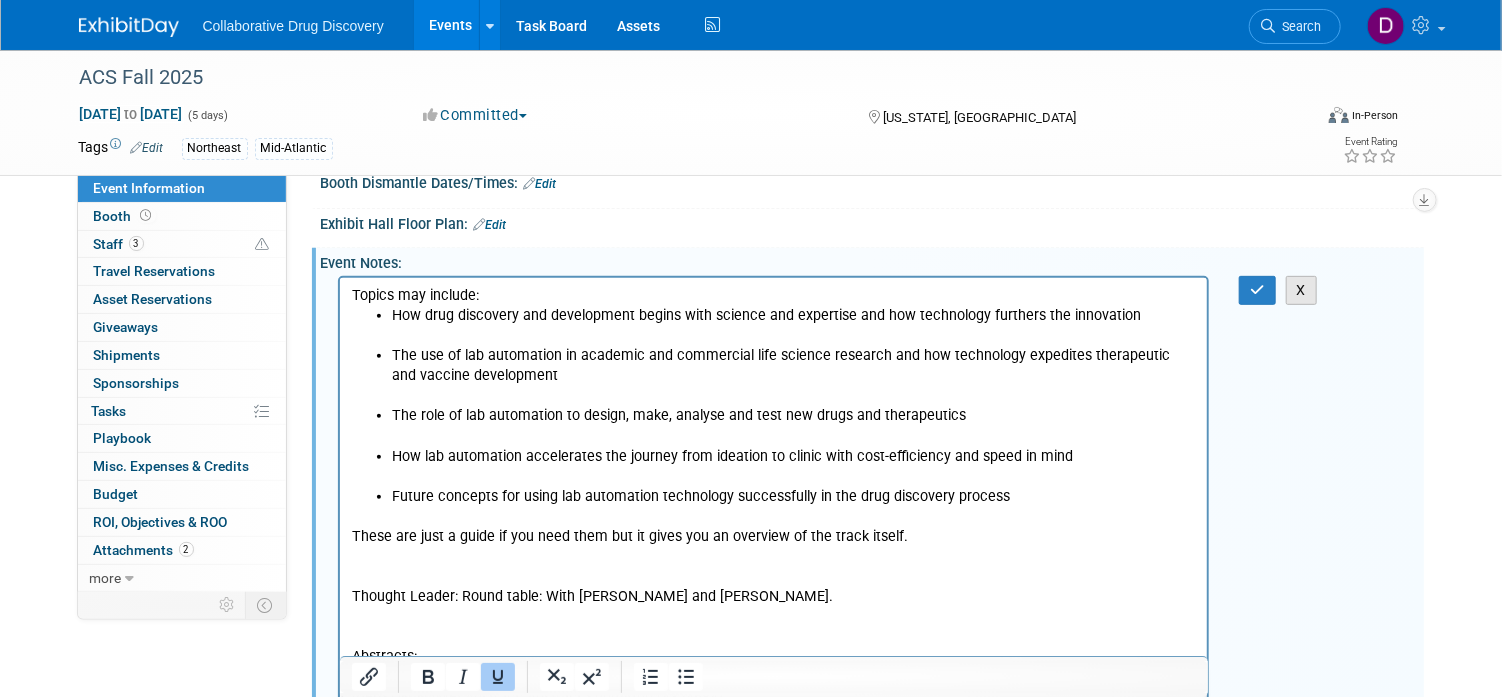 click on "X" at bounding box center (1302, 290) 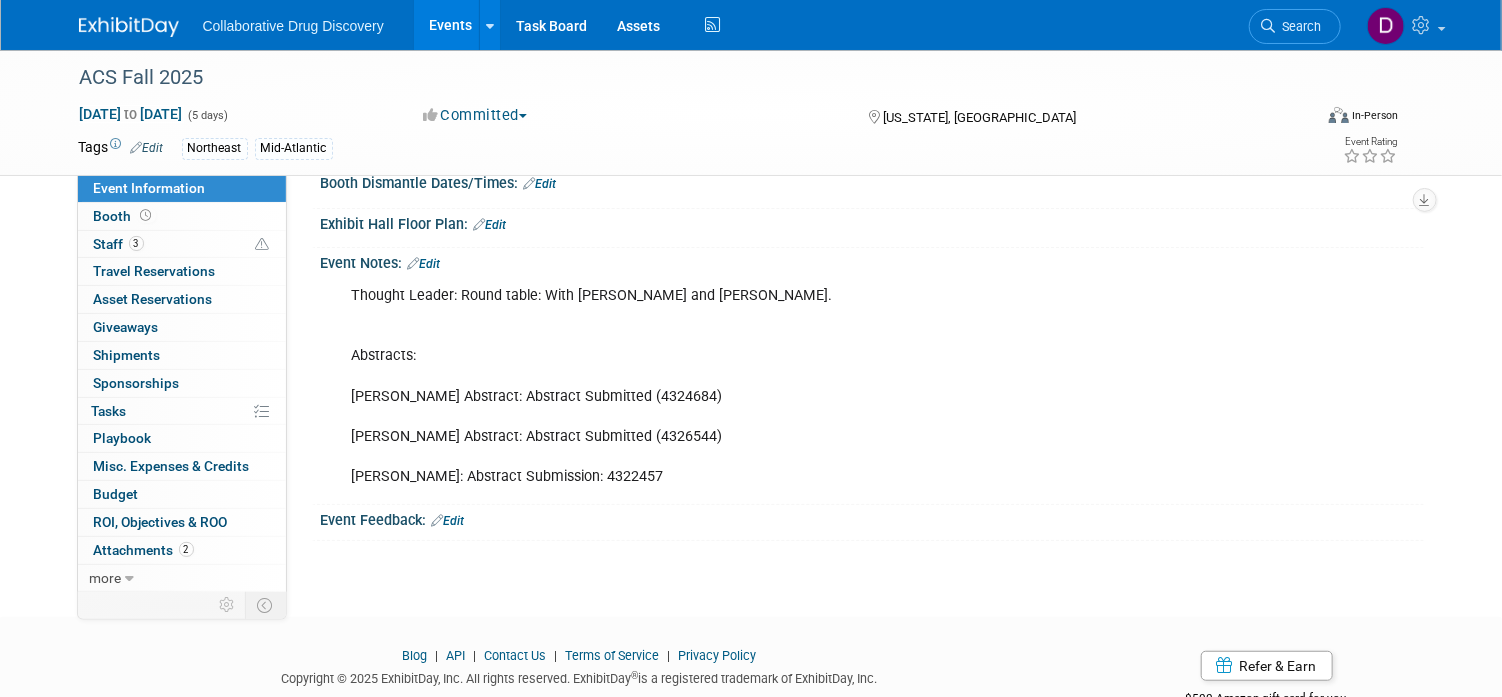 click on "Edit" at bounding box center (424, 264) 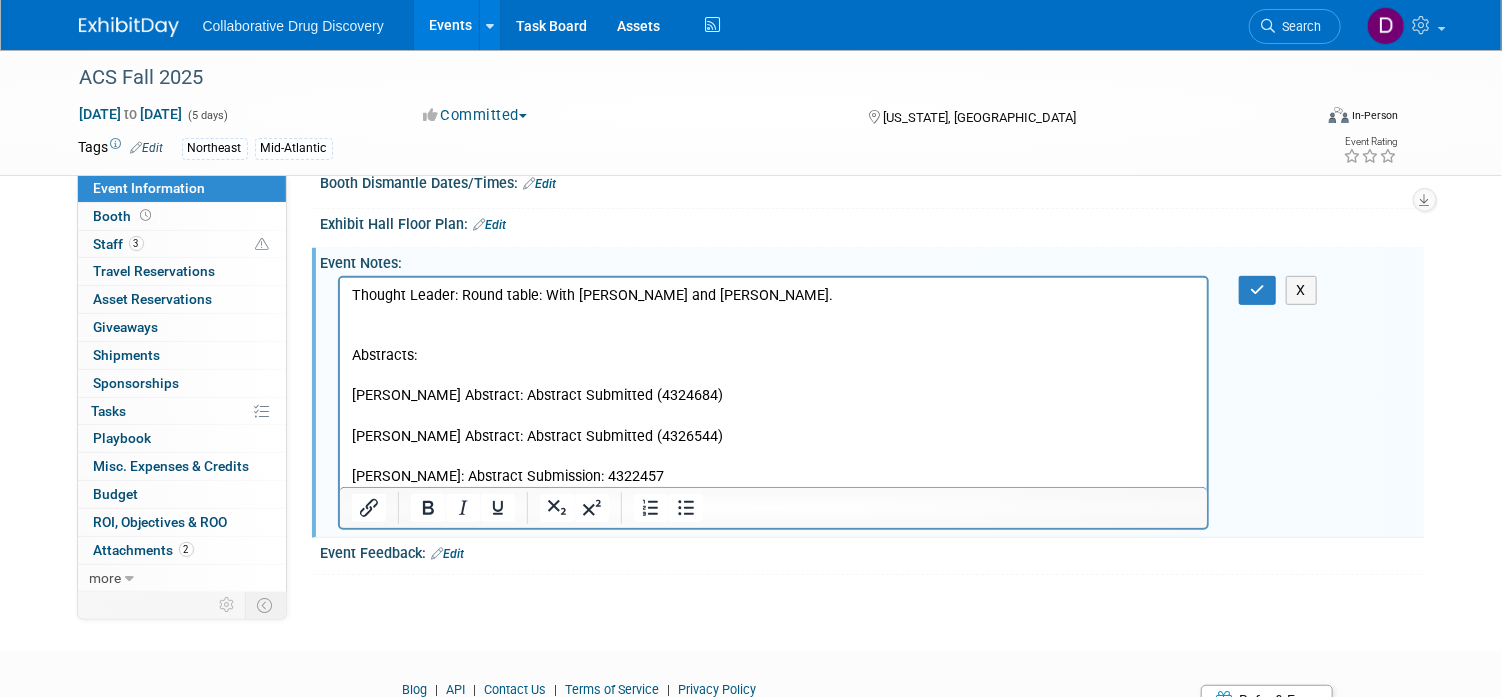 scroll, scrollTop: 0, scrollLeft: 0, axis: both 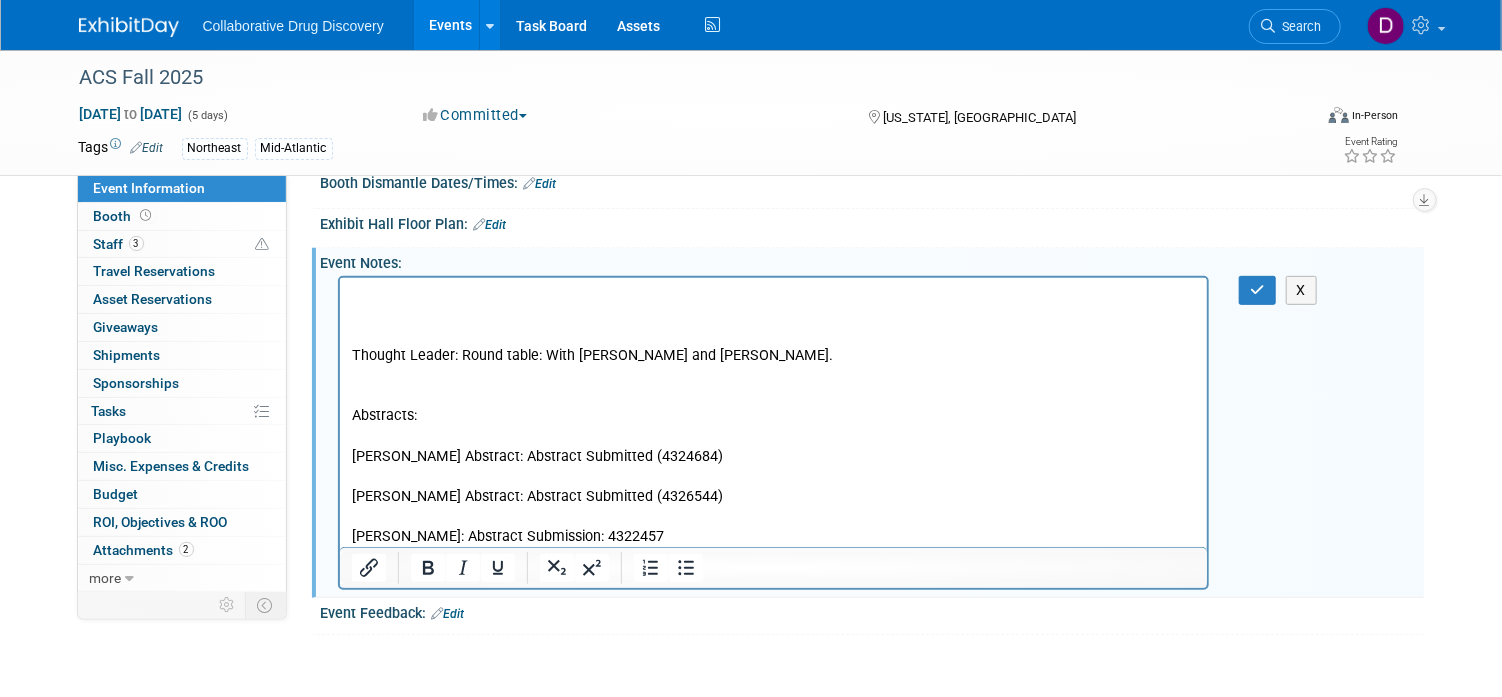 click at bounding box center (773, 295) 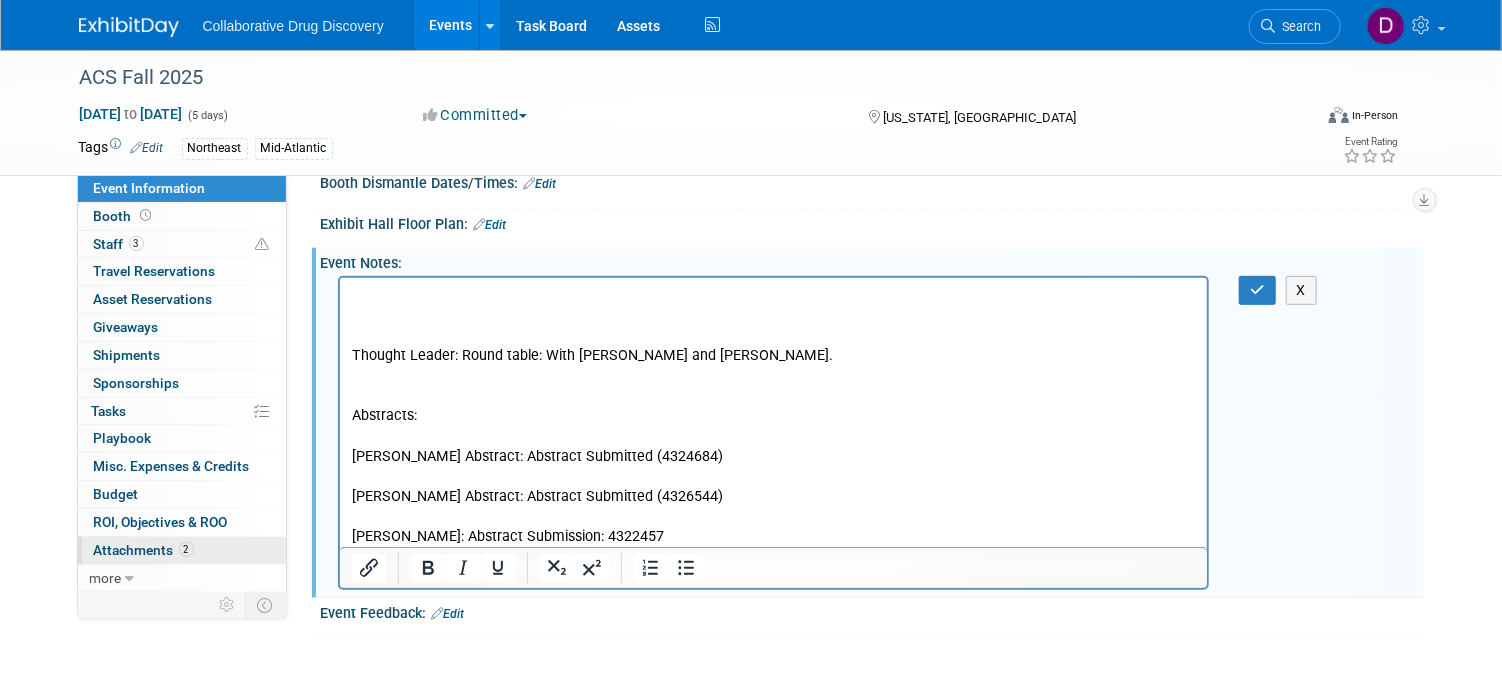 click on "Attachments 2" at bounding box center (144, 550) 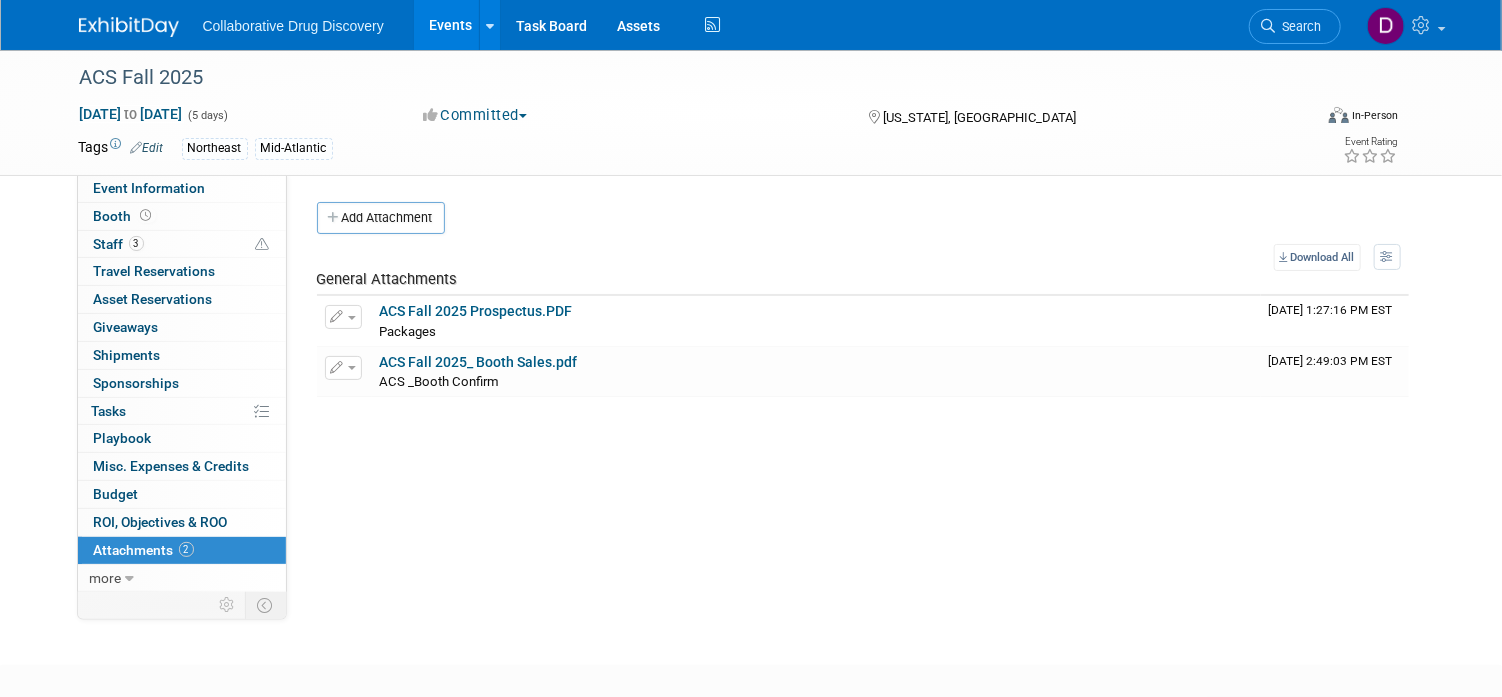 click on "Pod Notes:
Edit
X
Event Website:
Edit
https://www.acs.org/events/fall.htm
Event Venue Name:
Specify event venue name
Event Venue Address:
Washington DC
Exhibit Hall Dates/Times:
Edit
Save Changes
Cancel
Booth Set-up Dates/Times:
Edit
Save Changes
Cancel
Booth Dismantle Dates/Times:
Edit
Save Changes
Cancel
Exhibit Hall Floor Plan:
Edit
Event Notes:
Edit
Thought Leader: Round table: With Peter and Alex.  Abstracts:  Peter Abstract: Abstract Submitted (4324684) Alex Abstract: Abstract Submitted (4326544) Christopher Southan: Abstract Submission: 4322457
X
Event Feedback:
Edit
Booth Reservation & Invoice:
Edit
Need to Reserve" at bounding box center (855, 382) 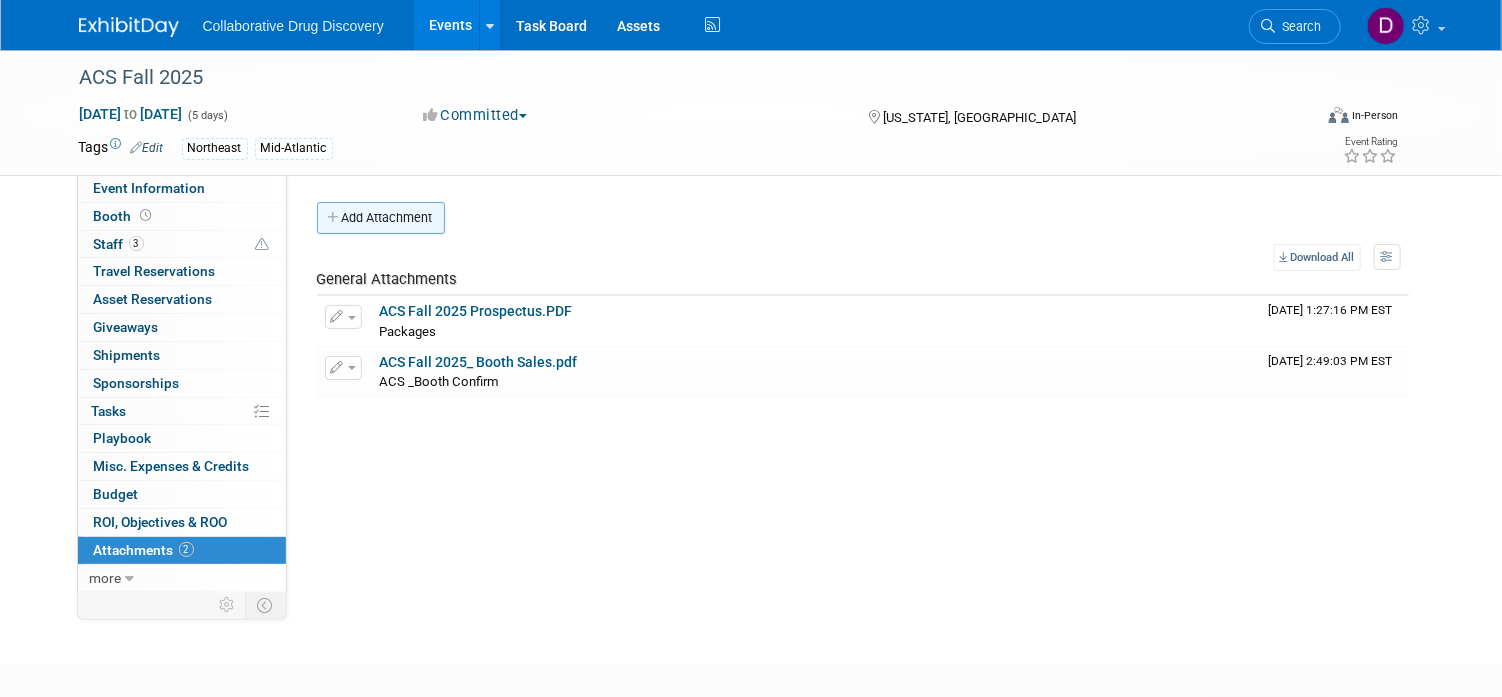 click on "Add Attachment" at bounding box center [381, 218] 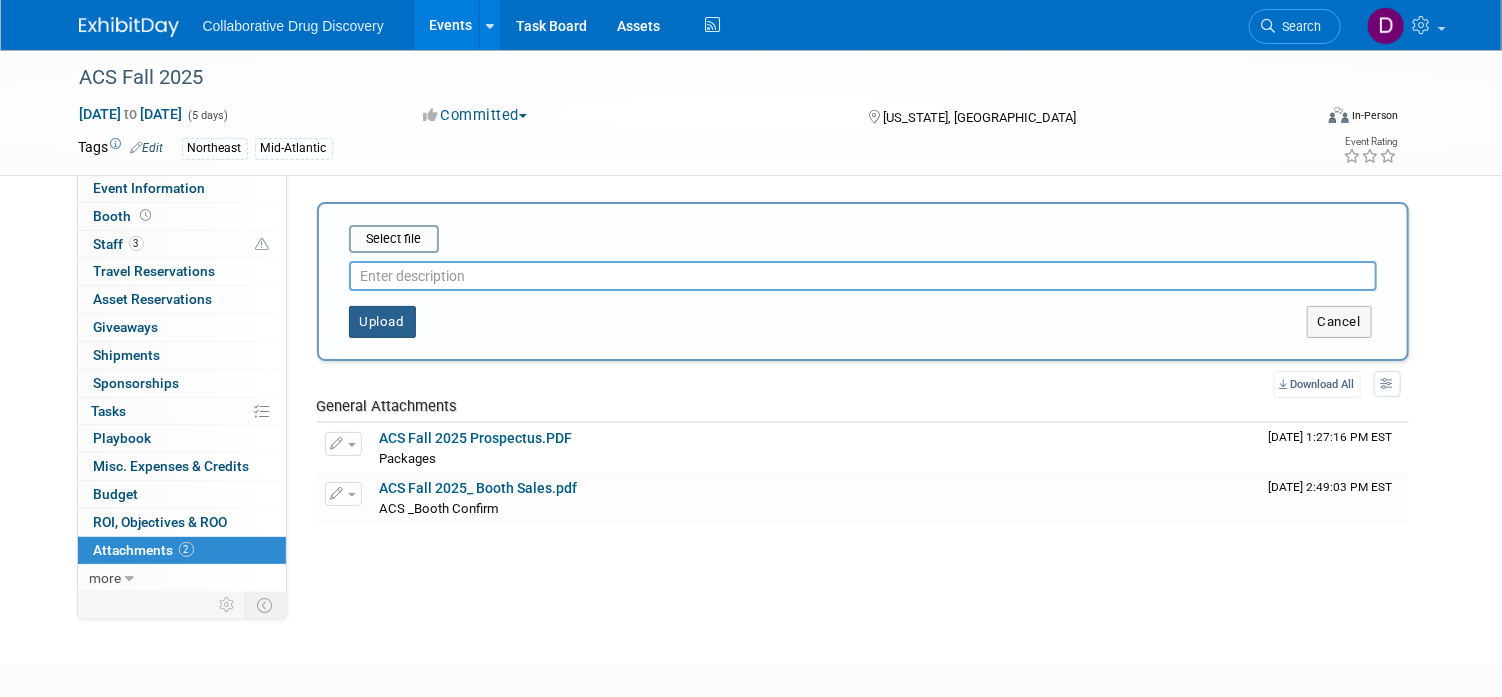 click on "Upload" at bounding box center (382, 322) 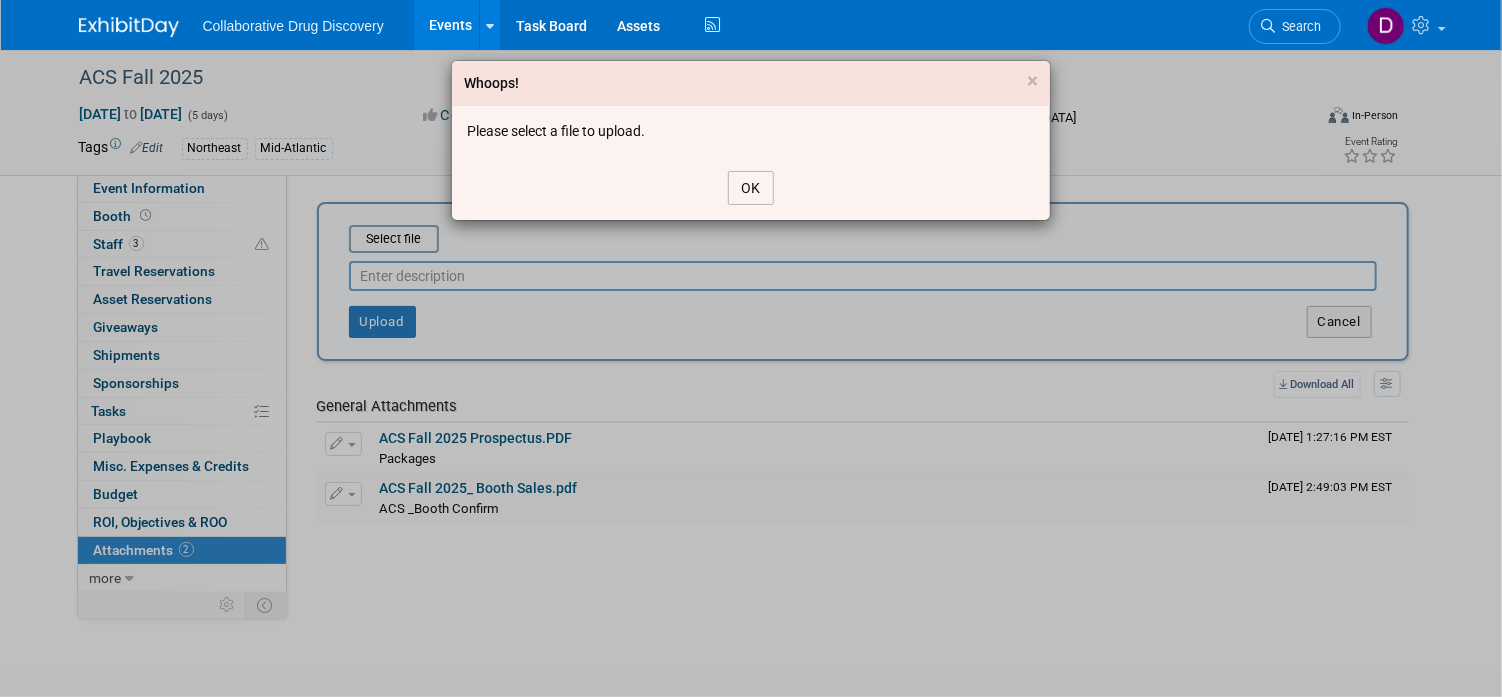 click on "OK" at bounding box center (751, 188) 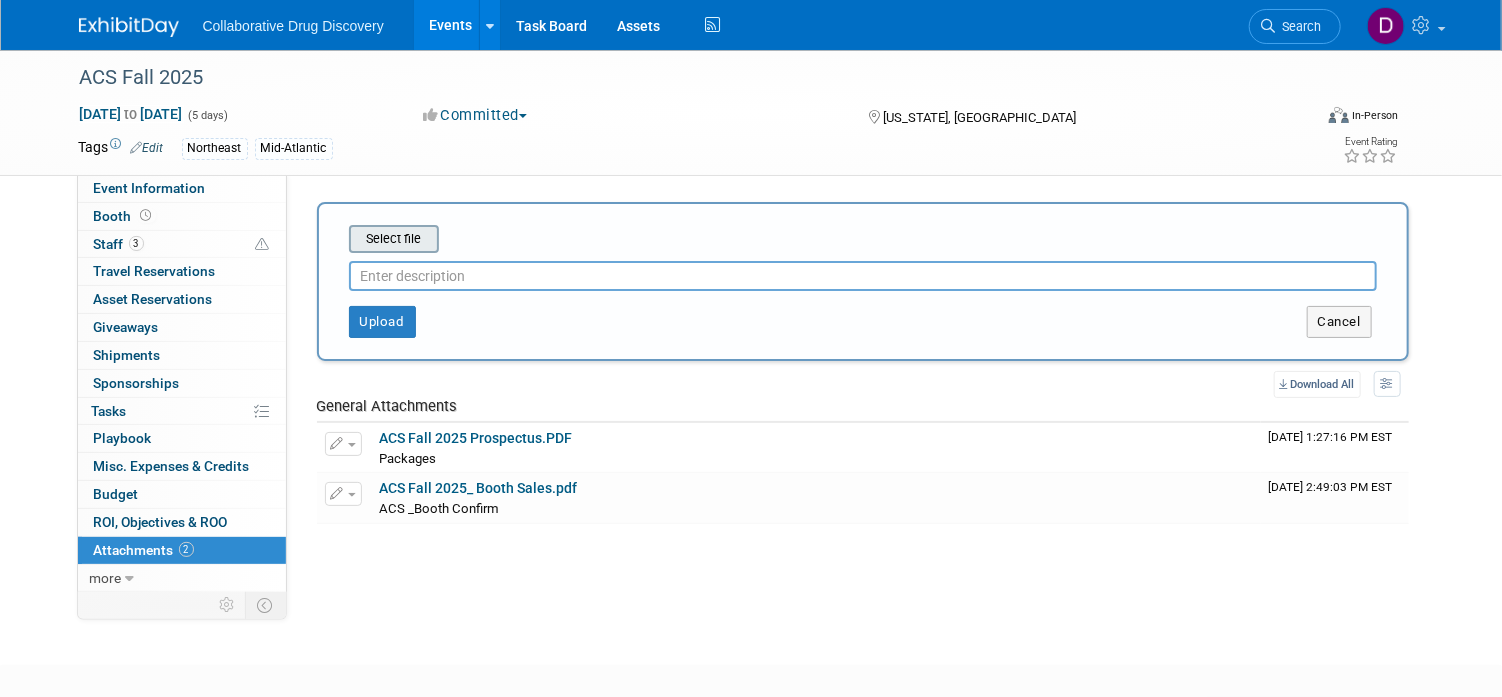 click at bounding box center [318, 239] 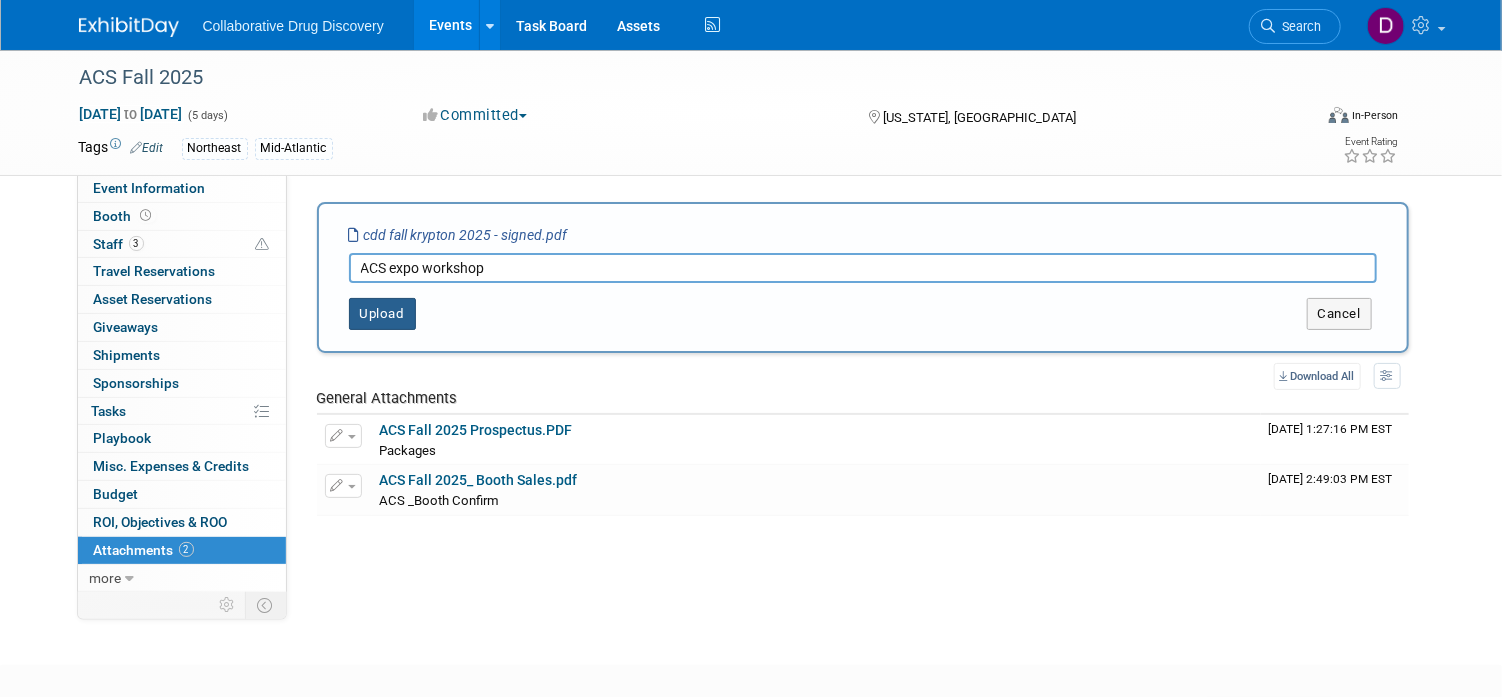 type on "ACS expo workshop" 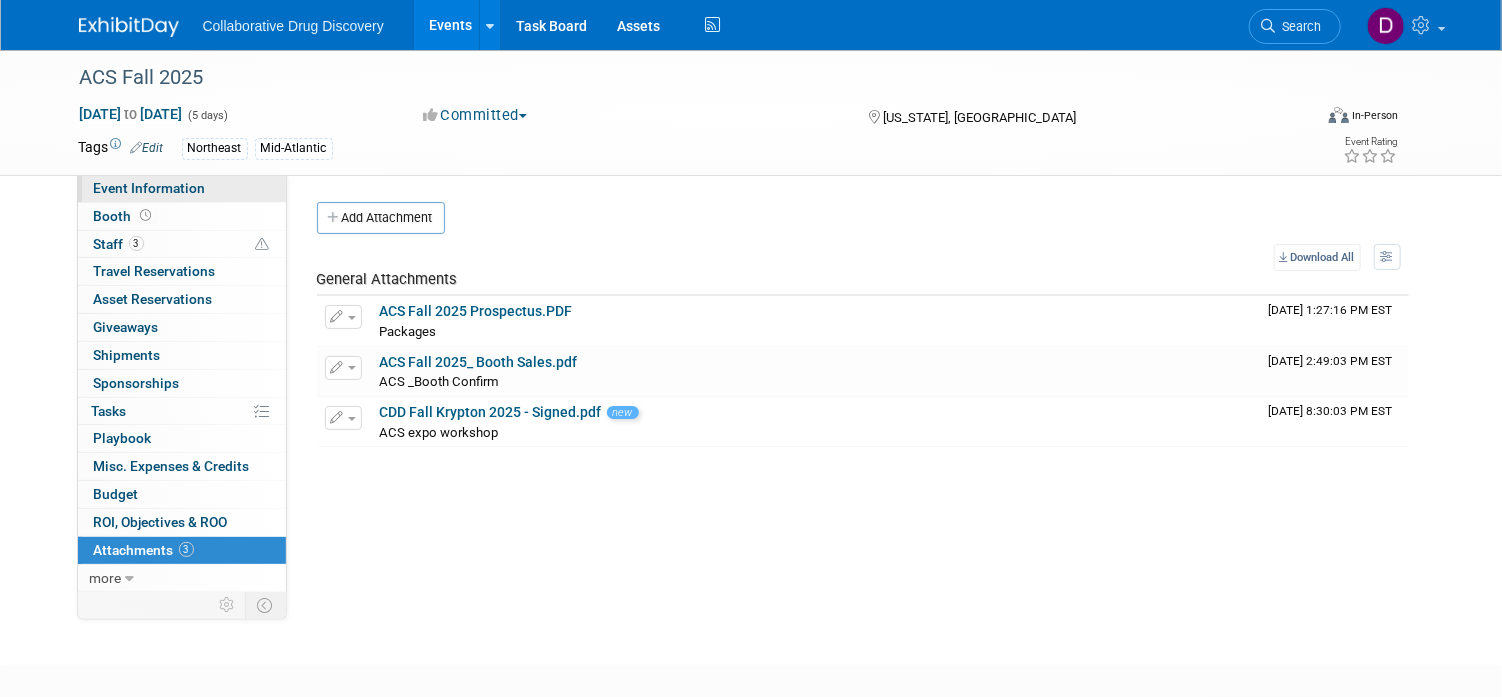 click on "Event Information" at bounding box center [150, 188] 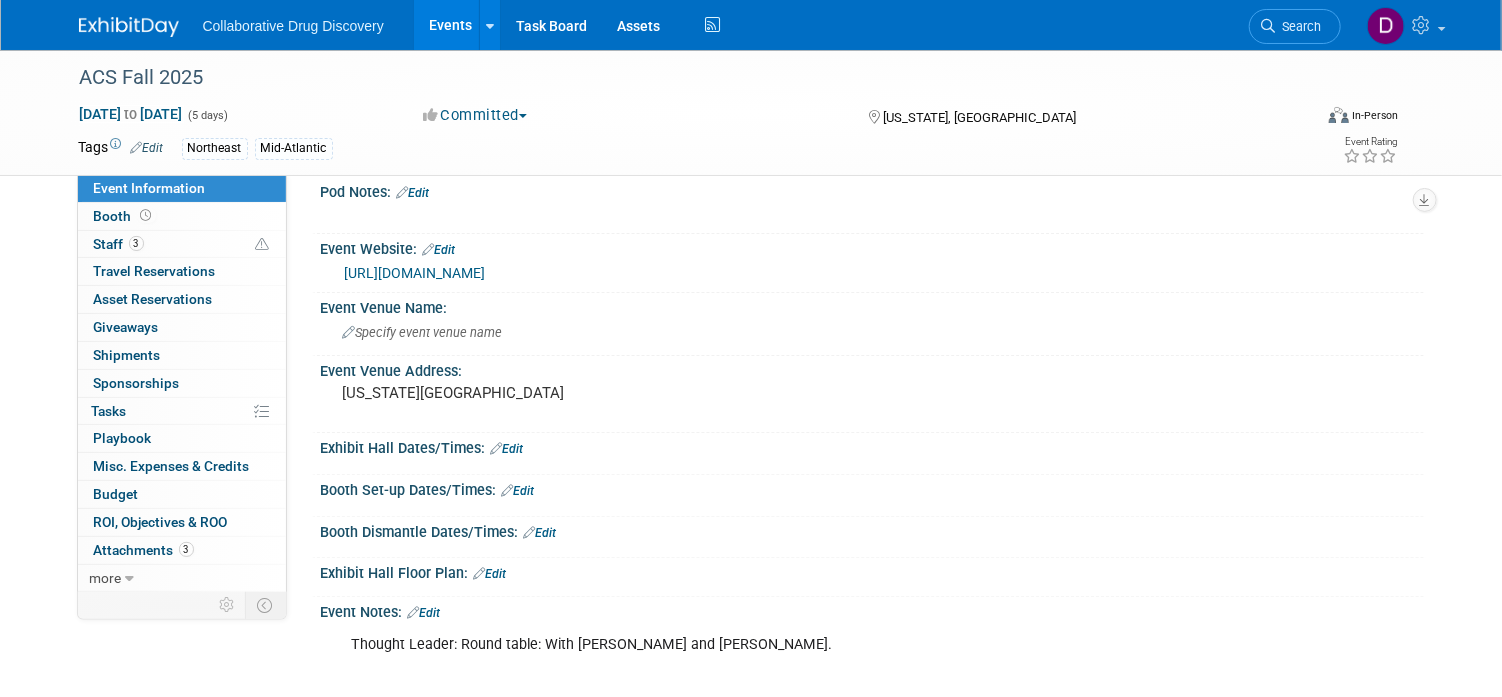 scroll, scrollTop: 31, scrollLeft: 0, axis: vertical 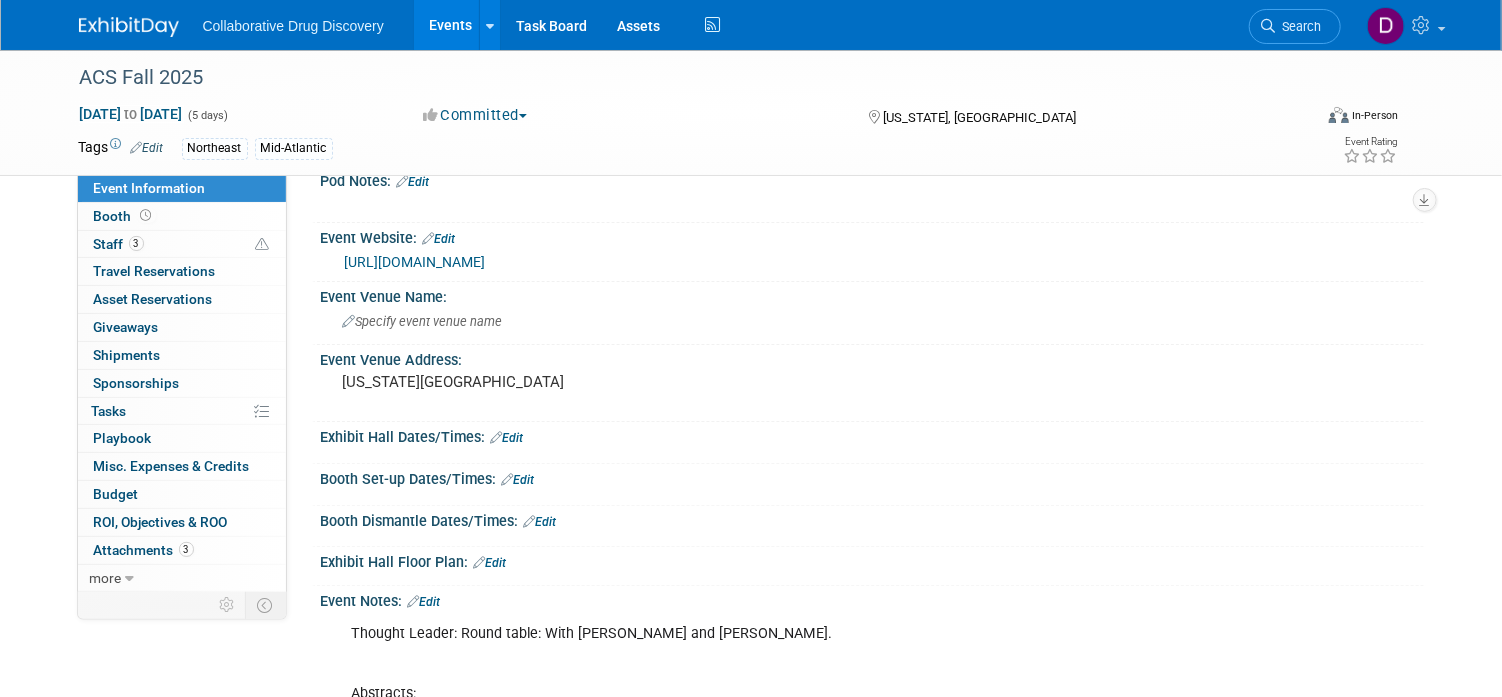 click on "Edit" at bounding box center (424, 602) 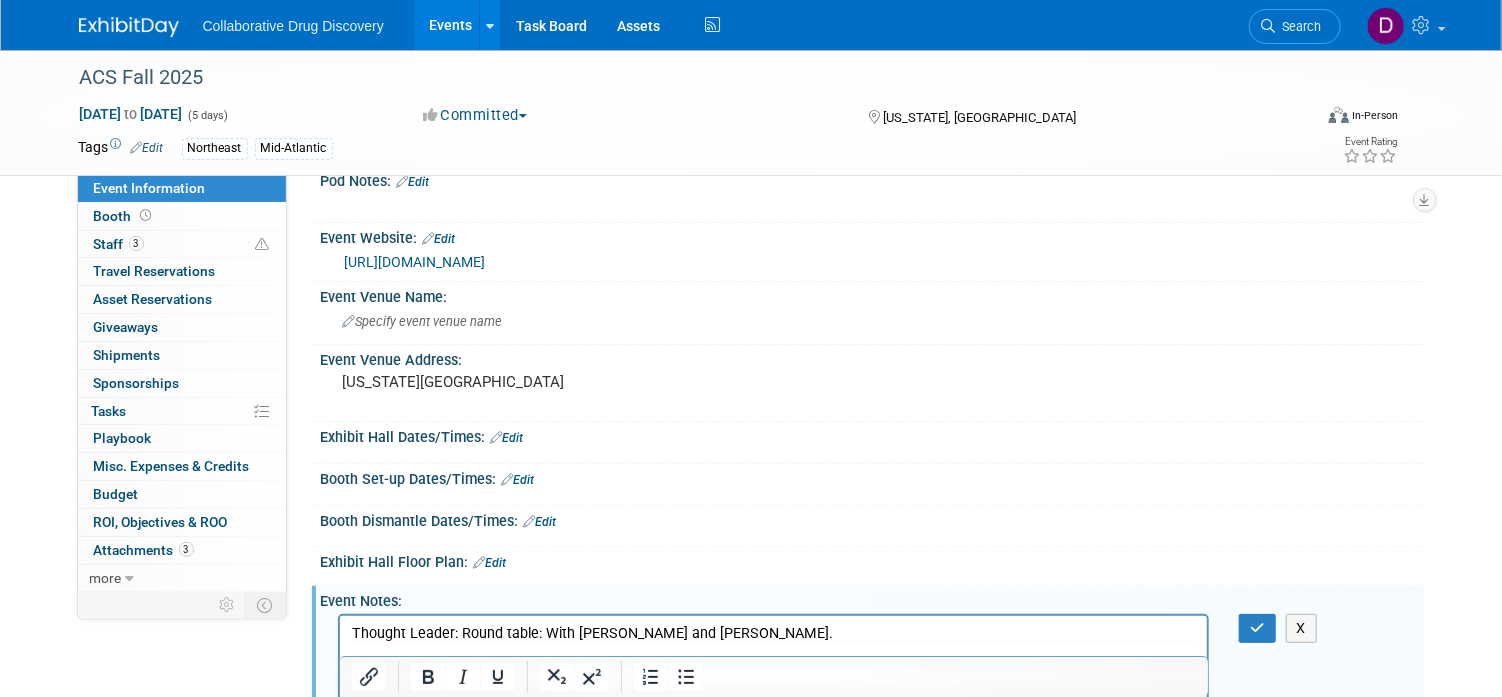 scroll, scrollTop: 0, scrollLeft: 0, axis: both 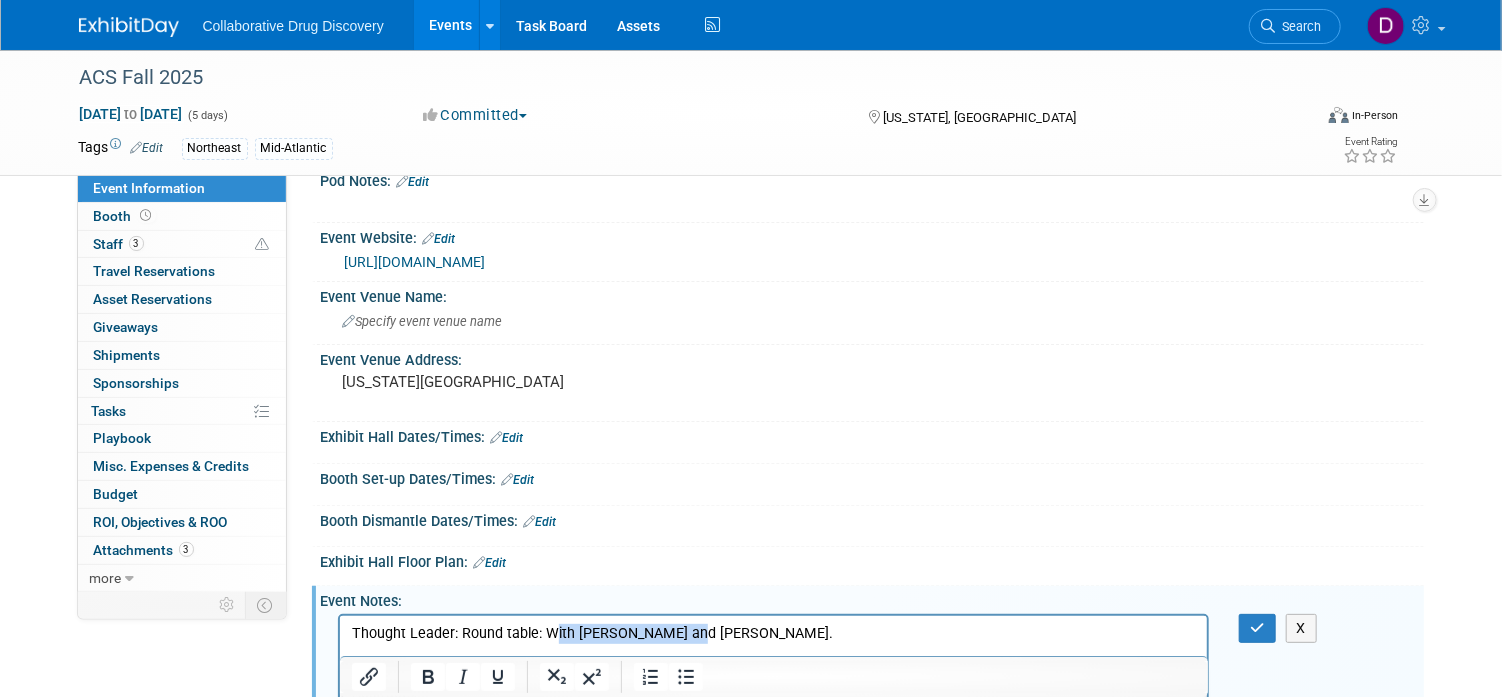 drag, startPoint x: 684, startPoint y: 635, endPoint x: 549, endPoint y: 632, distance: 135.03333 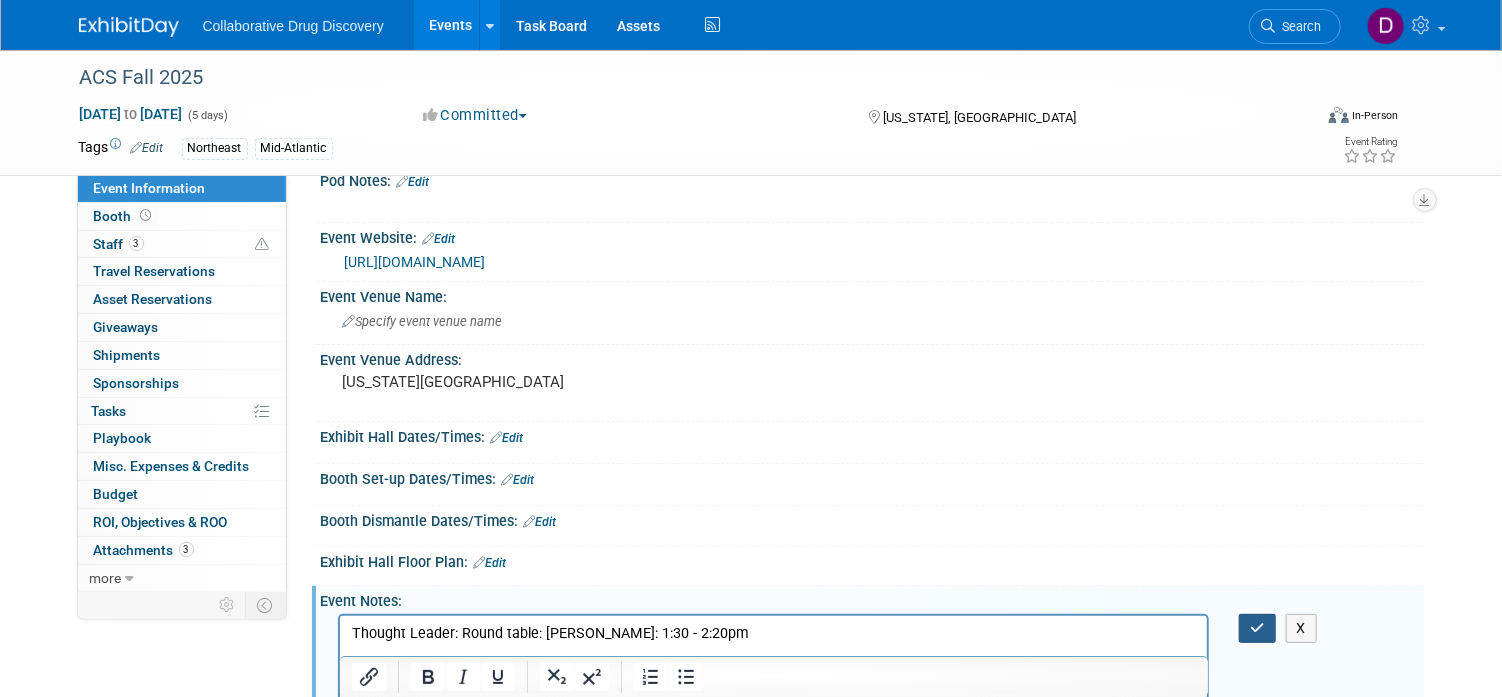 click at bounding box center (1257, 628) 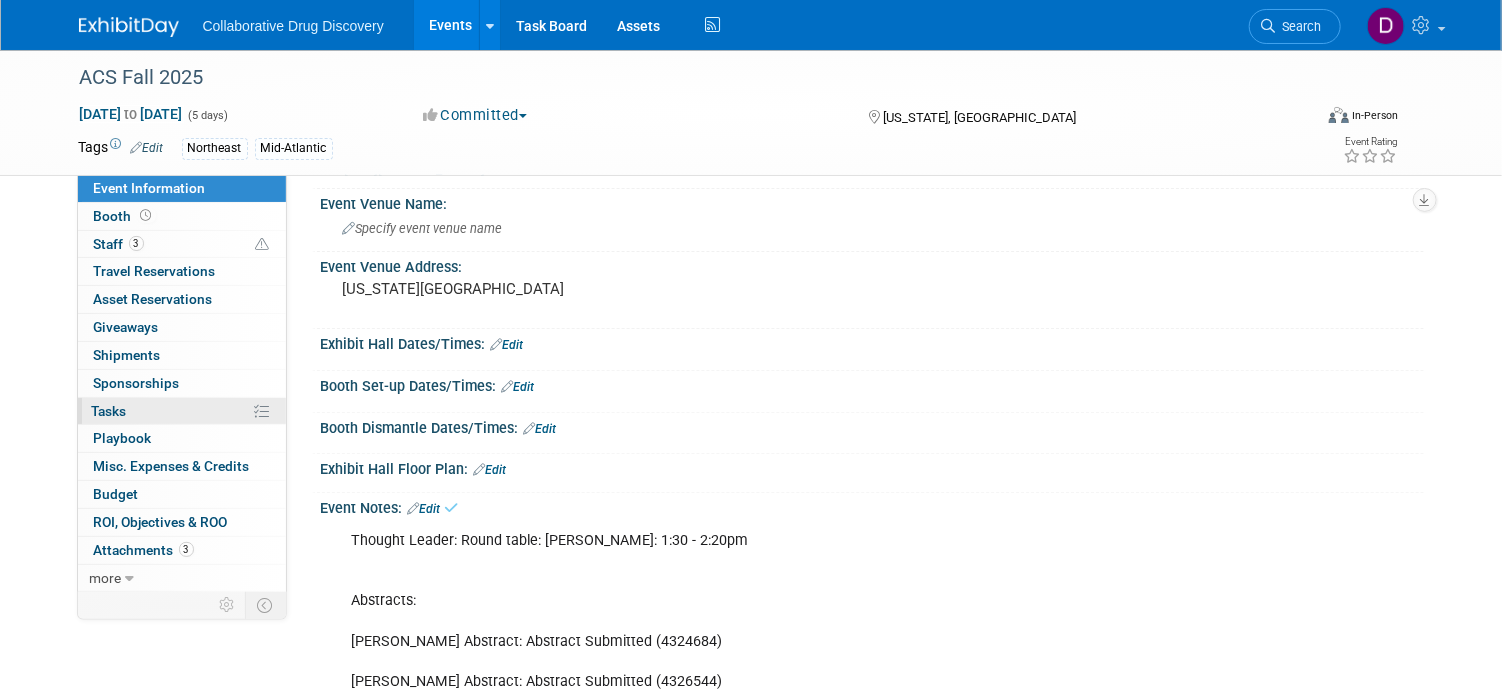 scroll, scrollTop: 0, scrollLeft: 0, axis: both 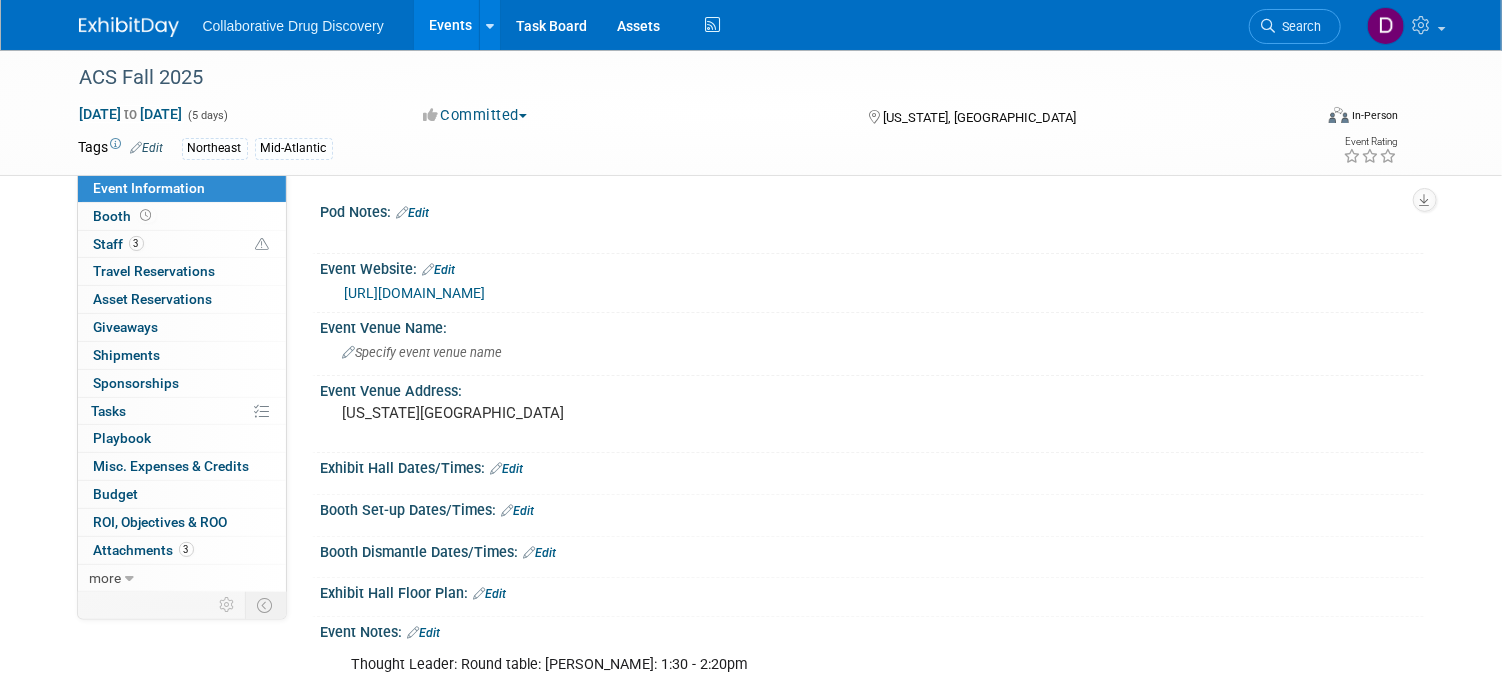 click on "Event Information" at bounding box center (182, 188) 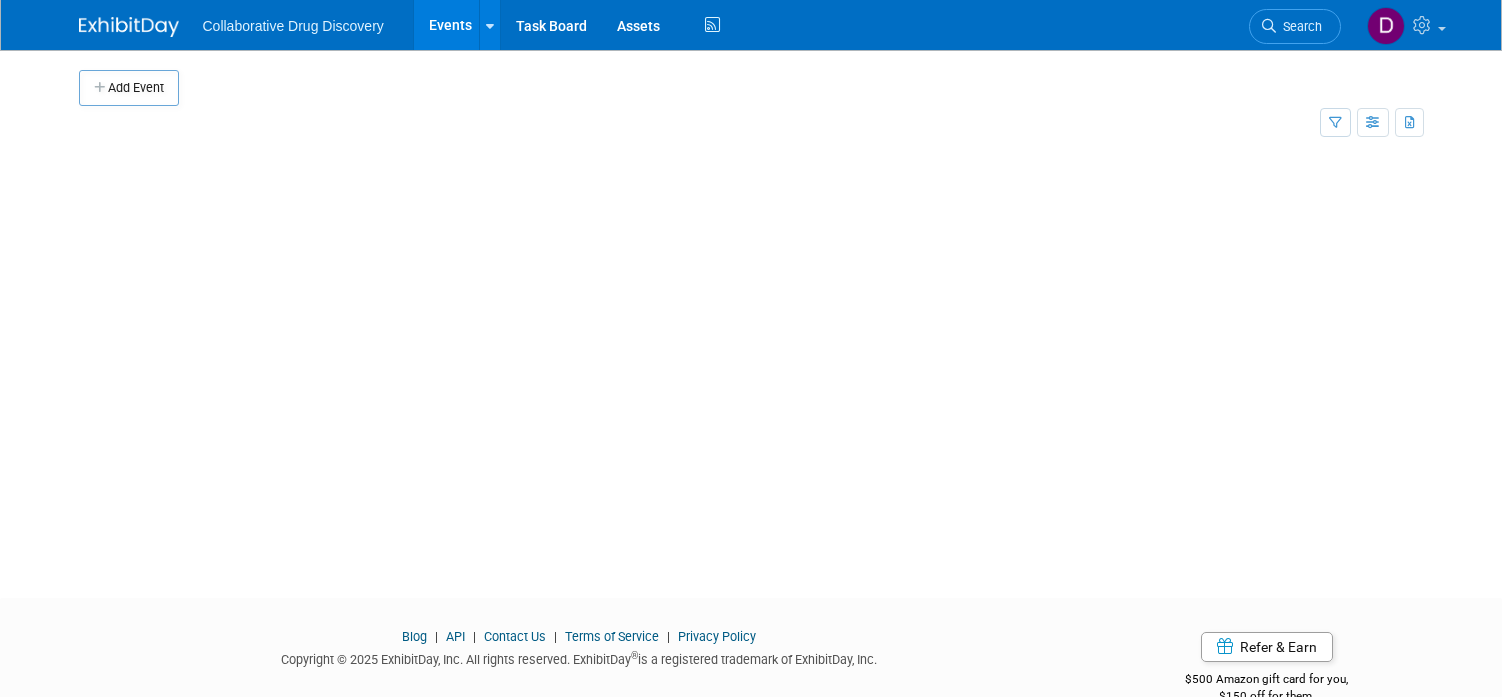 scroll, scrollTop: 0, scrollLeft: 0, axis: both 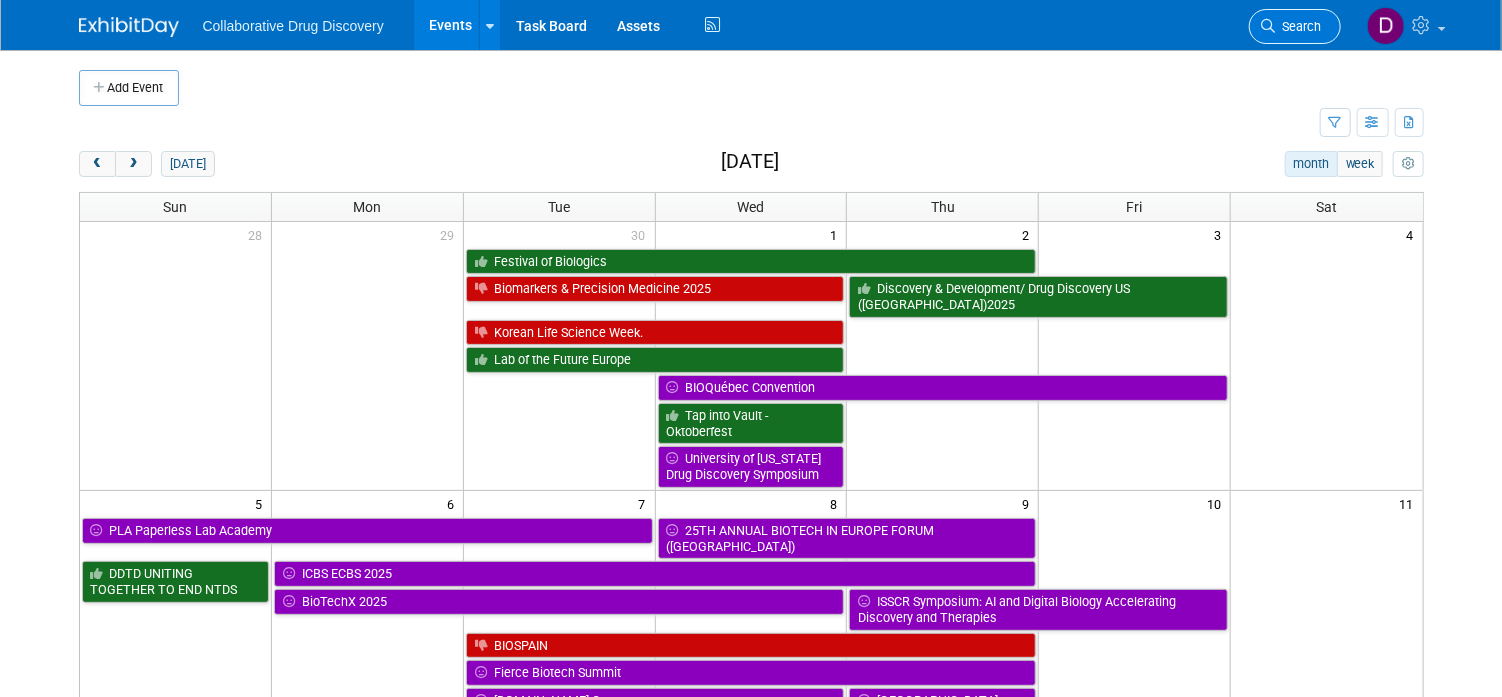 click on "Search" at bounding box center [1299, 26] 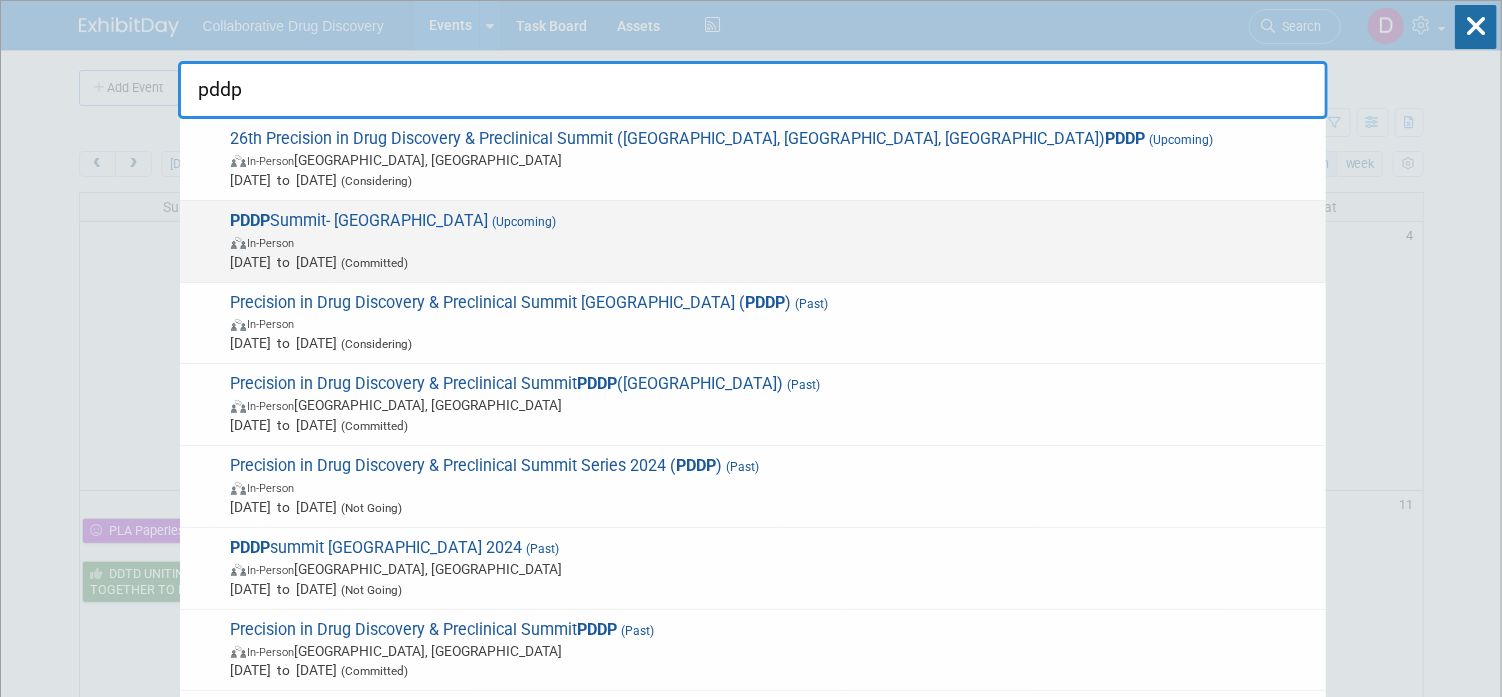 type on "pddp" 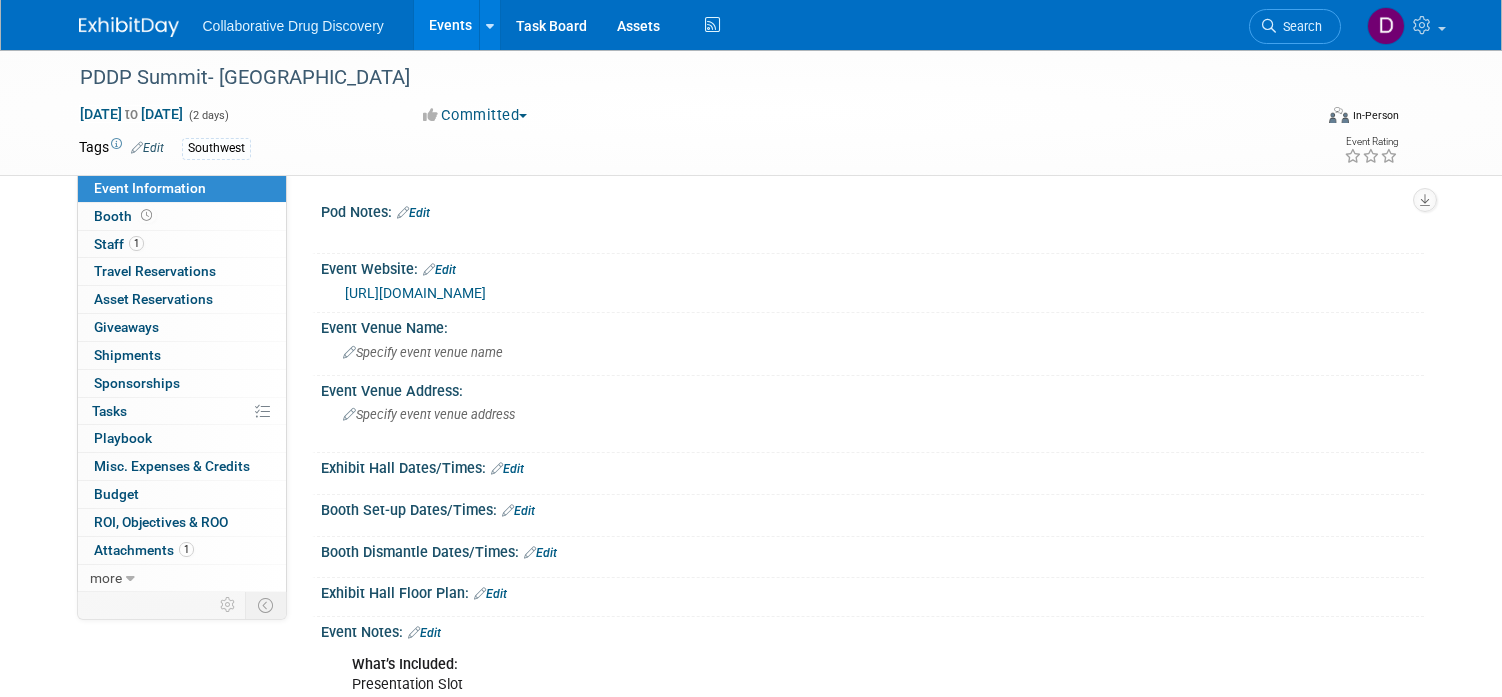 scroll, scrollTop: 0, scrollLeft: 0, axis: both 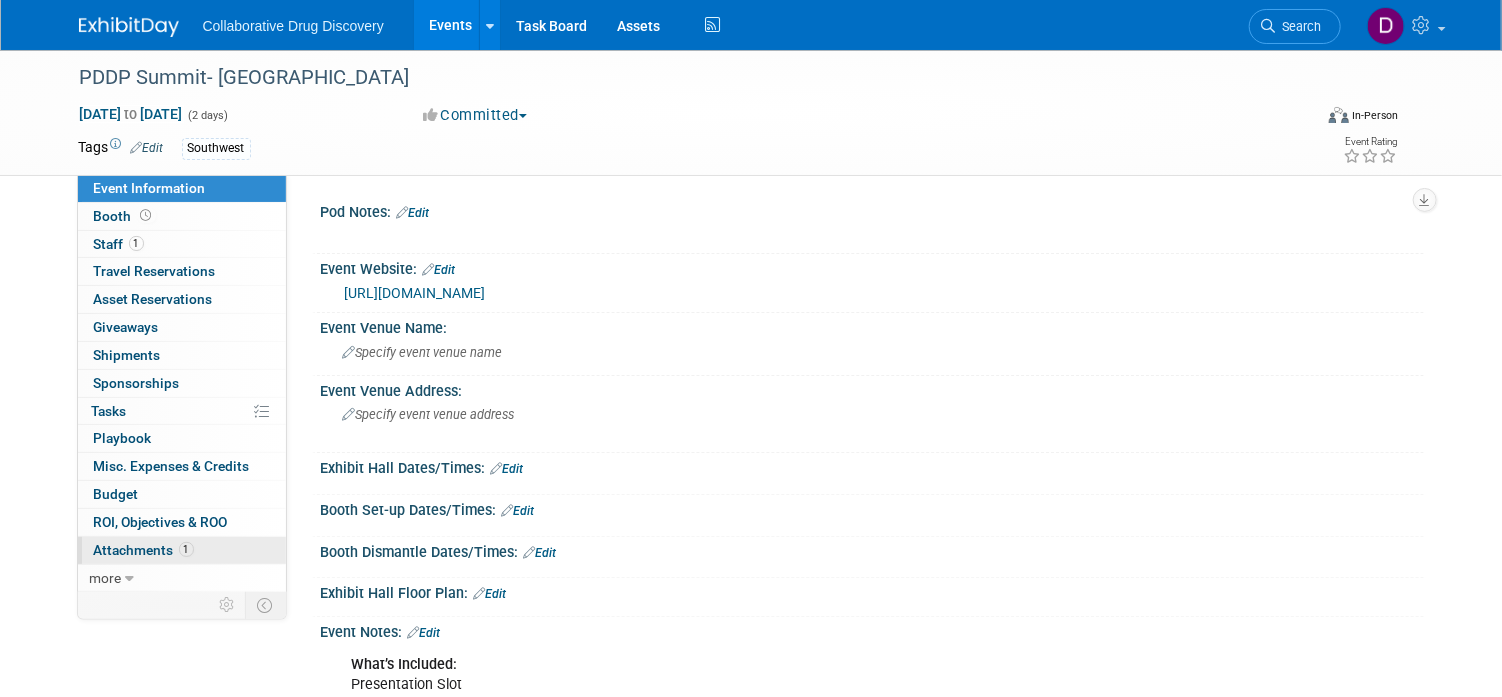 click on "Attachments 1" at bounding box center [144, 550] 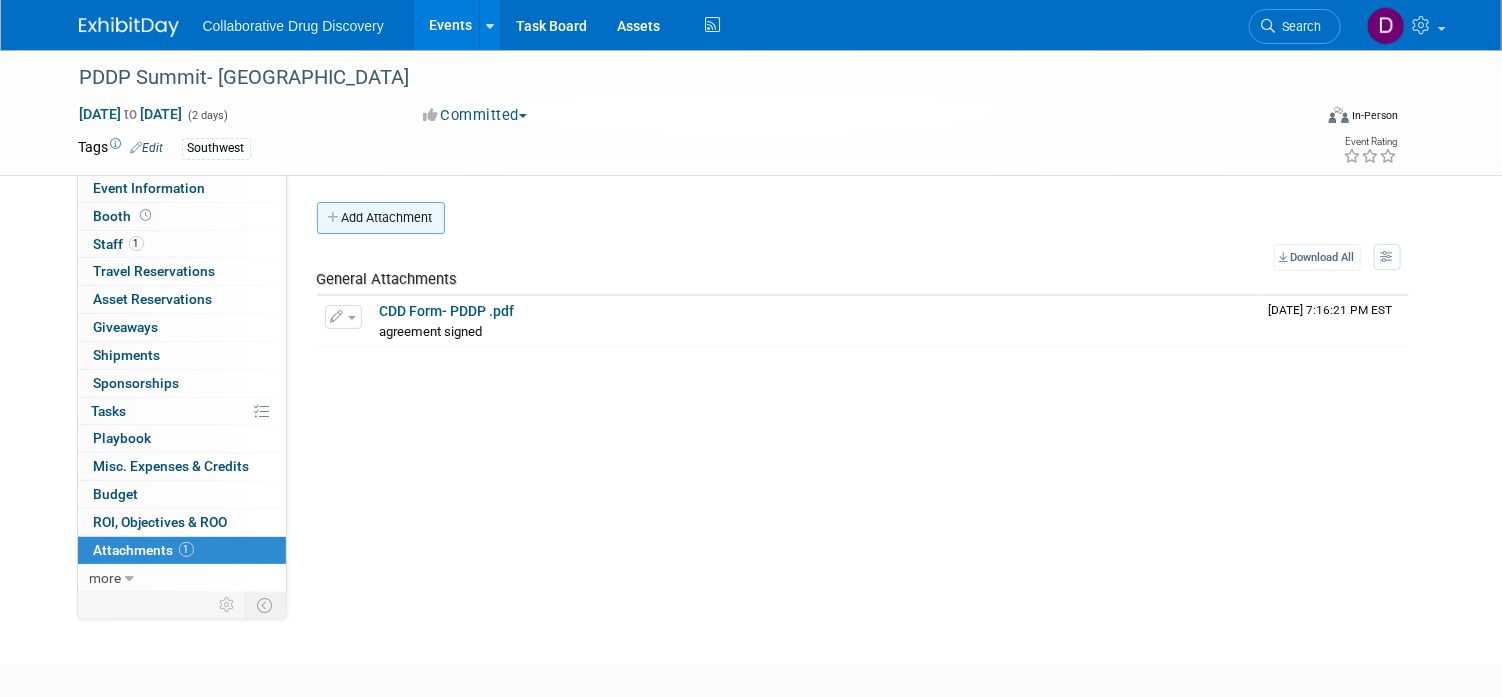 click on "Add Attachment" at bounding box center [381, 218] 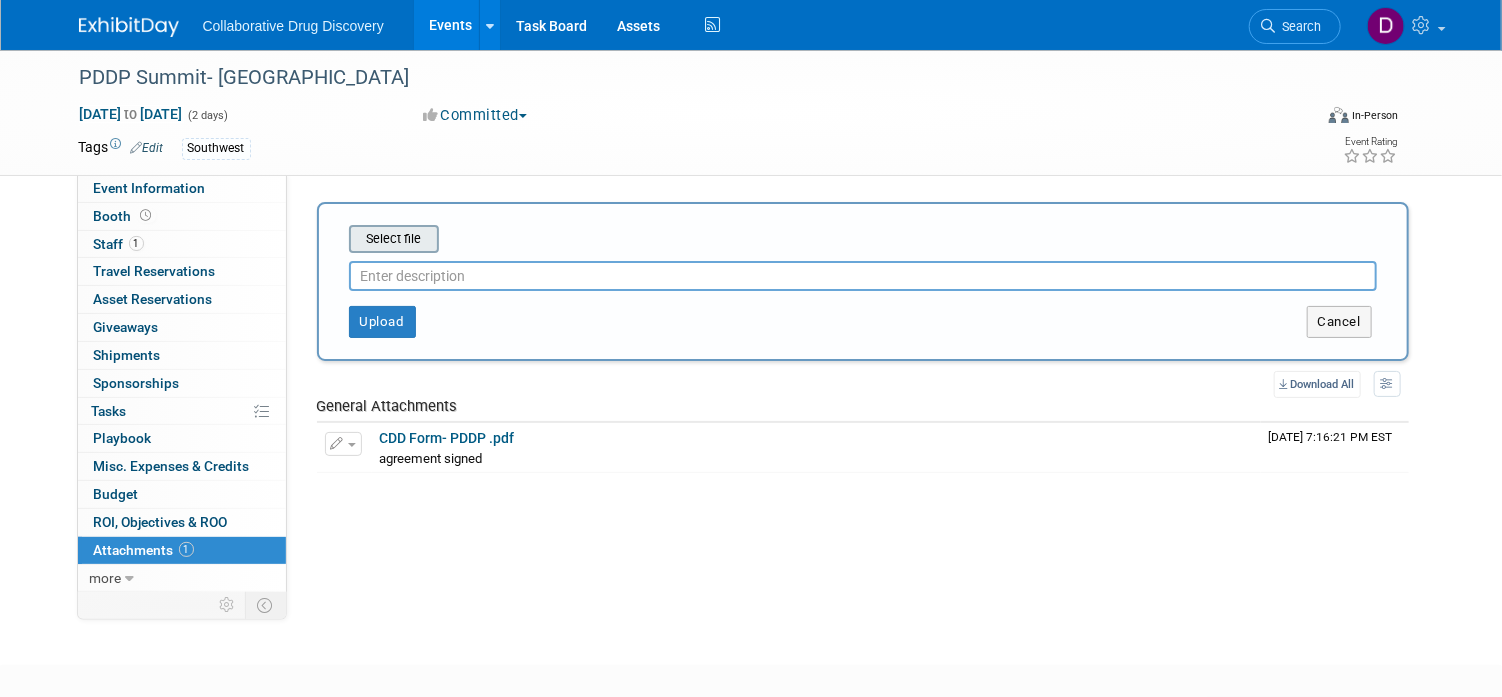 click at bounding box center [318, 239] 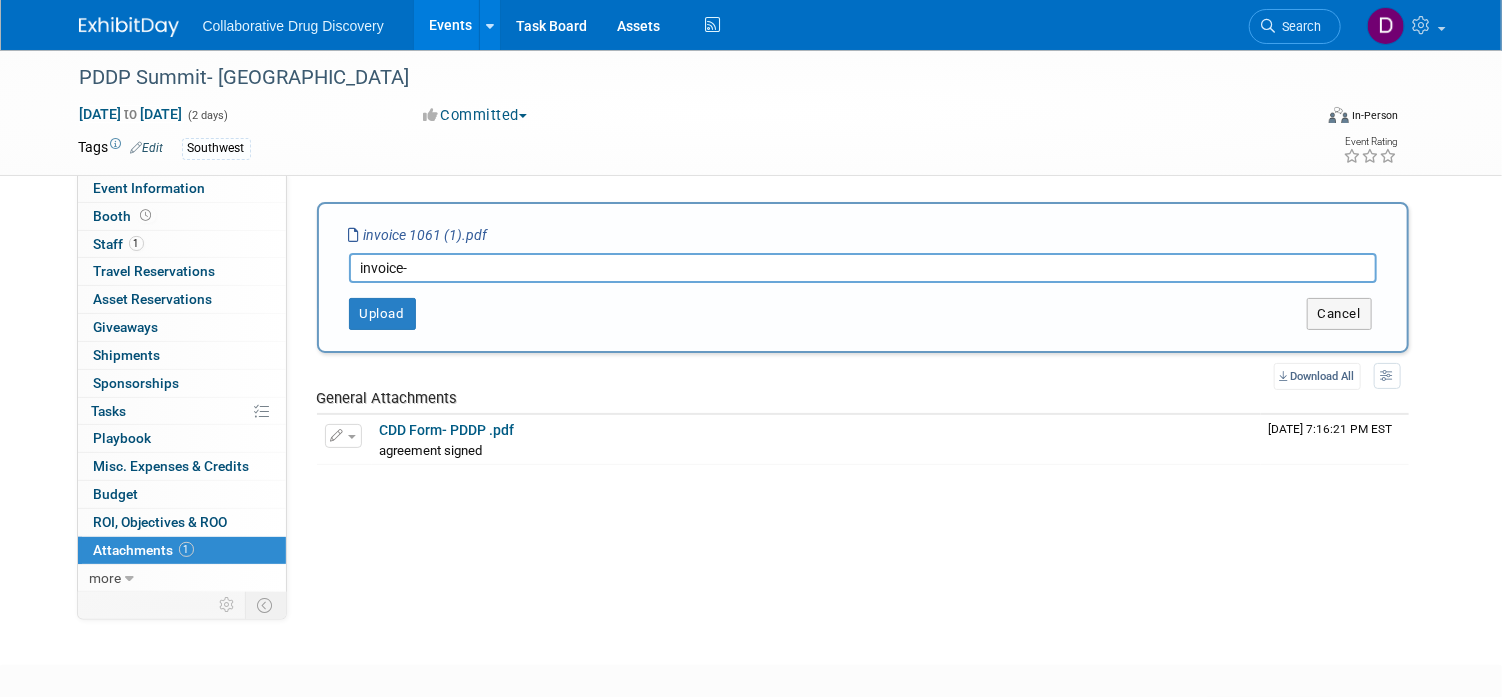 type on "invoice-" 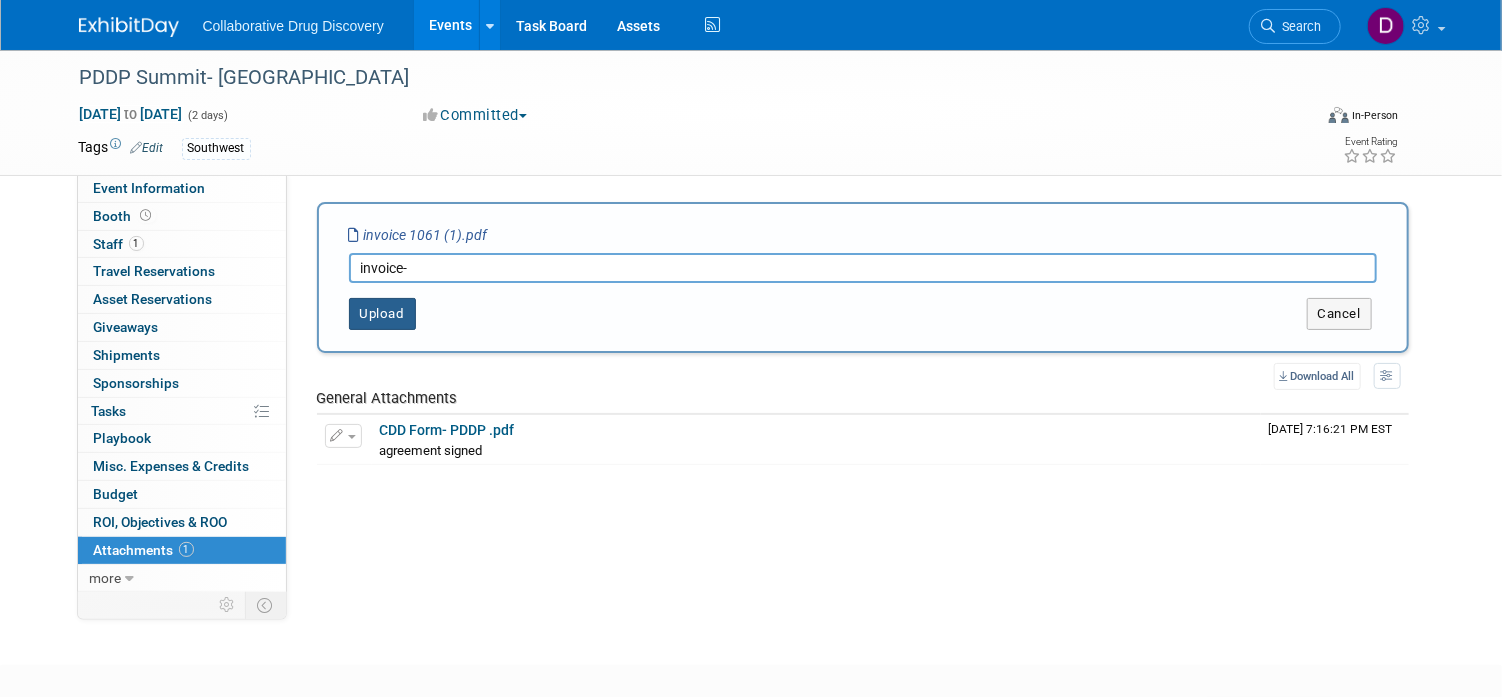 click on "Upload" at bounding box center [382, 314] 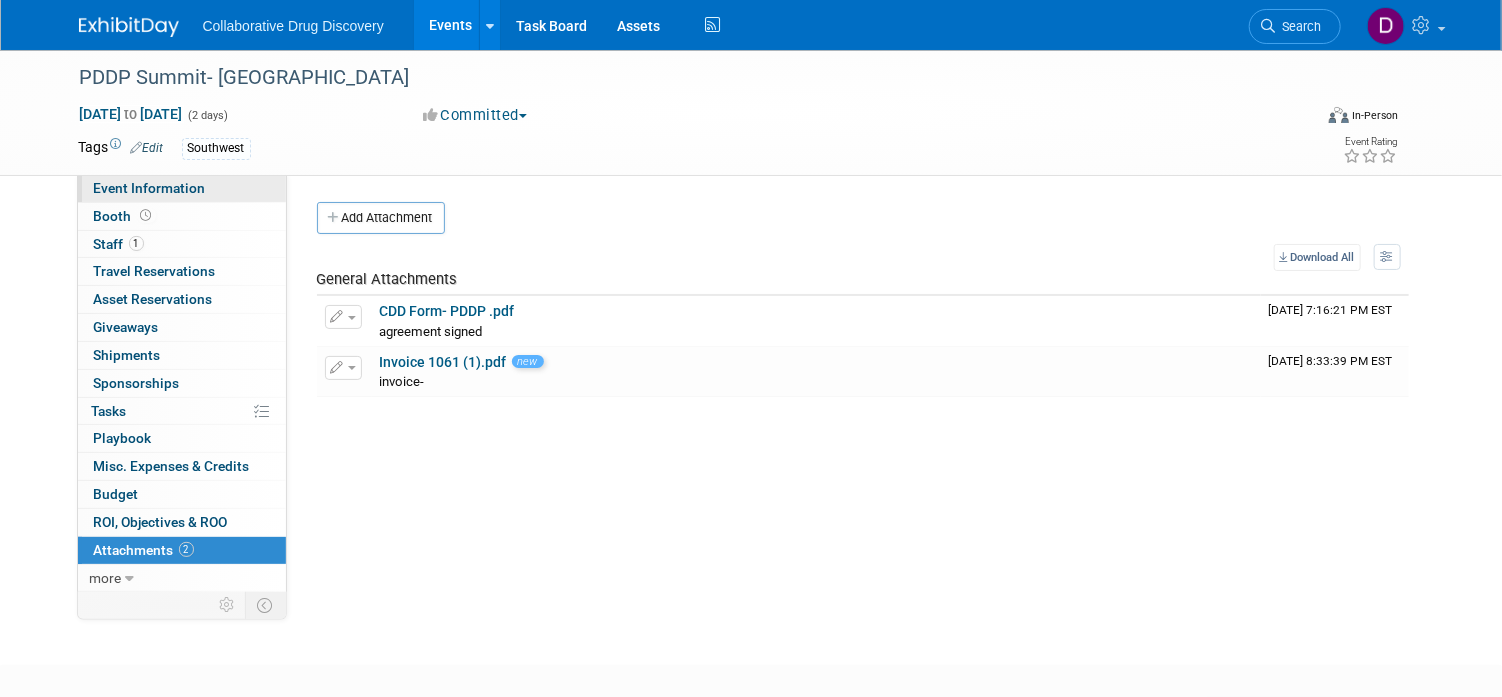 click on "Event Information" at bounding box center (150, 188) 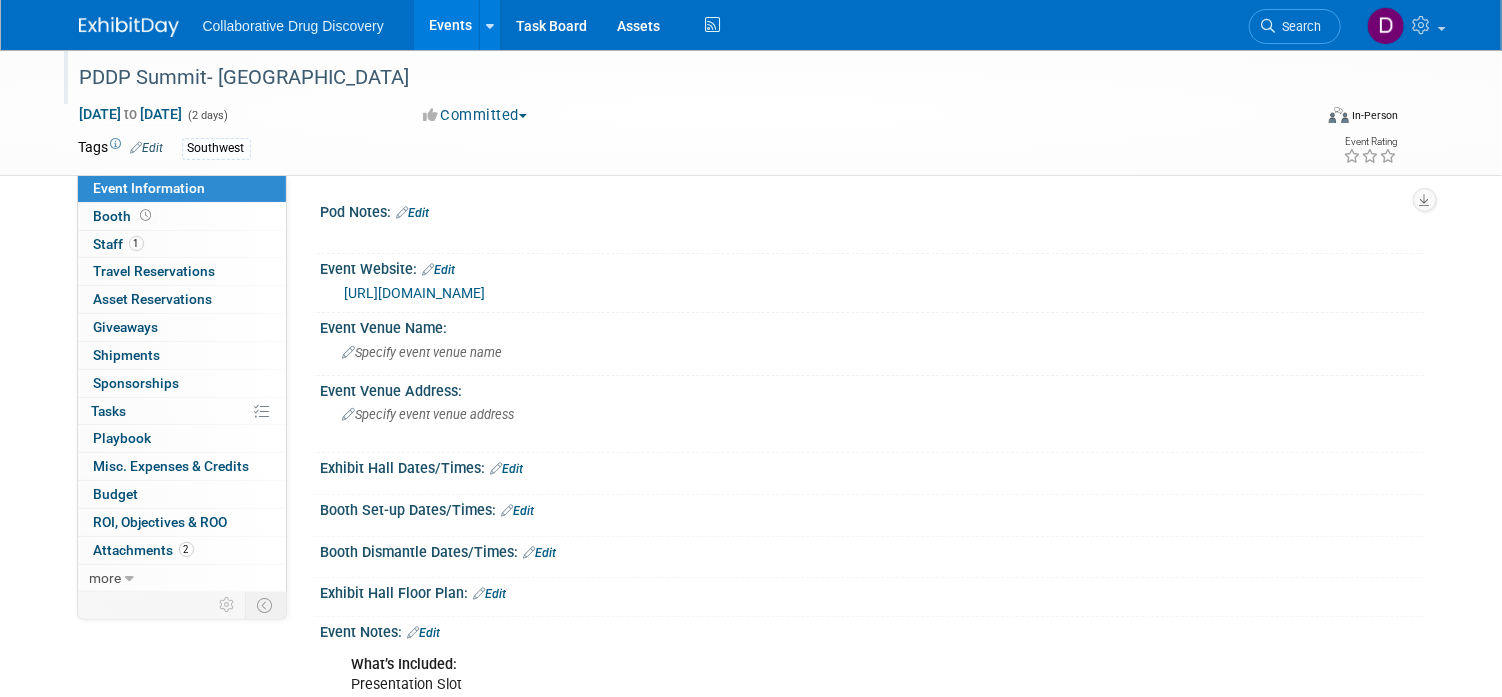 click on "PDDP Summit- [GEOGRAPHIC_DATA]" at bounding box center [680, 78] 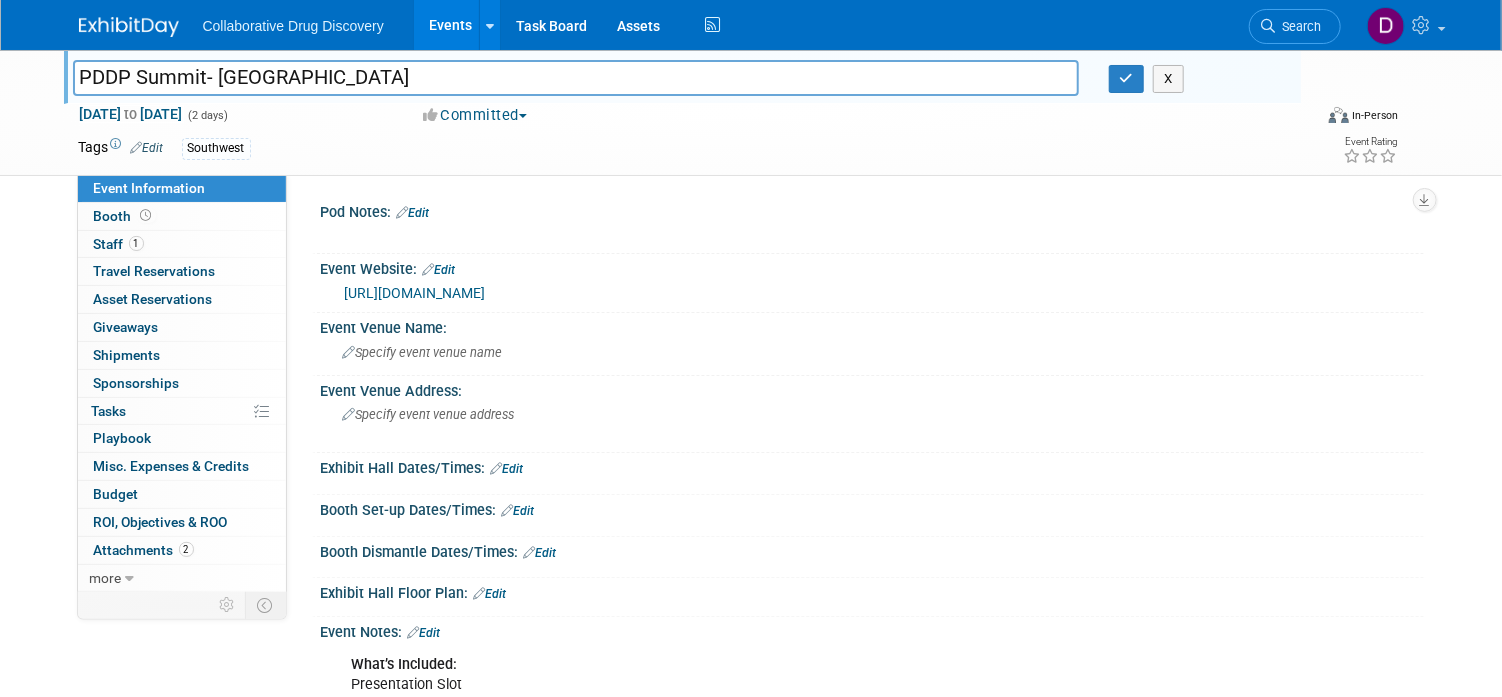 click on "PDDP Summit- [GEOGRAPHIC_DATA]" at bounding box center [576, 77] 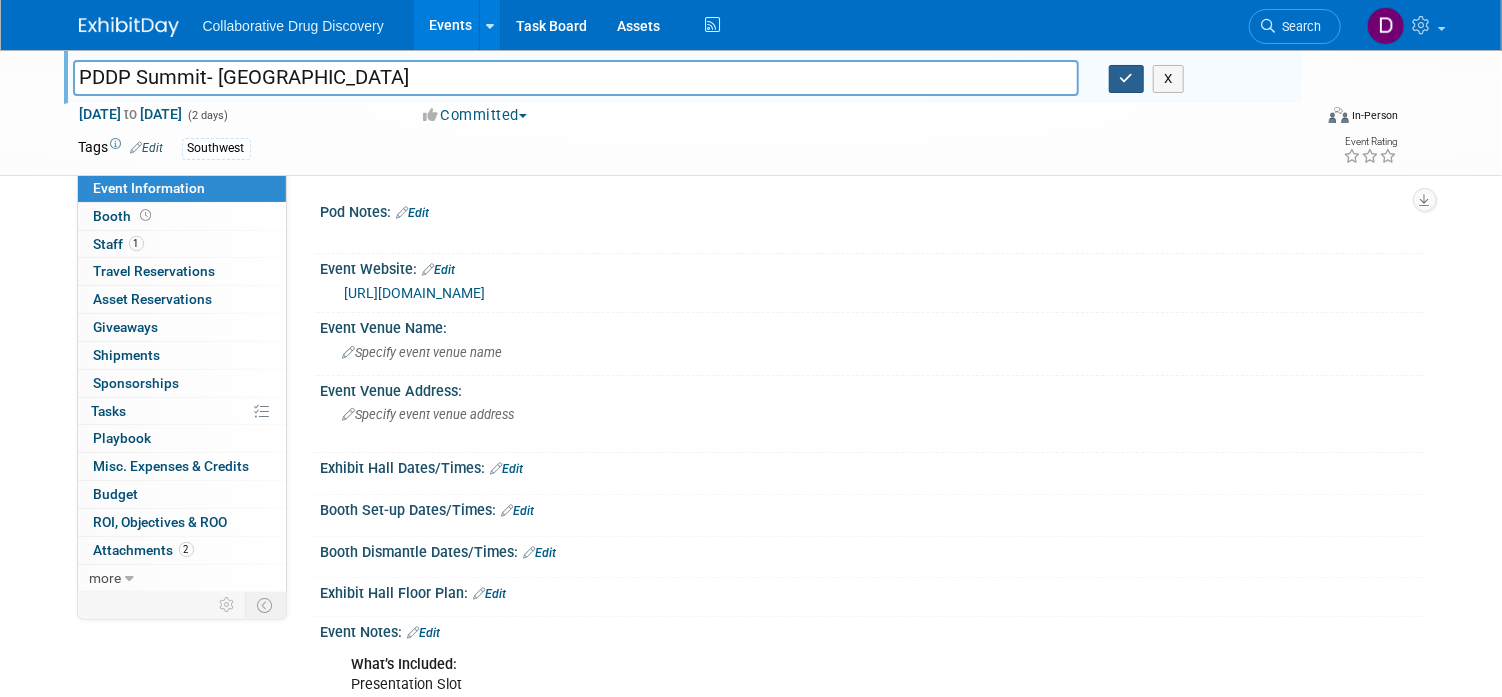 click at bounding box center (1127, 78) 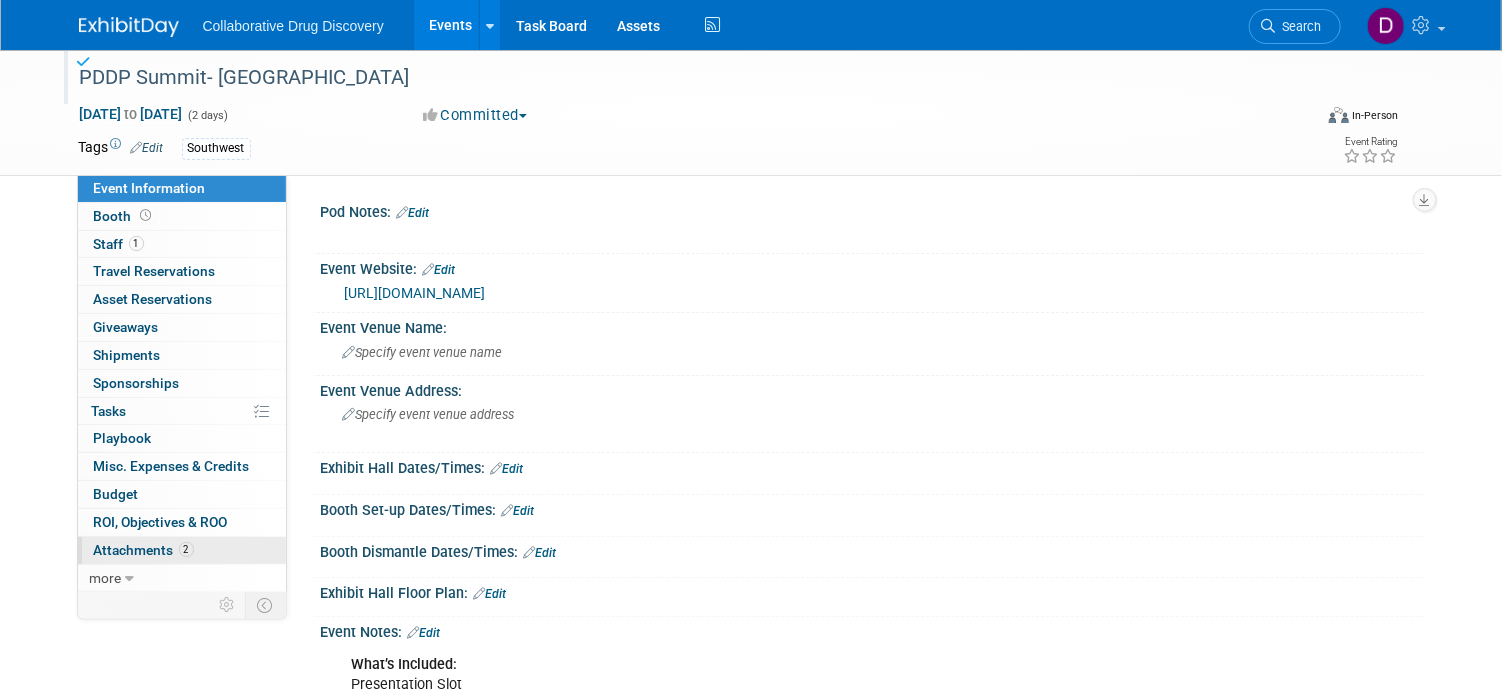 click on "Attachments 2" at bounding box center (144, 550) 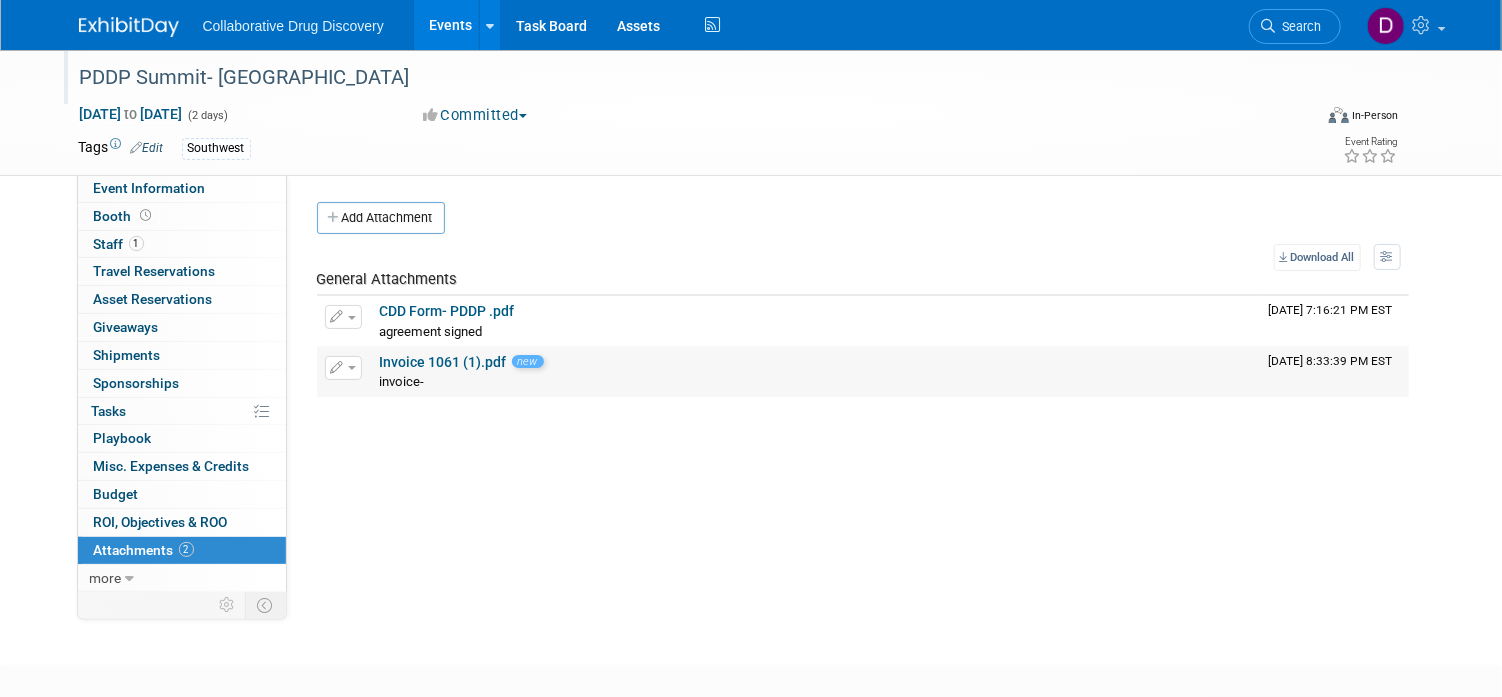 click on "Invoice 1061 (1).pdf" at bounding box center (443, 362) 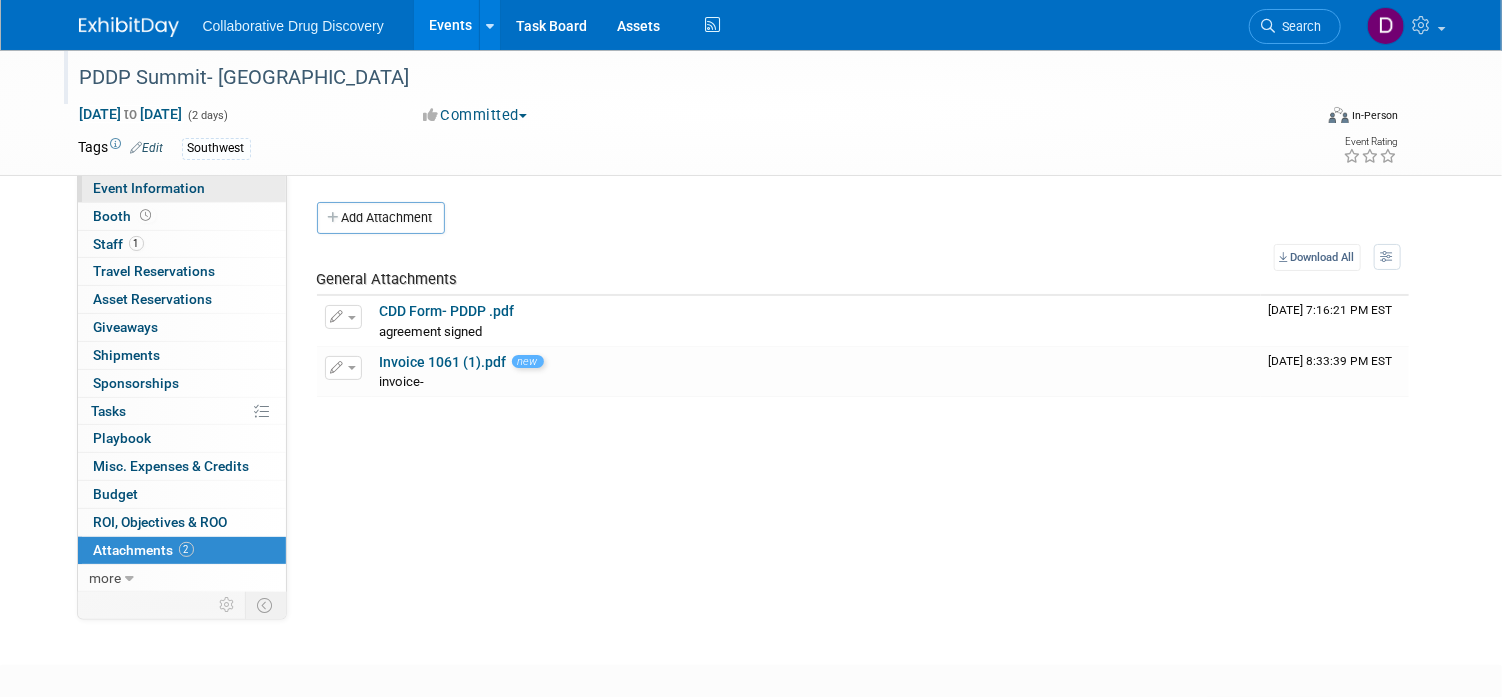 click on "Event Information" at bounding box center [150, 188] 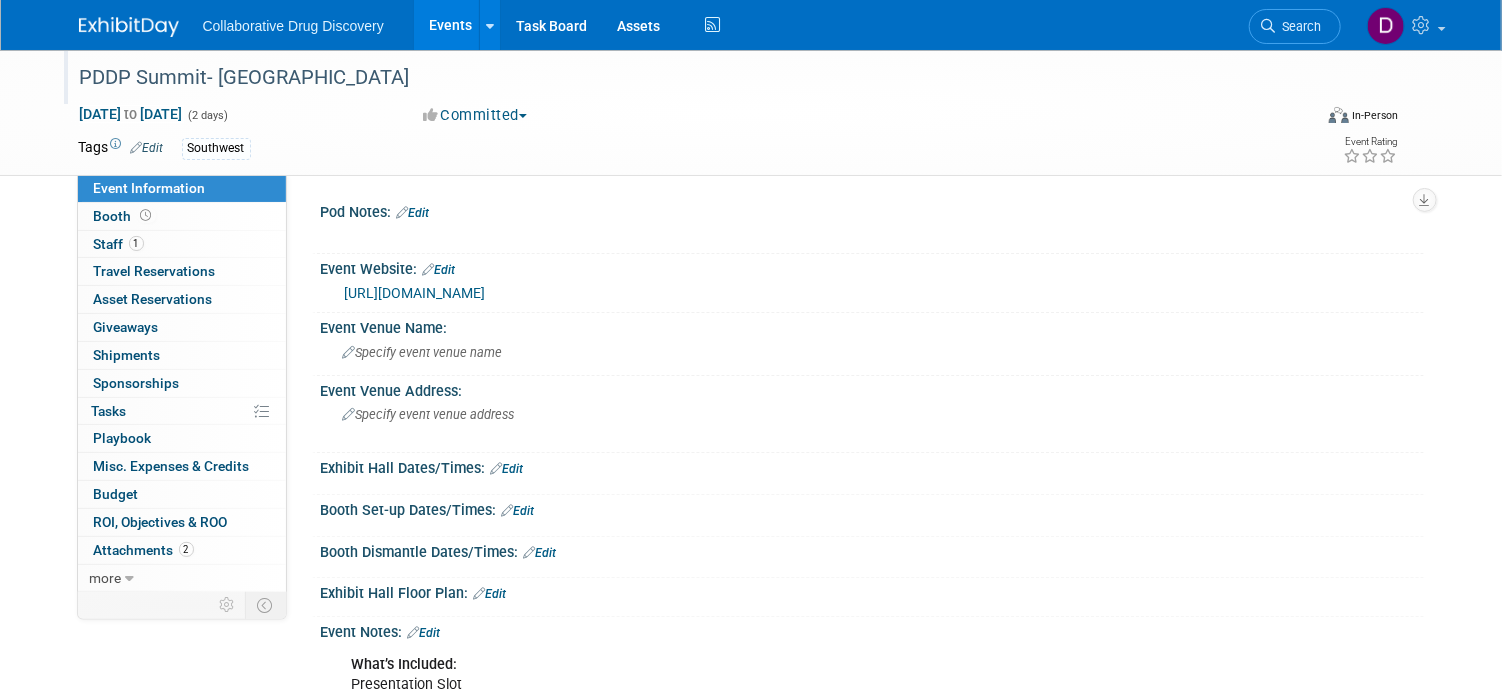 click on "https://events.precision-globe.com/single-event/precision-drug-discovery-preclinical-summit-san-diego" at bounding box center [415, 293] 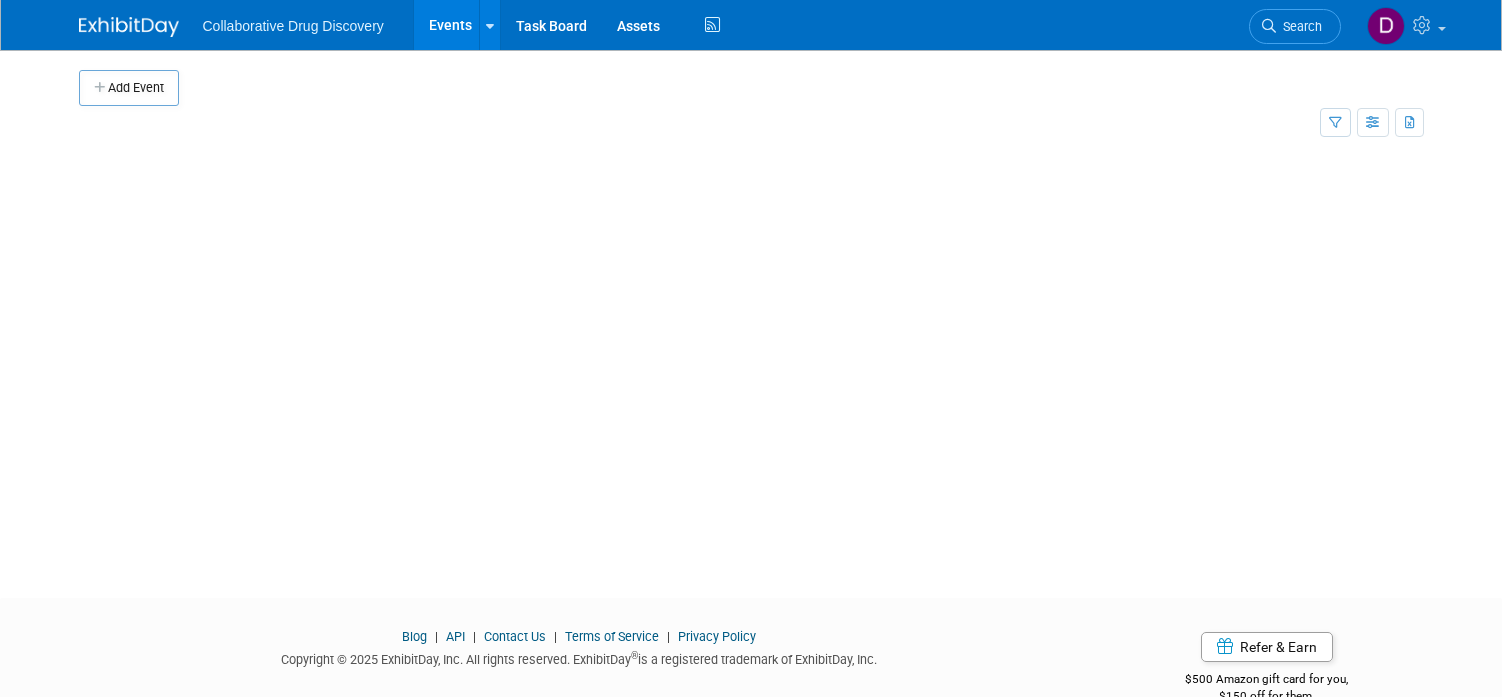 scroll, scrollTop: 0, scrollLeft: 0, axis: both 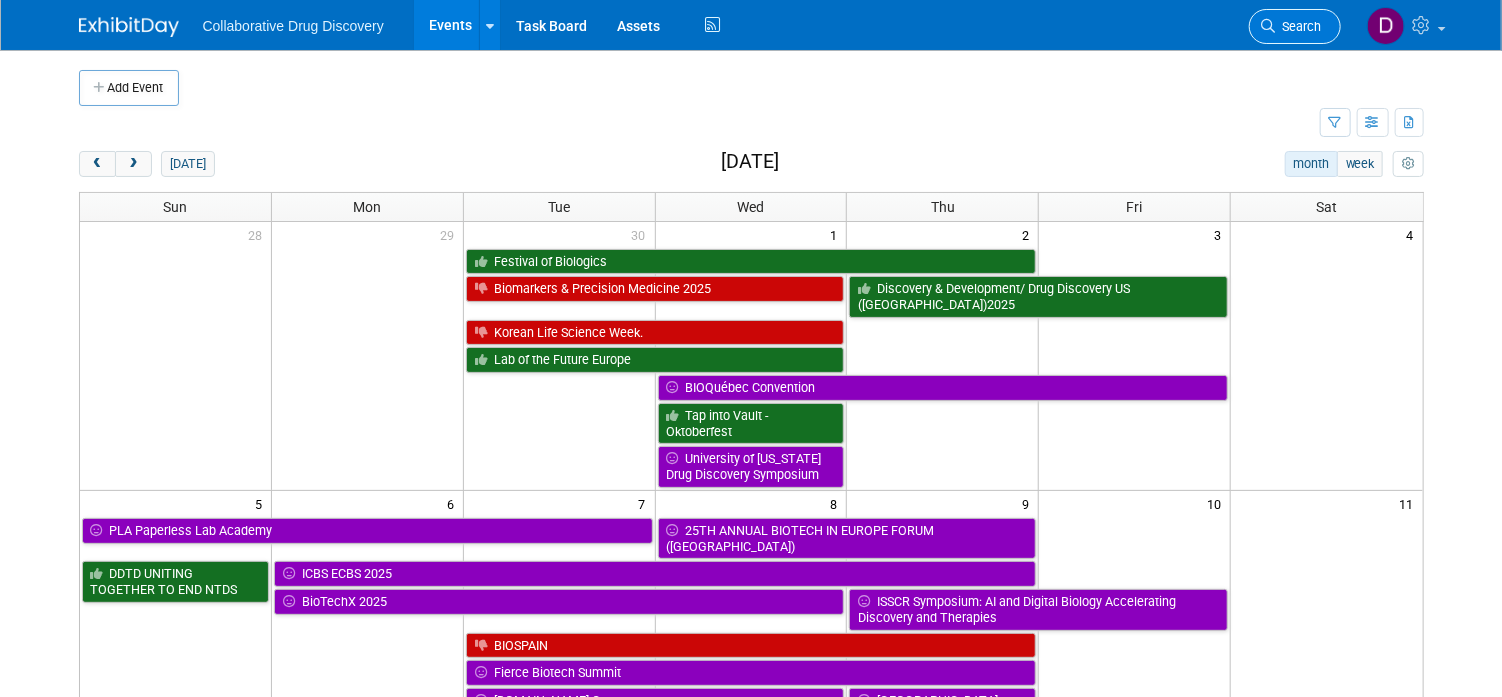 click on "Search" at bounding box center [1299, 26] 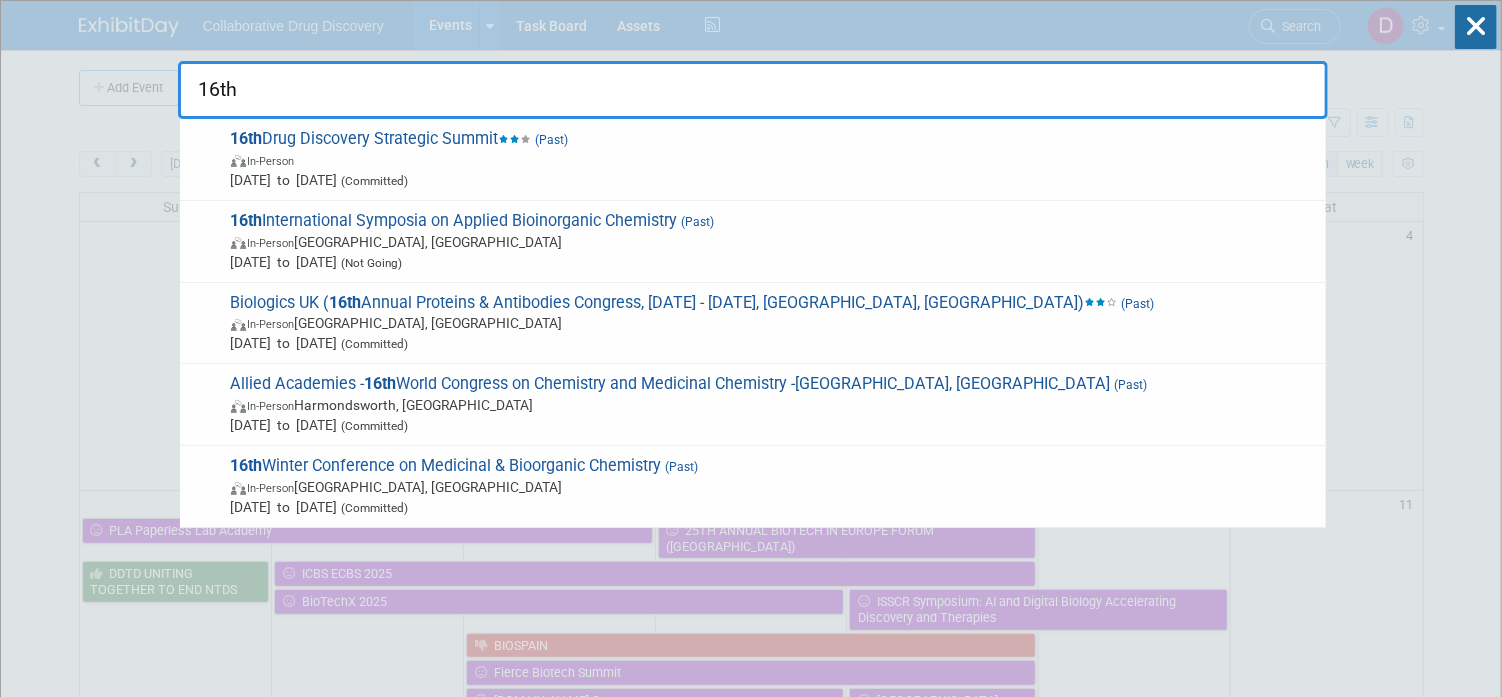 type on "16th" 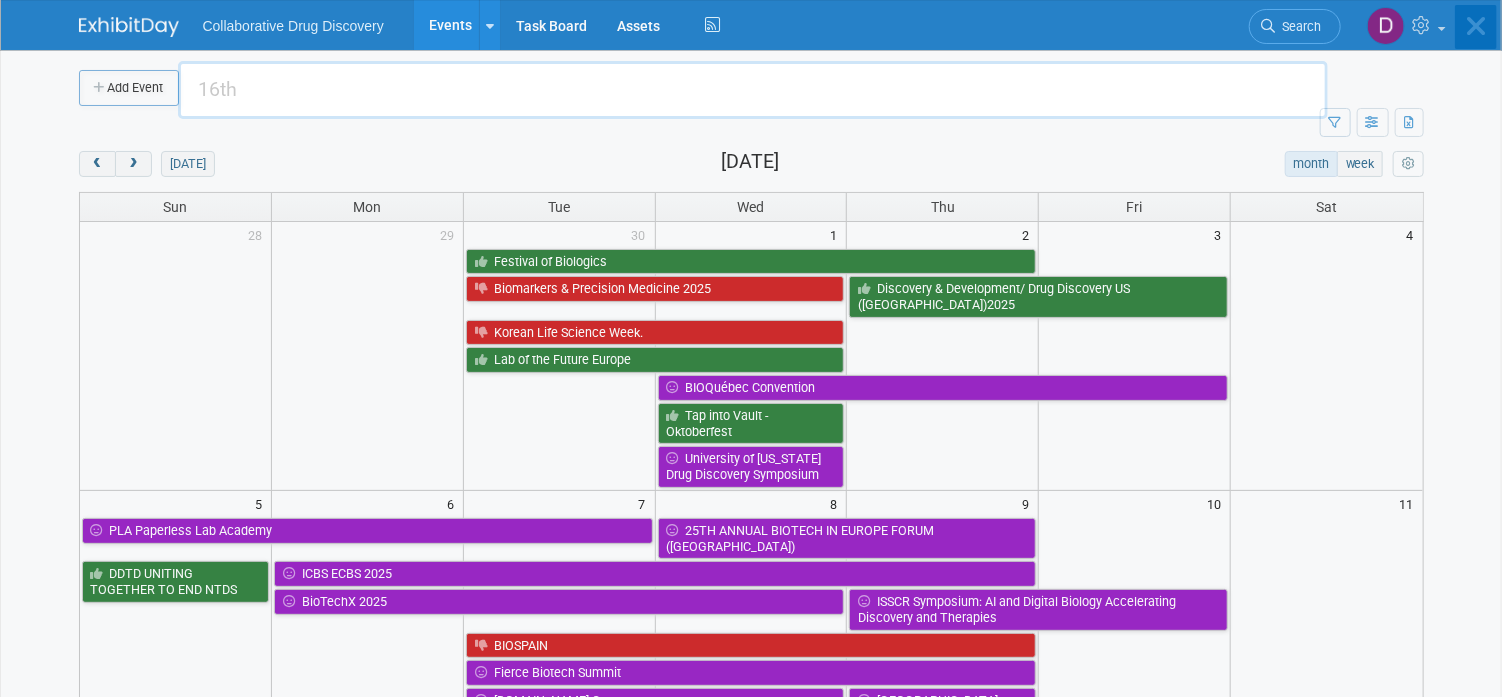 type 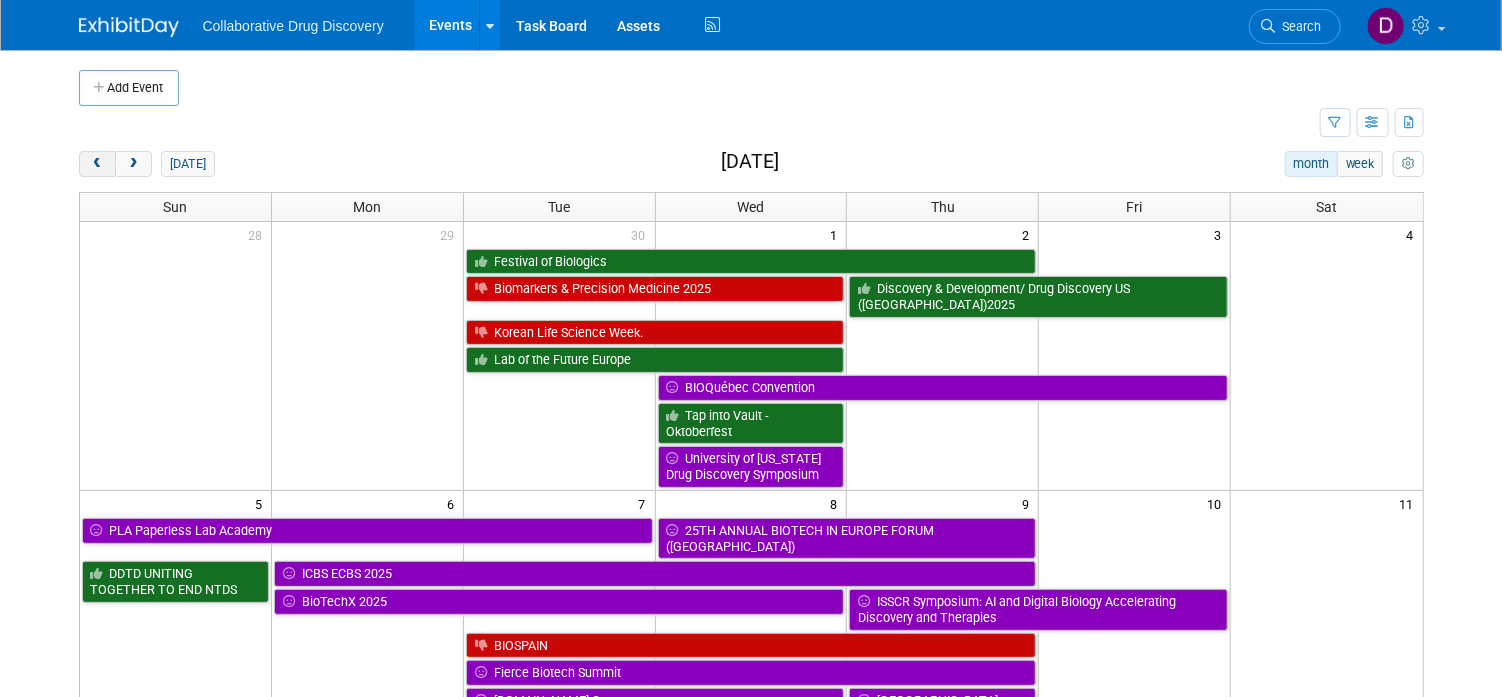 click at bounding box center (97, 164) 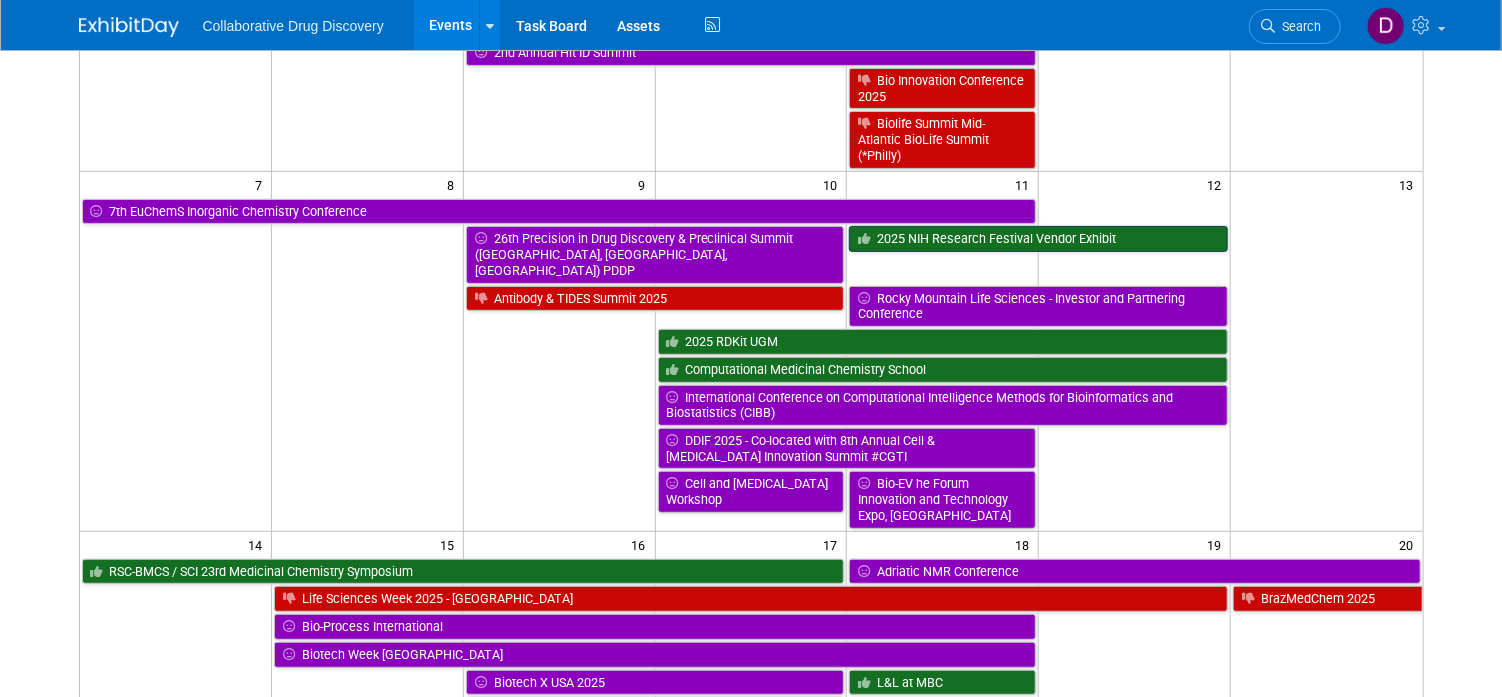 scroll, scrollTop: 153, scrollLeft: 0, axis: vertical 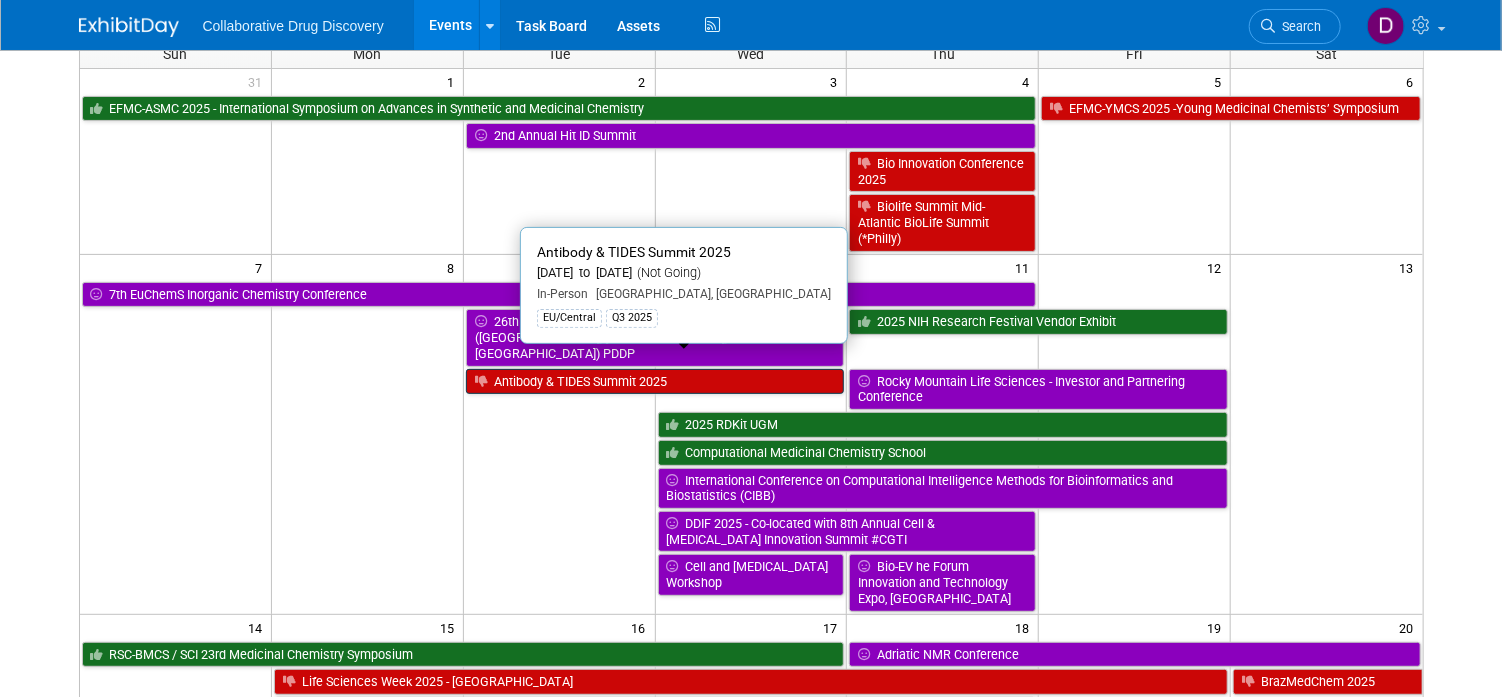 click on "Antibody & TIDES Summit 2025" at bounding box center [655, 382] 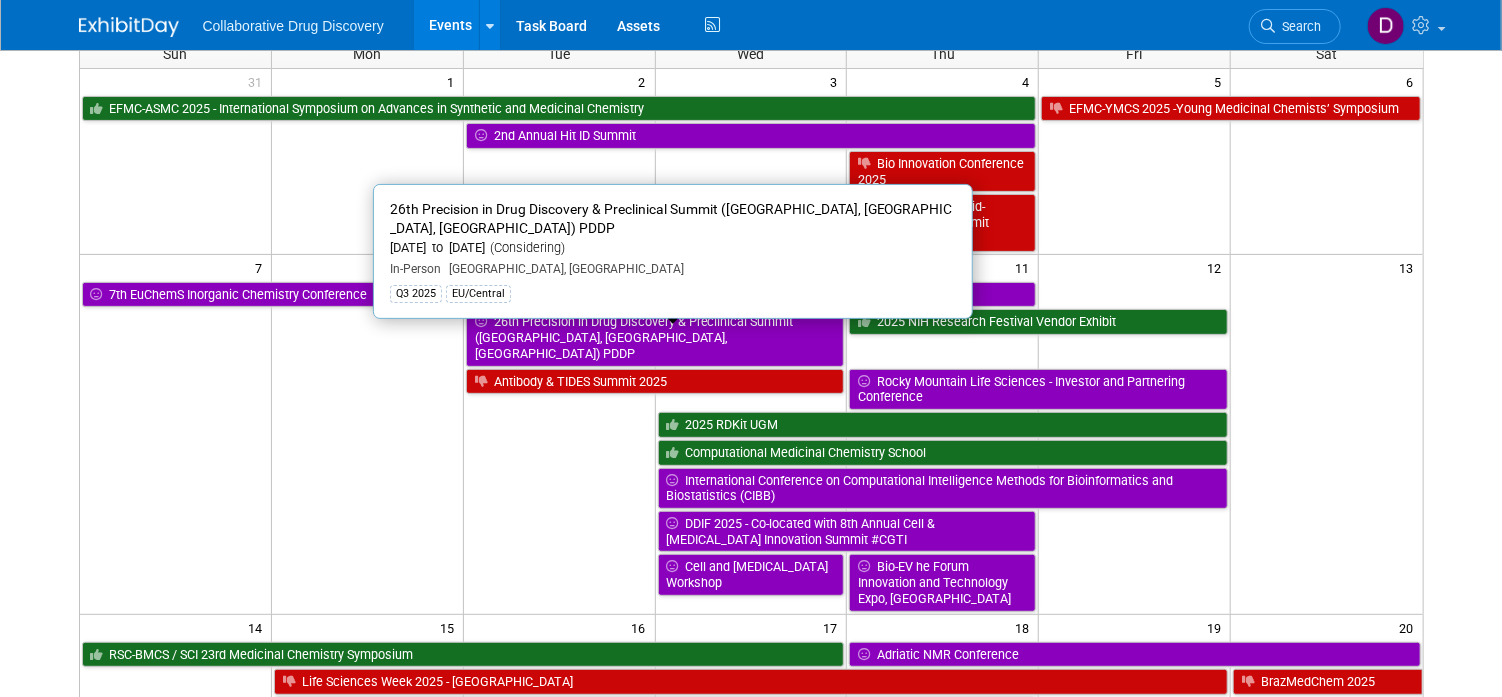 scroll, scrollTop: 0, scrollLeft: 0, axis: both 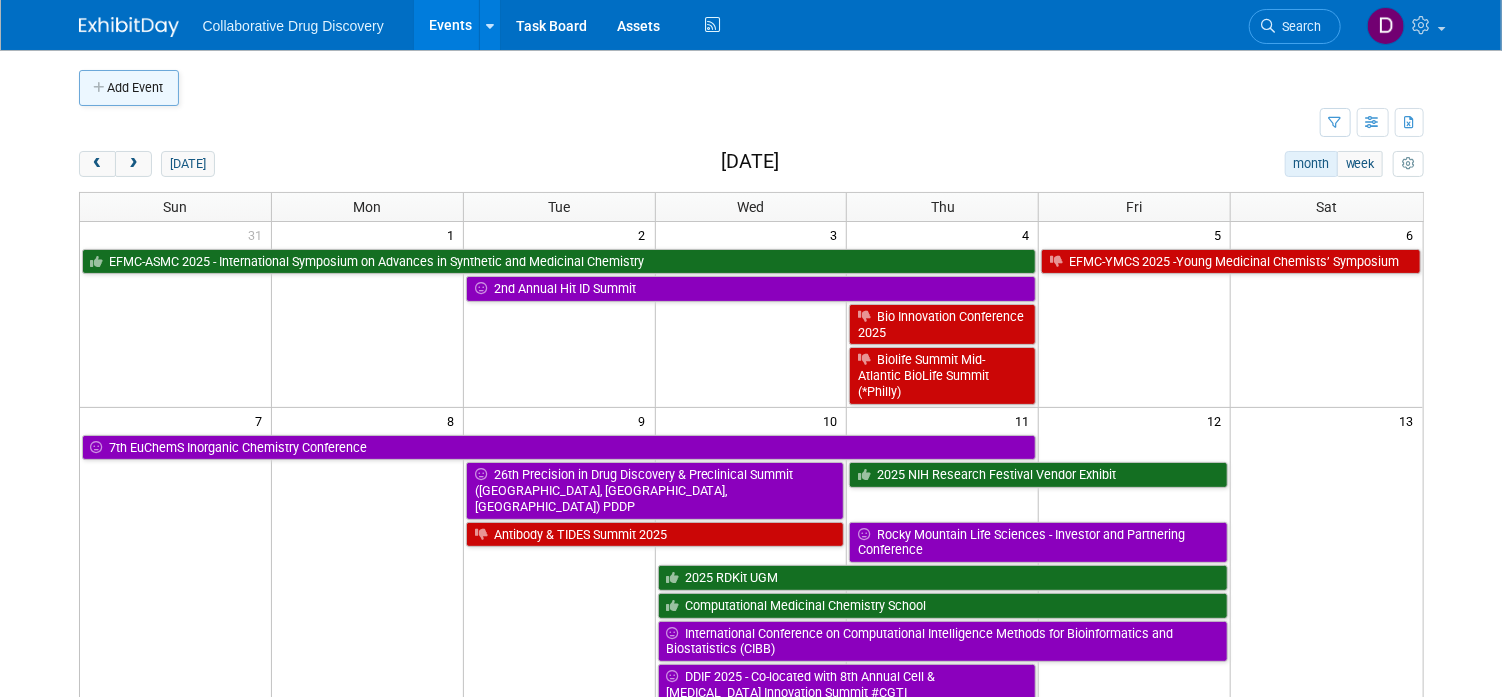 click on "Add Event" at bounding box center (129, 88) 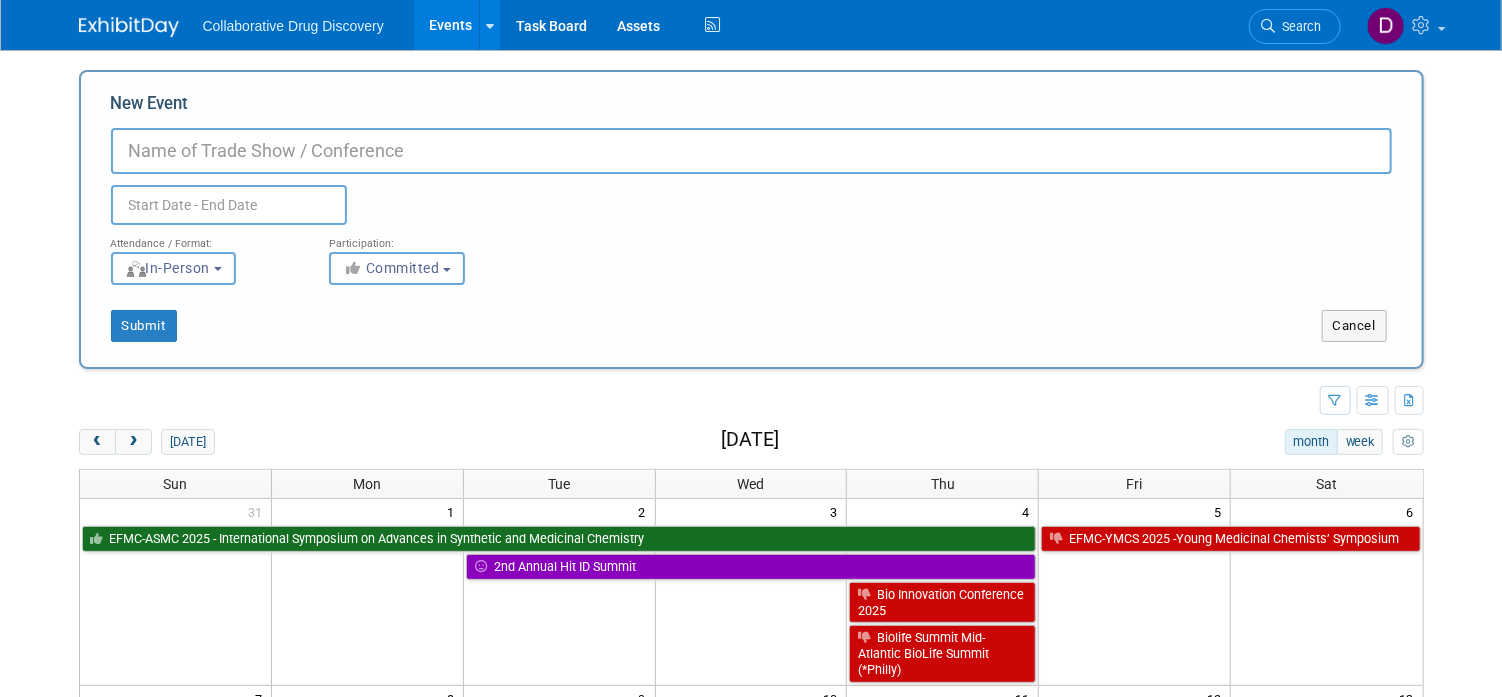 click on "New Event" at bounding box center [751, 151] 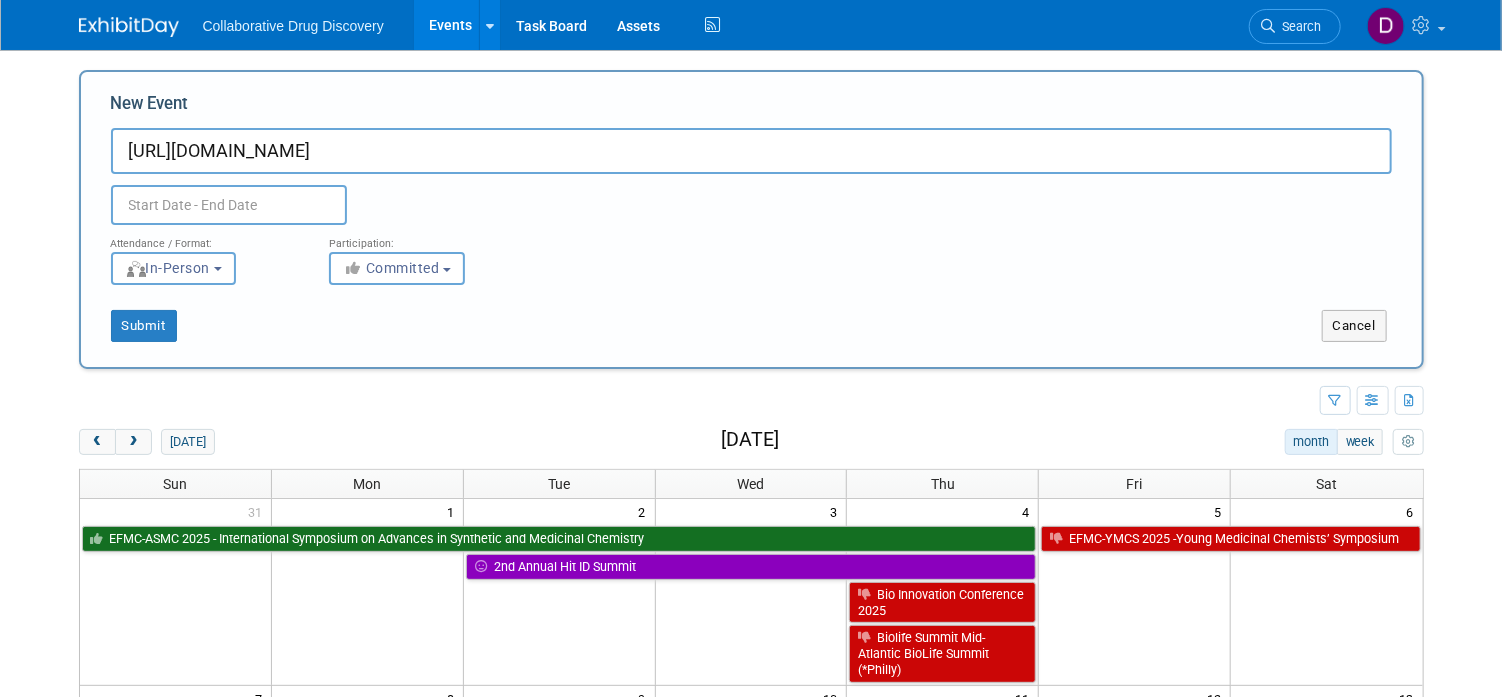 click on "https://bispecific.com/why-partner/" at bounding box center [751, 151] 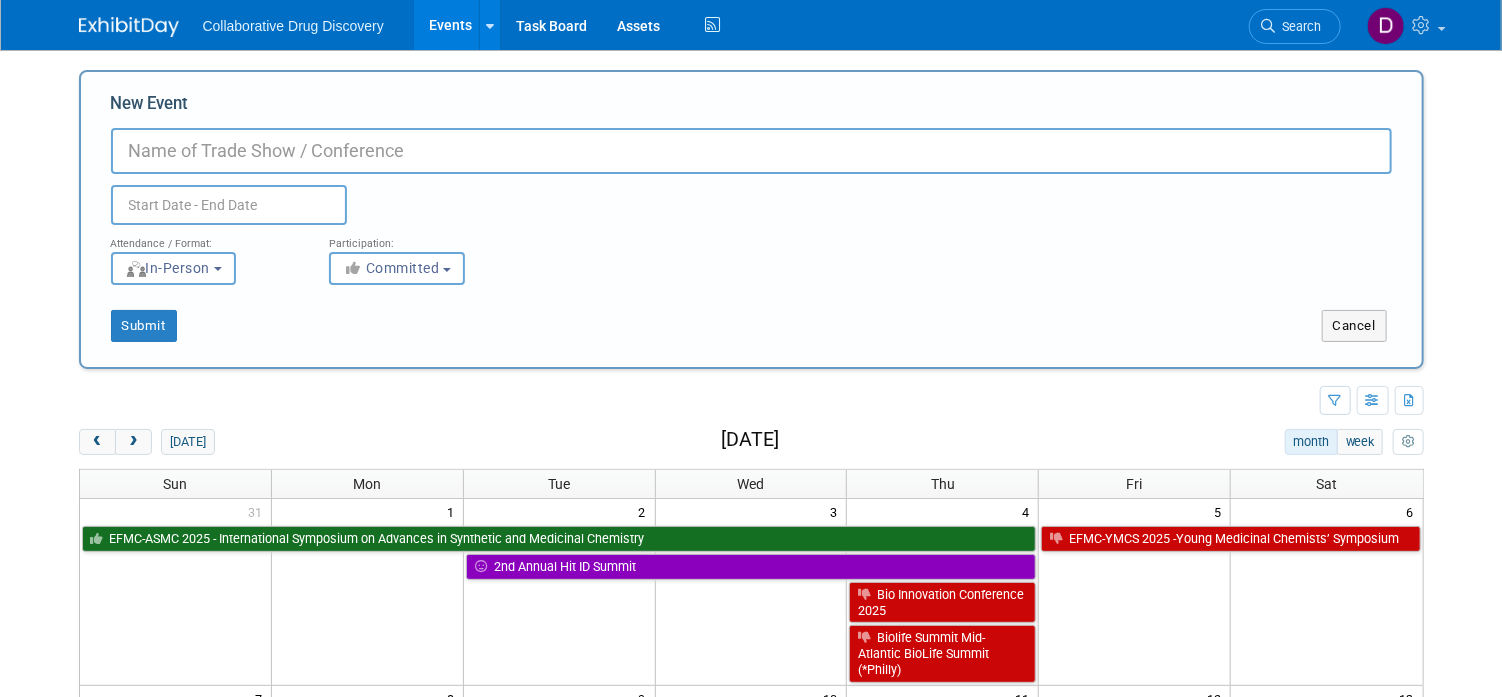 click on "New Event" at bounding box center [751, 151] 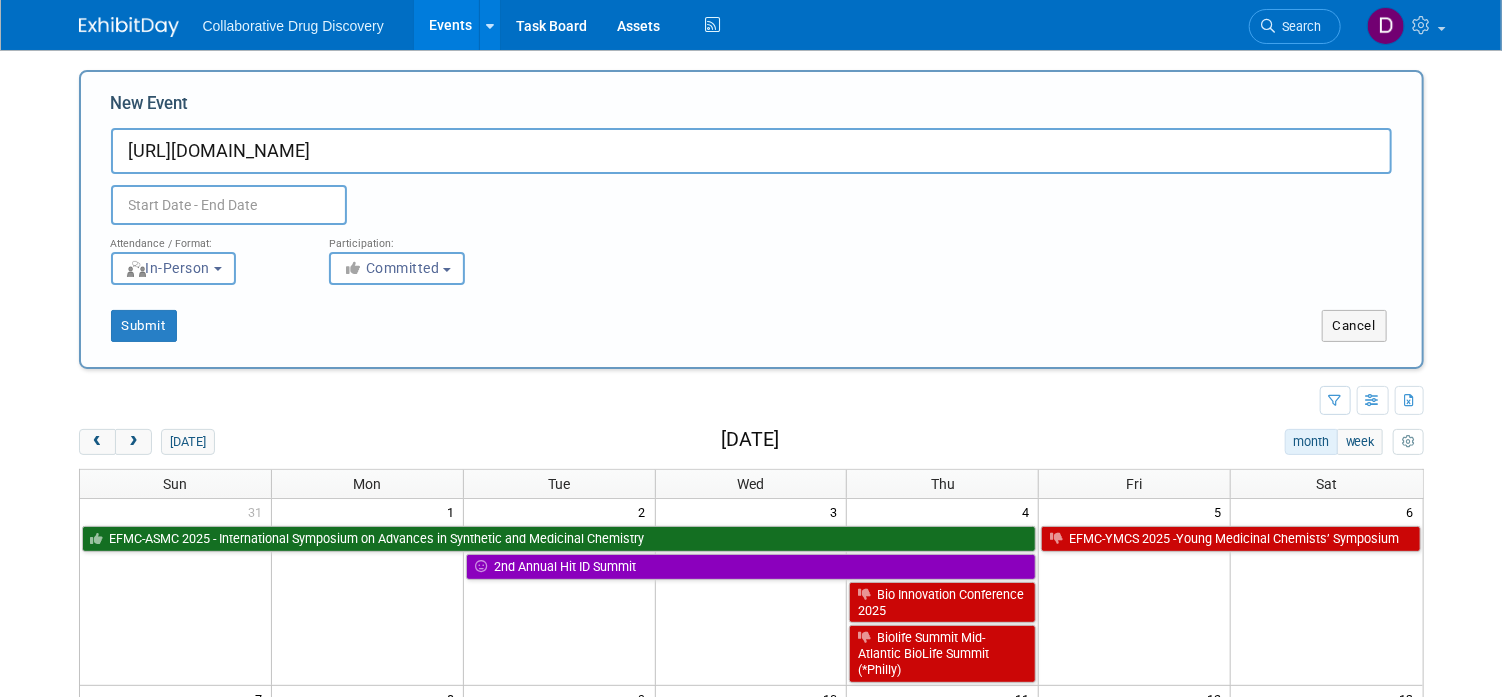 type on "https://bispecific.com/why-partner/" 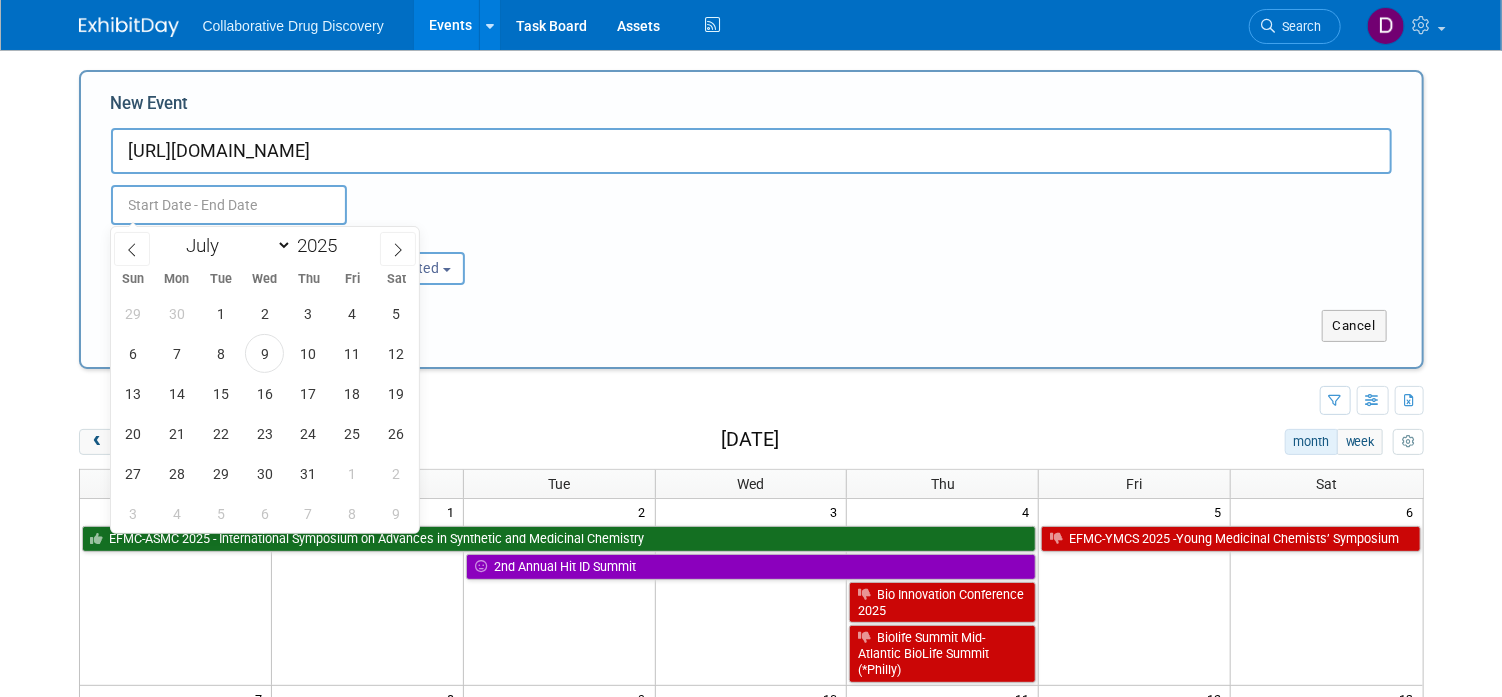 click at bounding box center [229, 205] 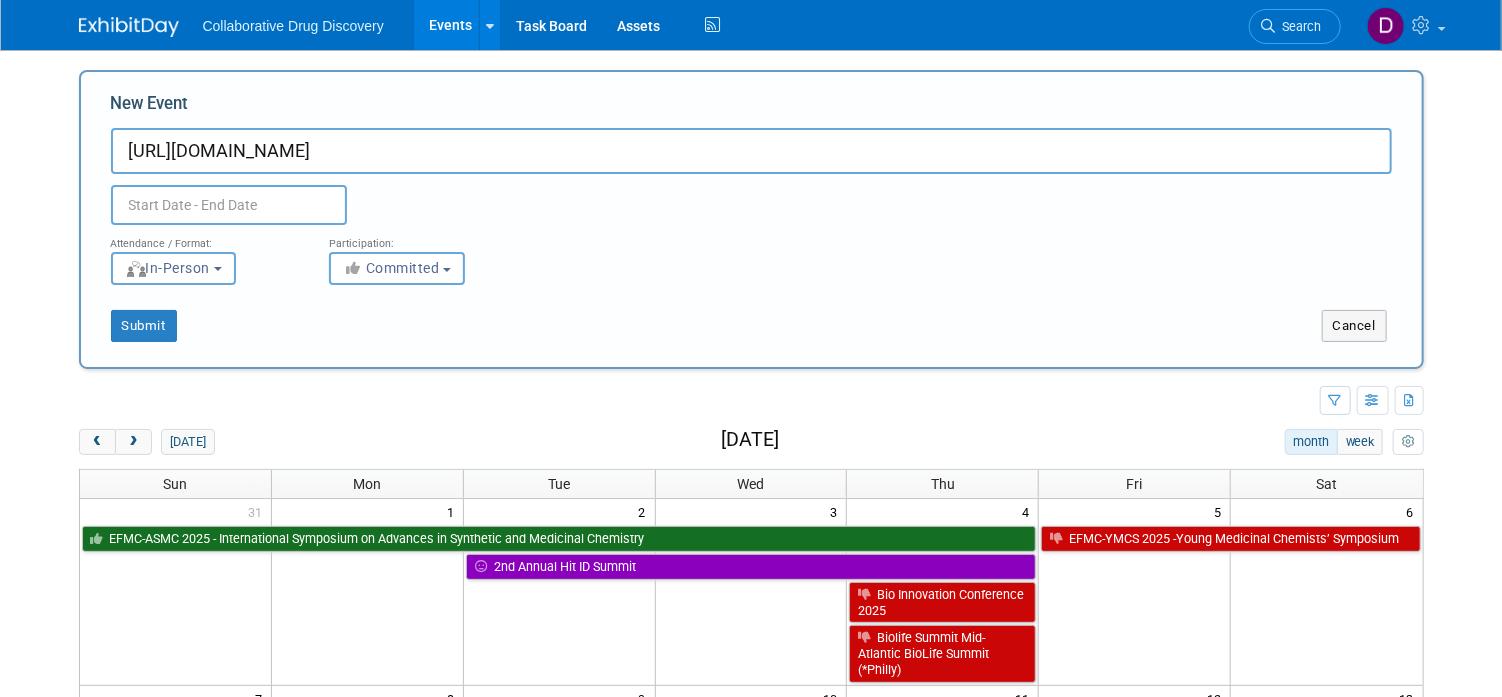 click on "https://bispecific.com/why-partner/" at bounding box center [751, 151] 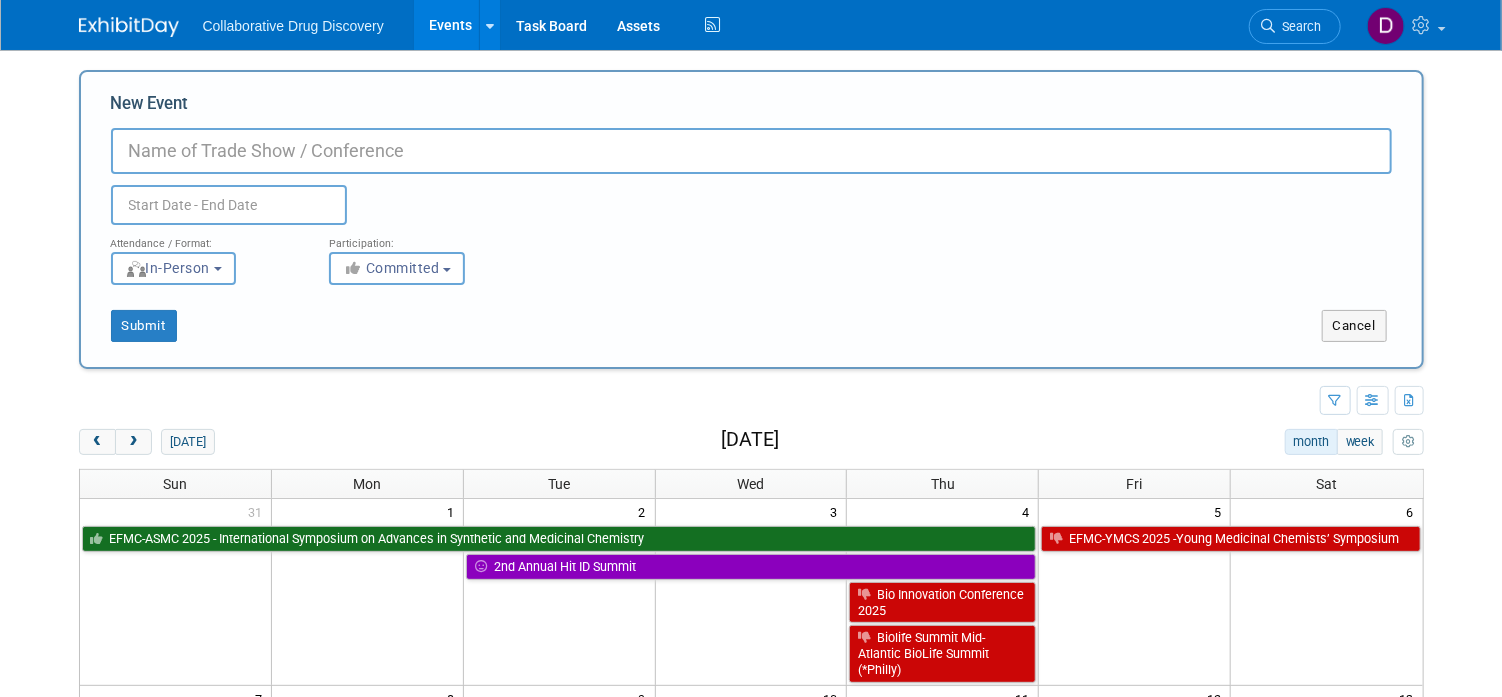 click on "New Event" at bounding box center [751, 151] 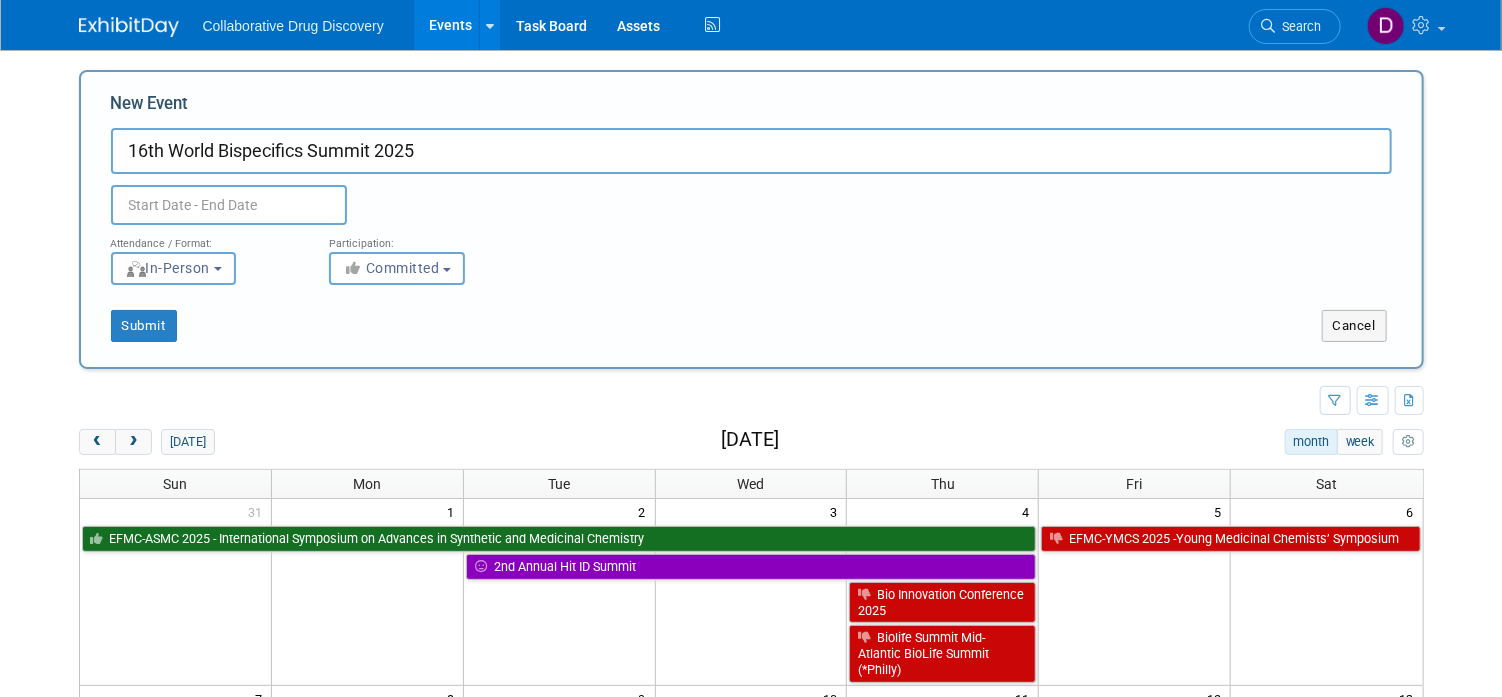 type on "16th World Bispecifics Summit 2025" 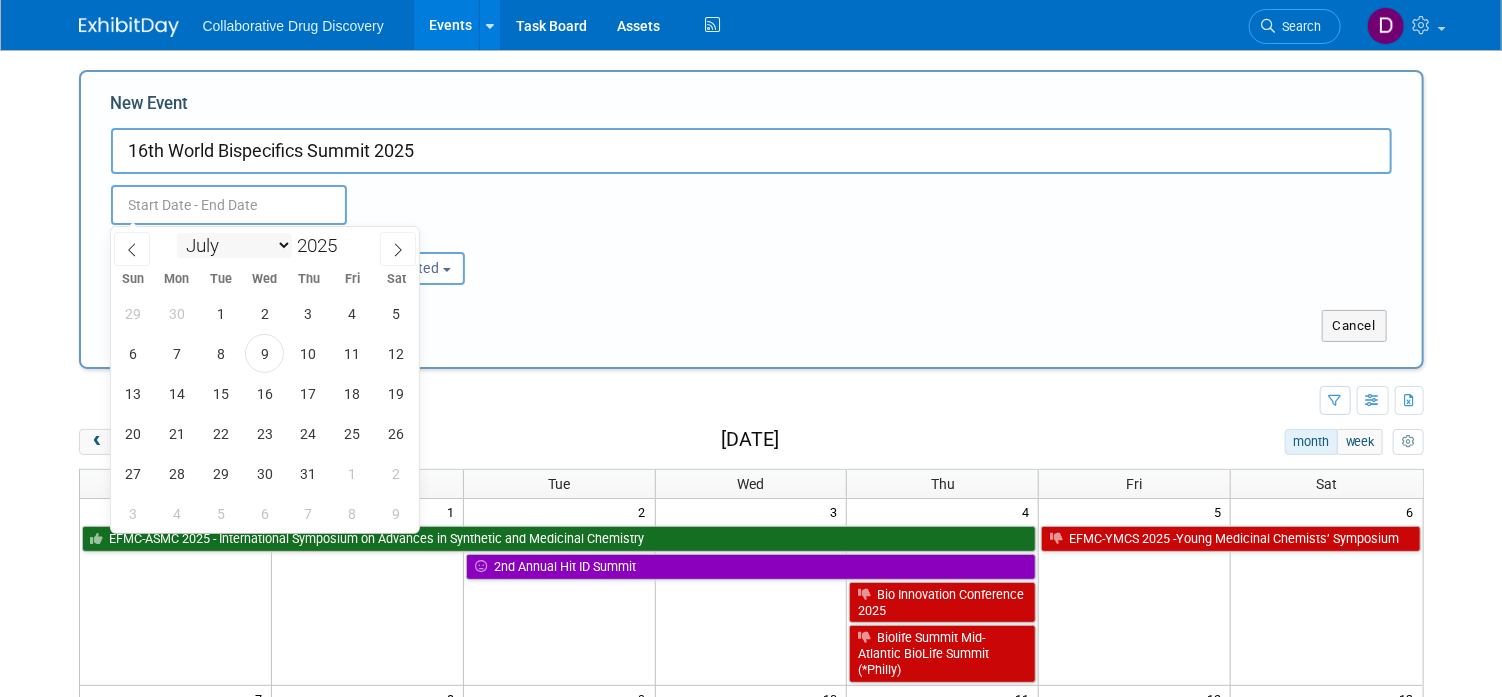 click on "January February March April May June July August September October November December" at bounding box center (234, 245) 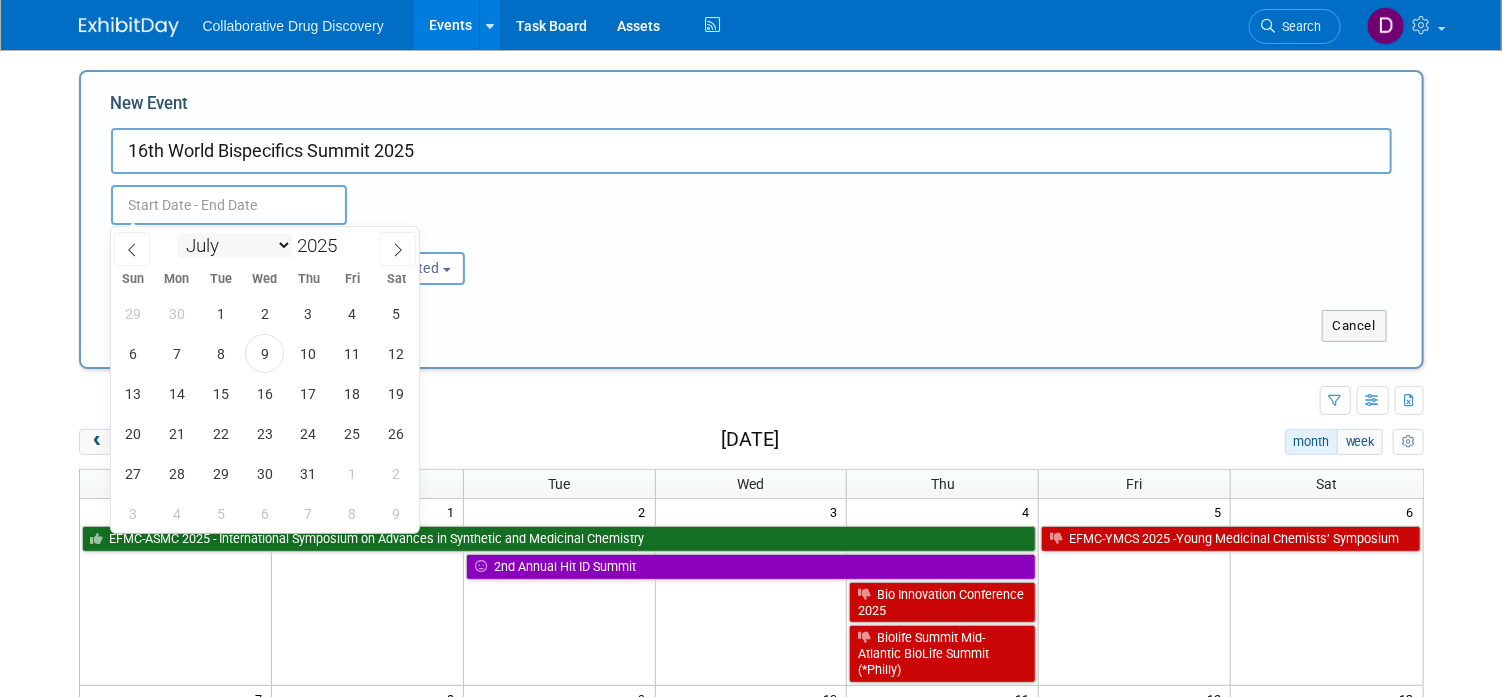 select on "8" 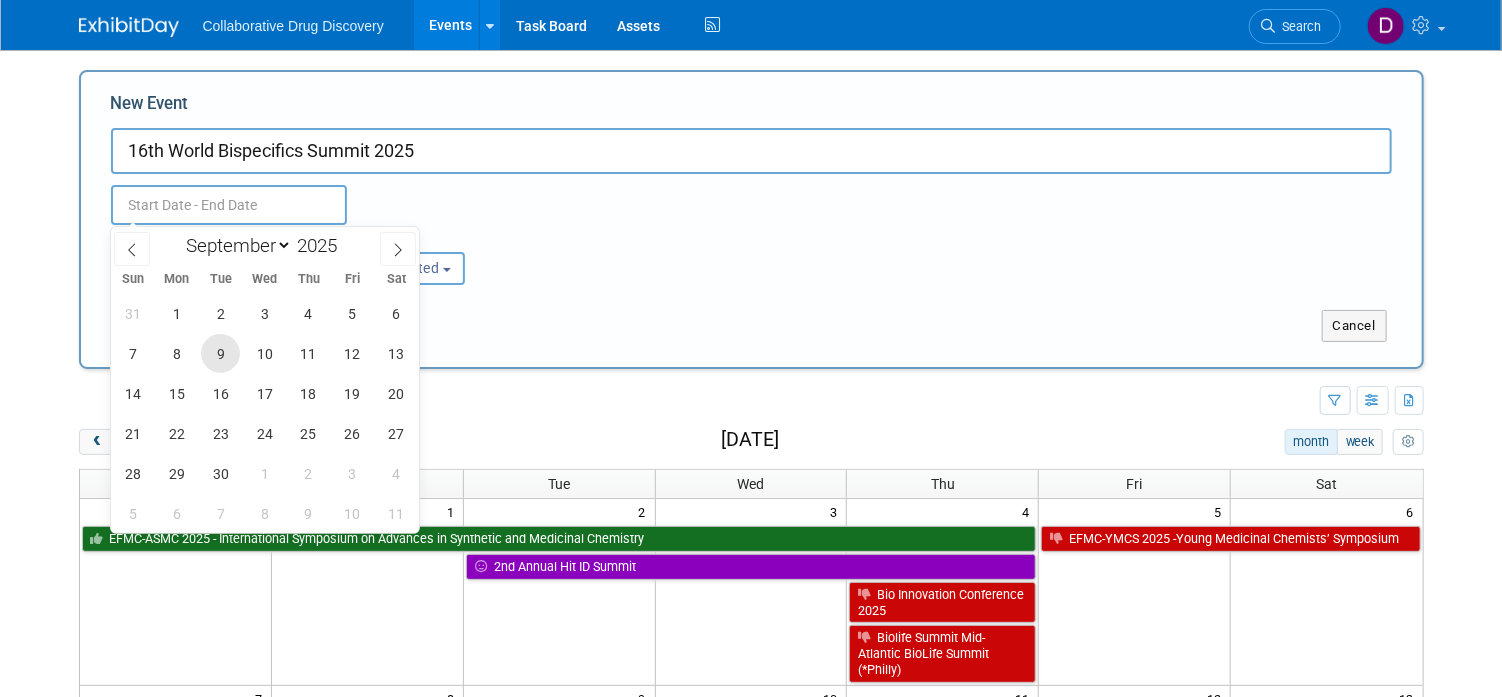 click on "9" at bounding box center (220, 353) 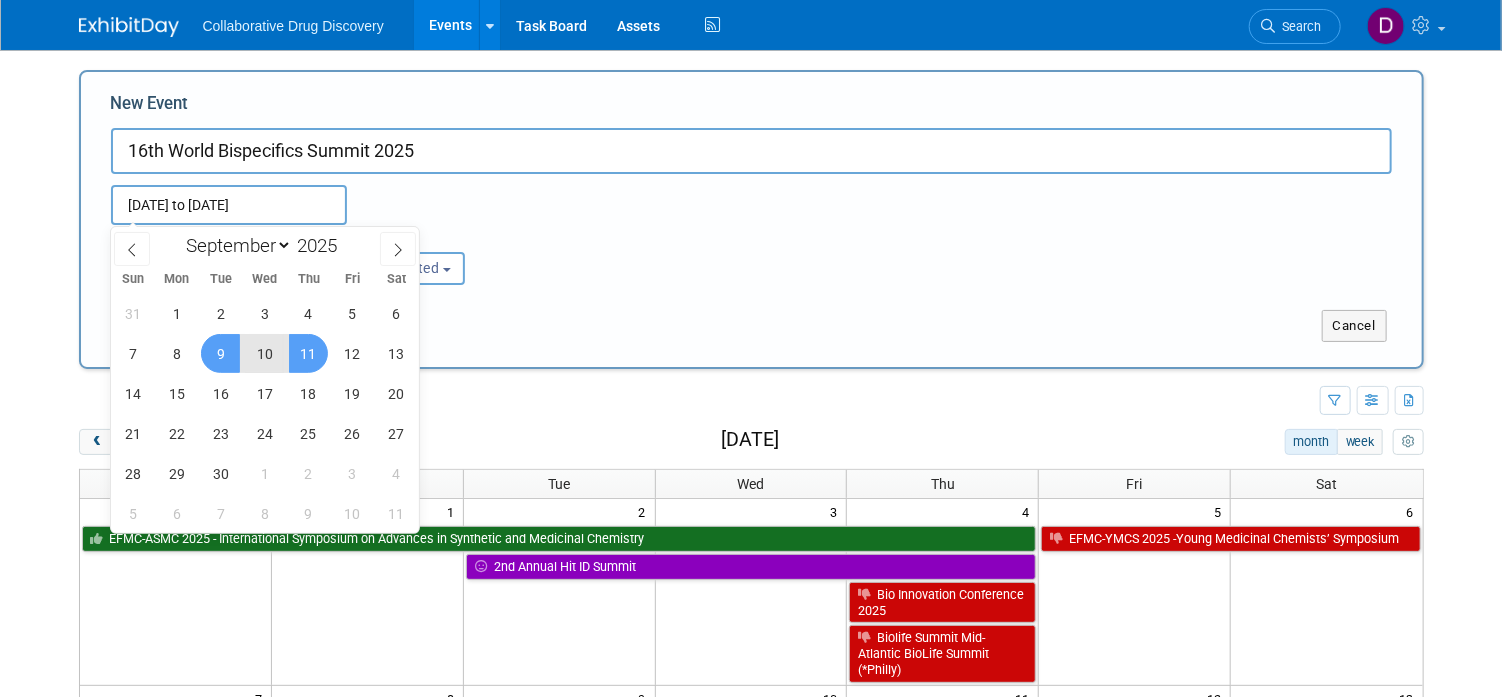 click on "11" at bounding box center [308, 353] 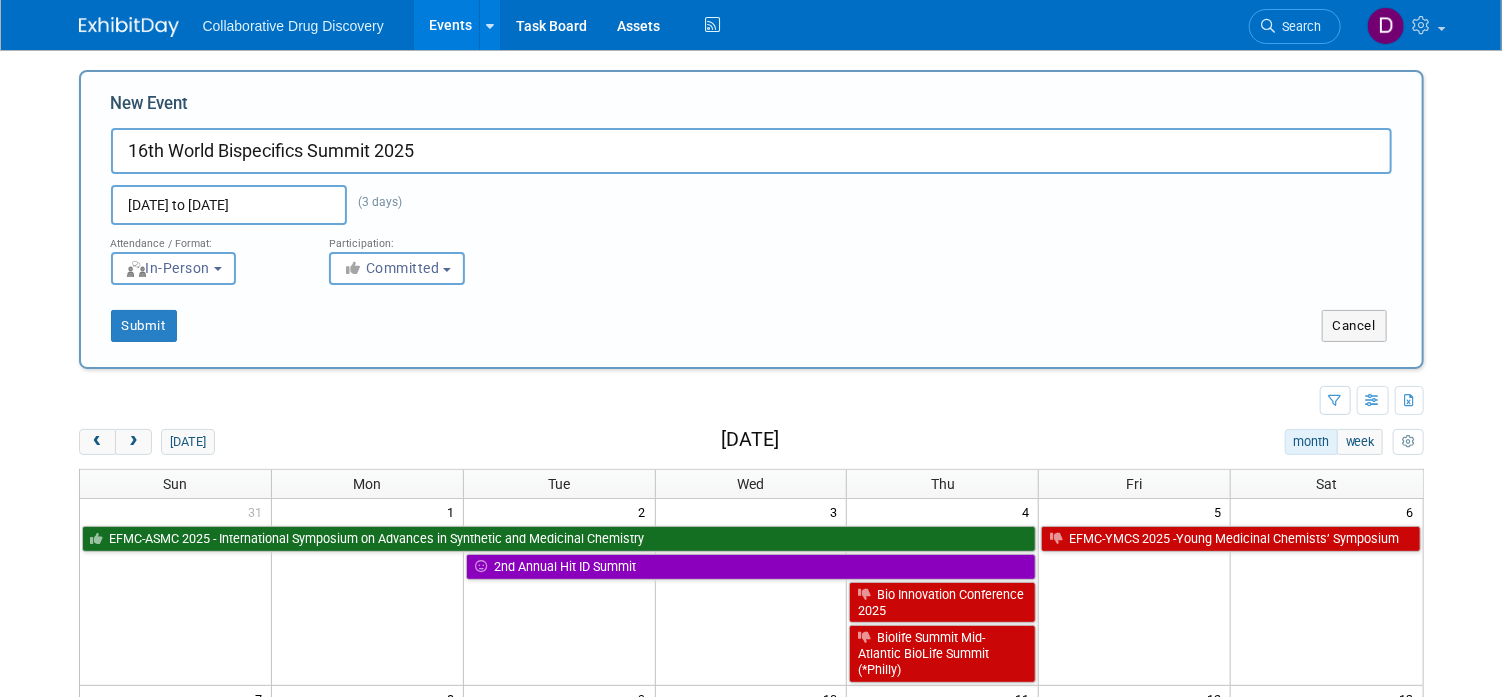 click on "Submit
Cancel" at bounding box center (751, 313) 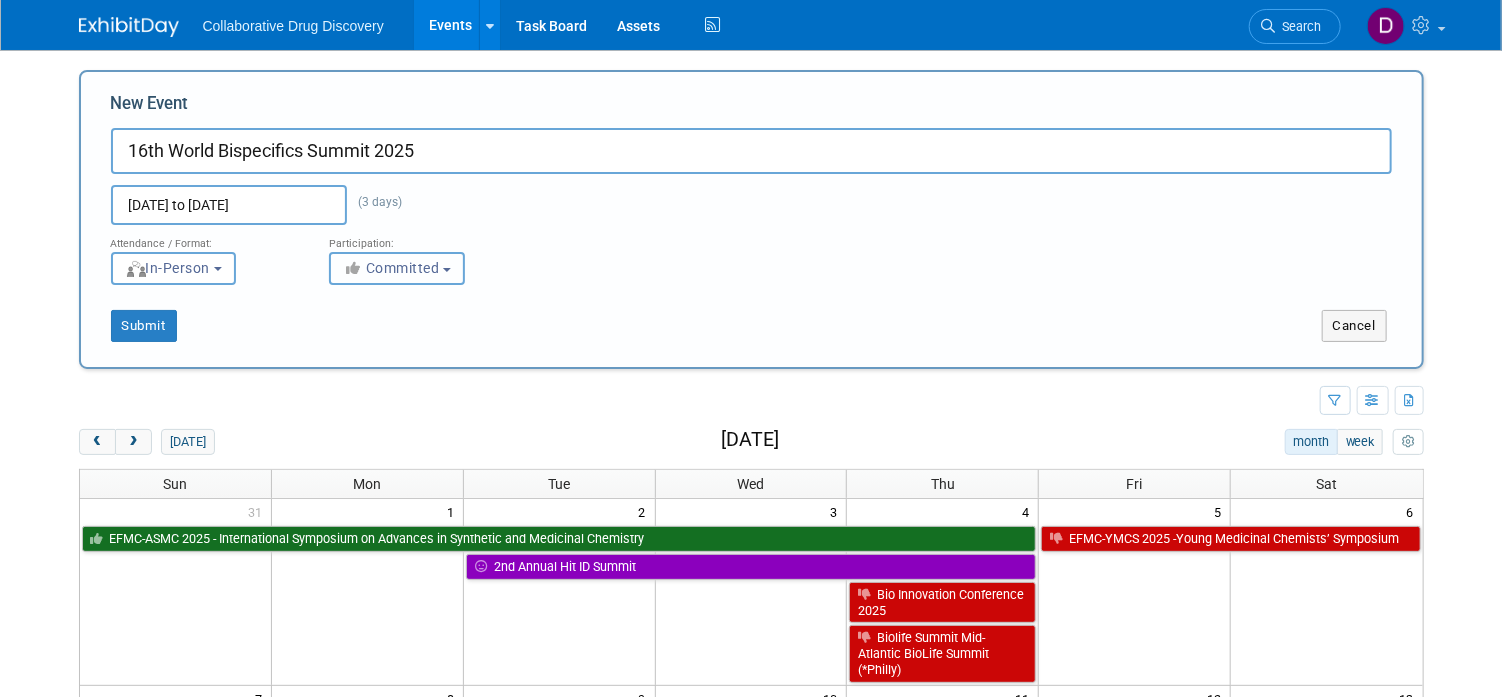 click on "Committed" at bounding box center [397, 268] 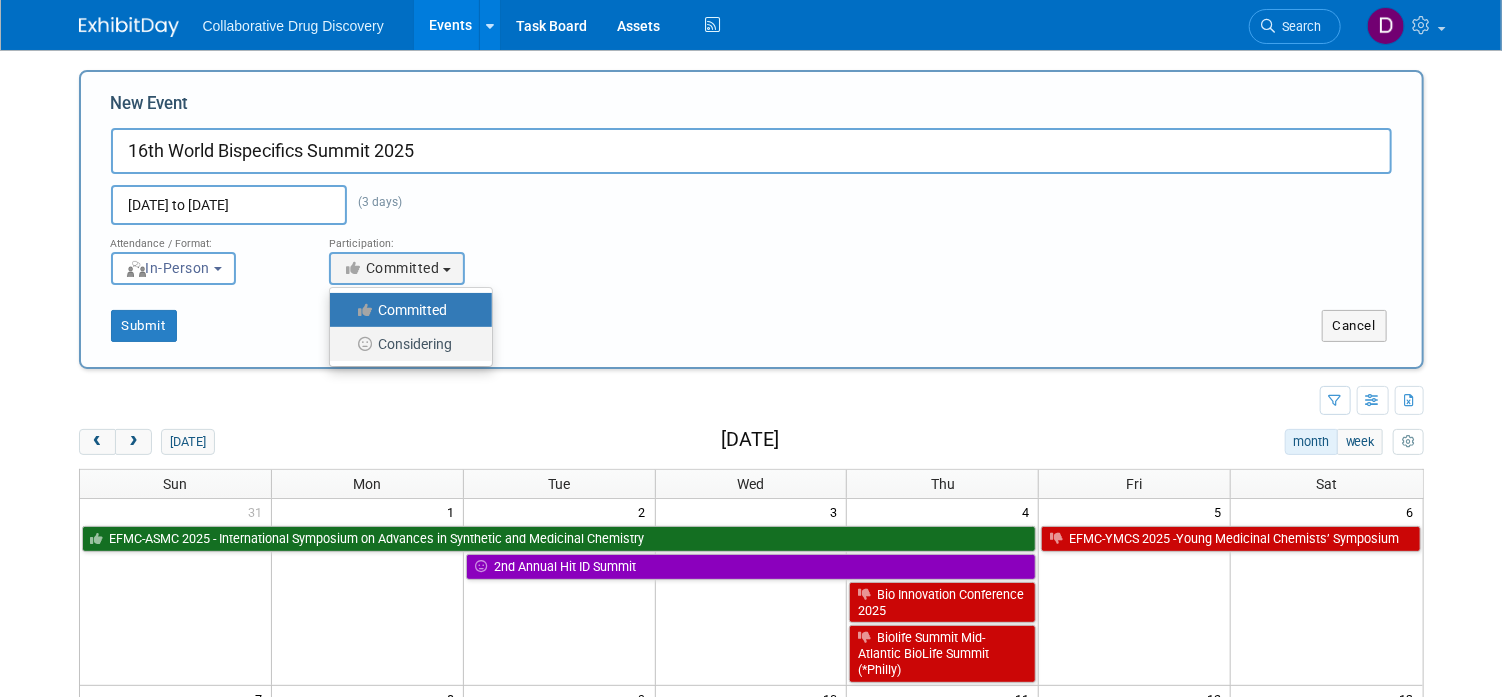 click on "Considering" at bounding box center (406, 344) 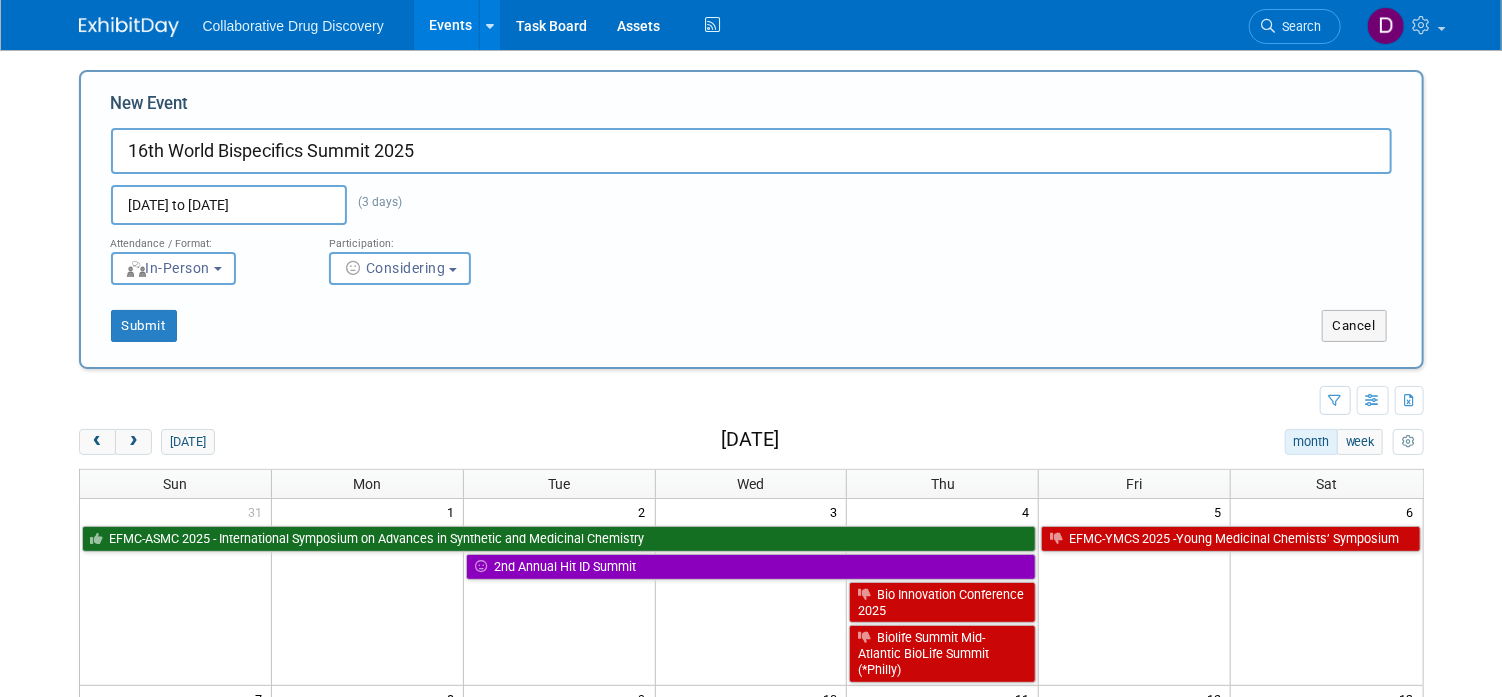 drag, startPoint x: 447, startPoint y: 333, endPoint x: 396, endPoint y: 335, distance: 51.0392 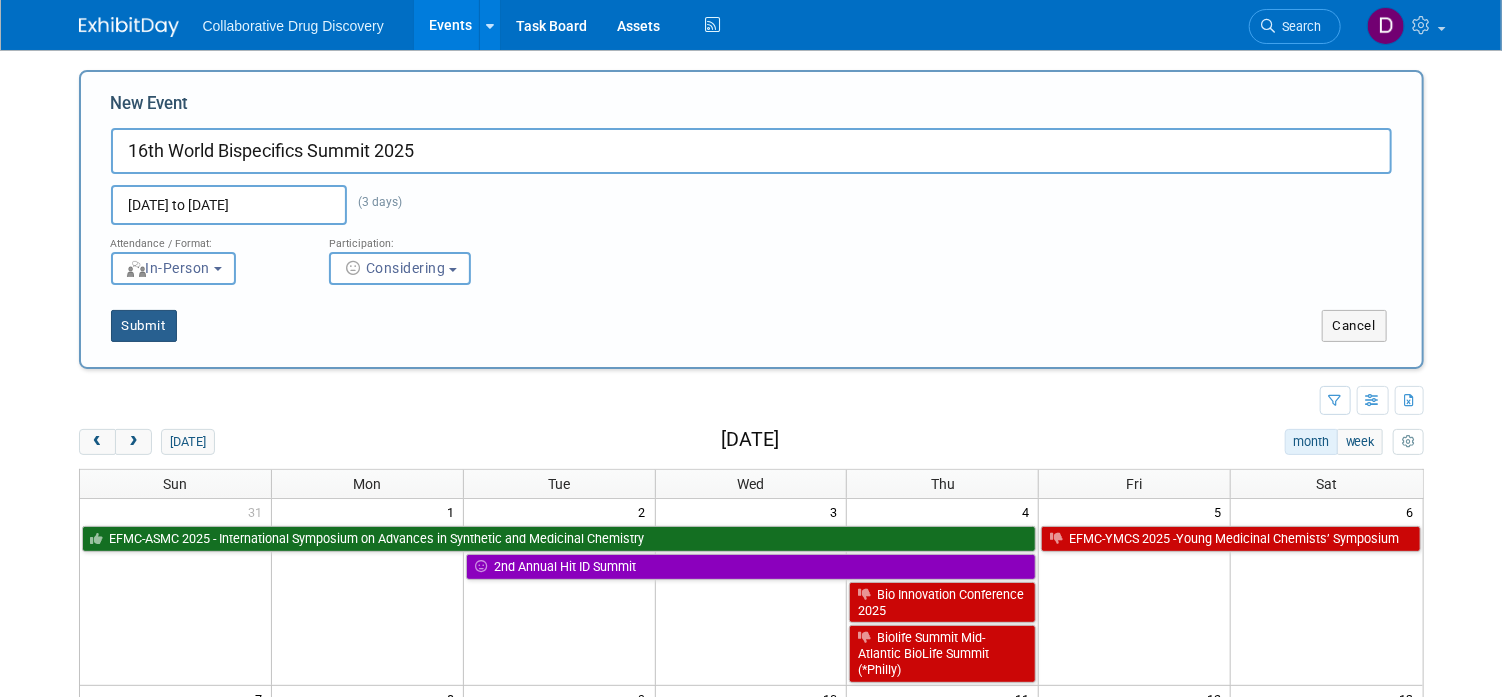 click on "Submit" at bounding box center (144, 326) 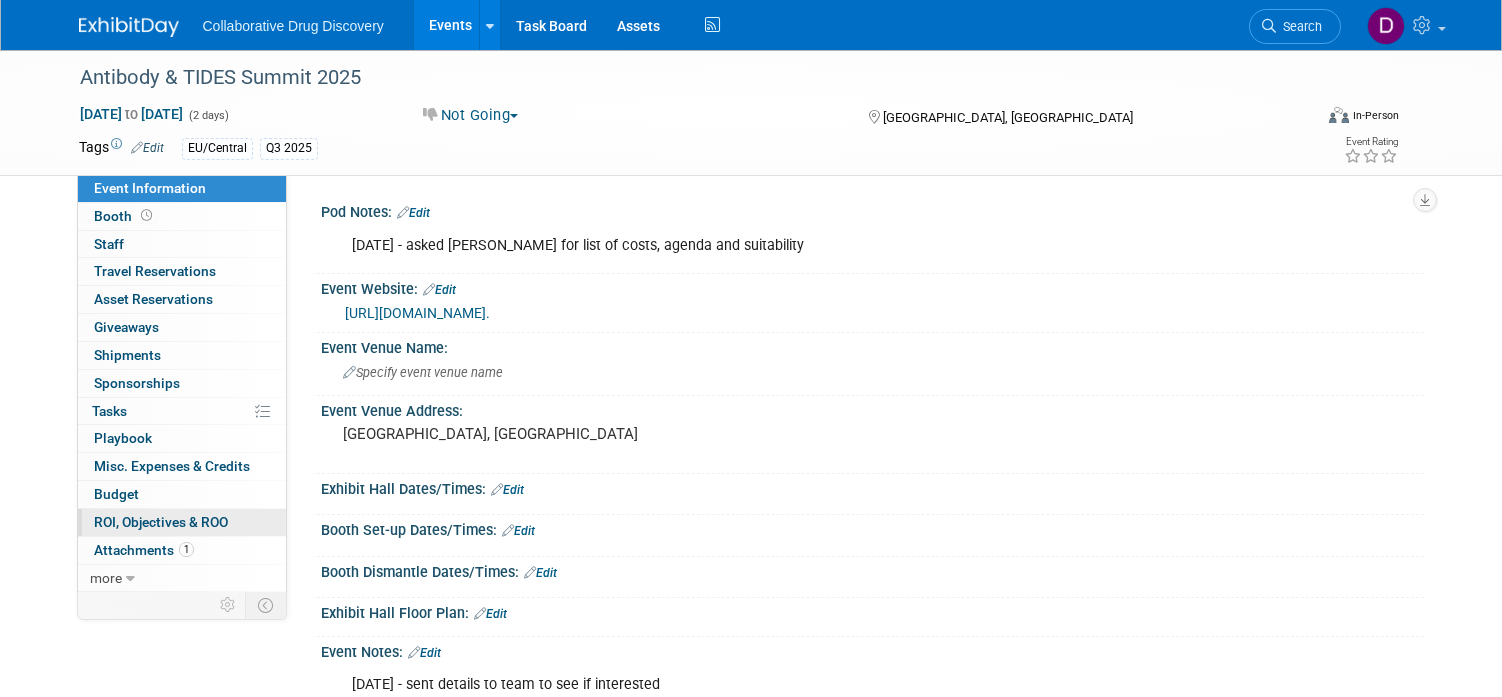 scroll, scrollTop: 0, scrollLeft: 0, axis: both 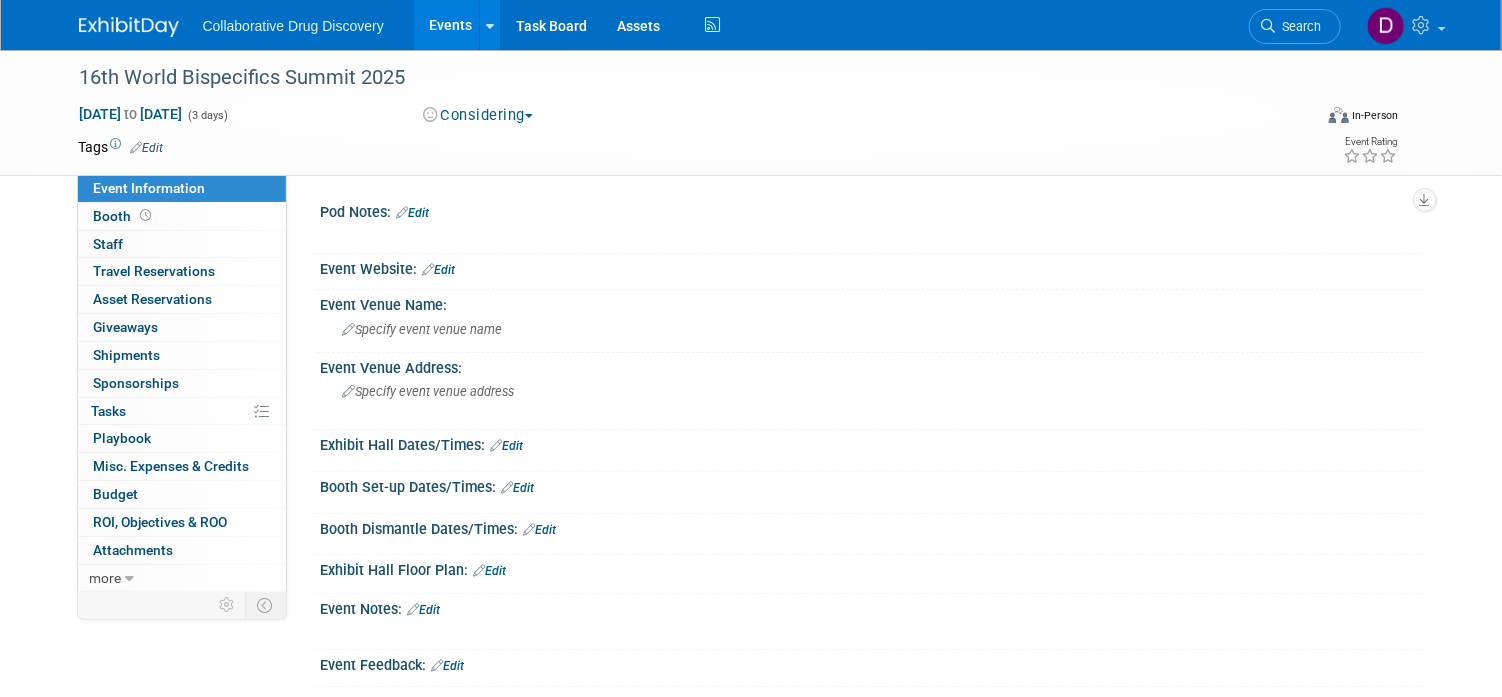 click on "Edit" at bounding box center (439, 270) 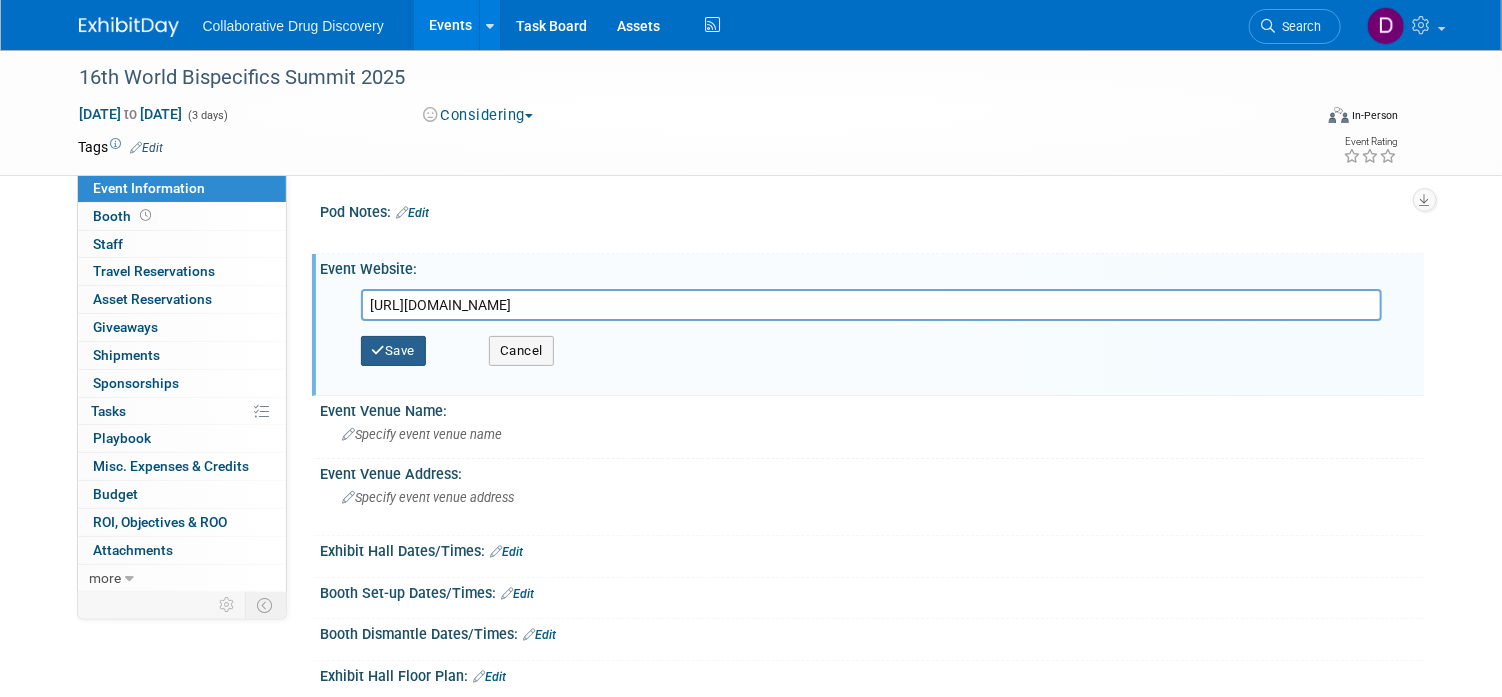 type on "[URL][DOMAIN_NAME]" 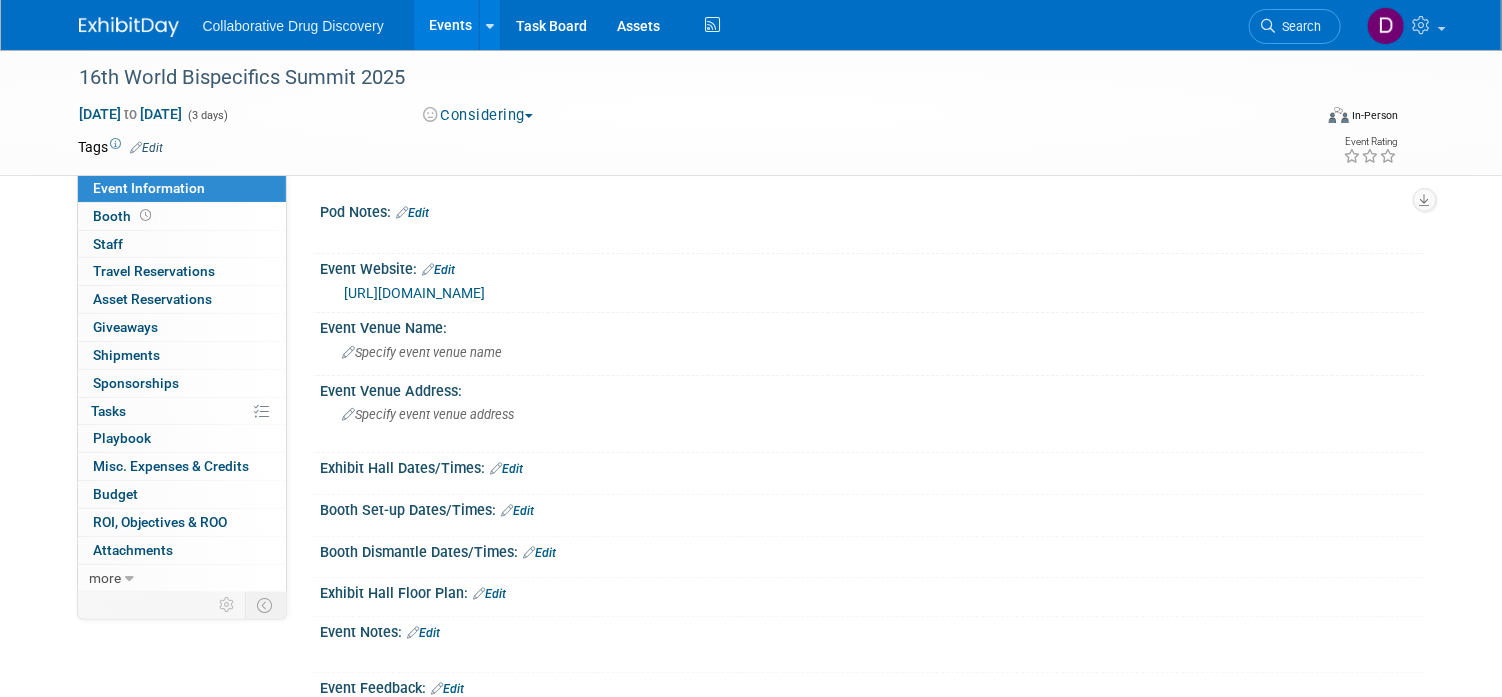 scroll, scrollTop: 185, scrollLeft: 0, axis: vertical 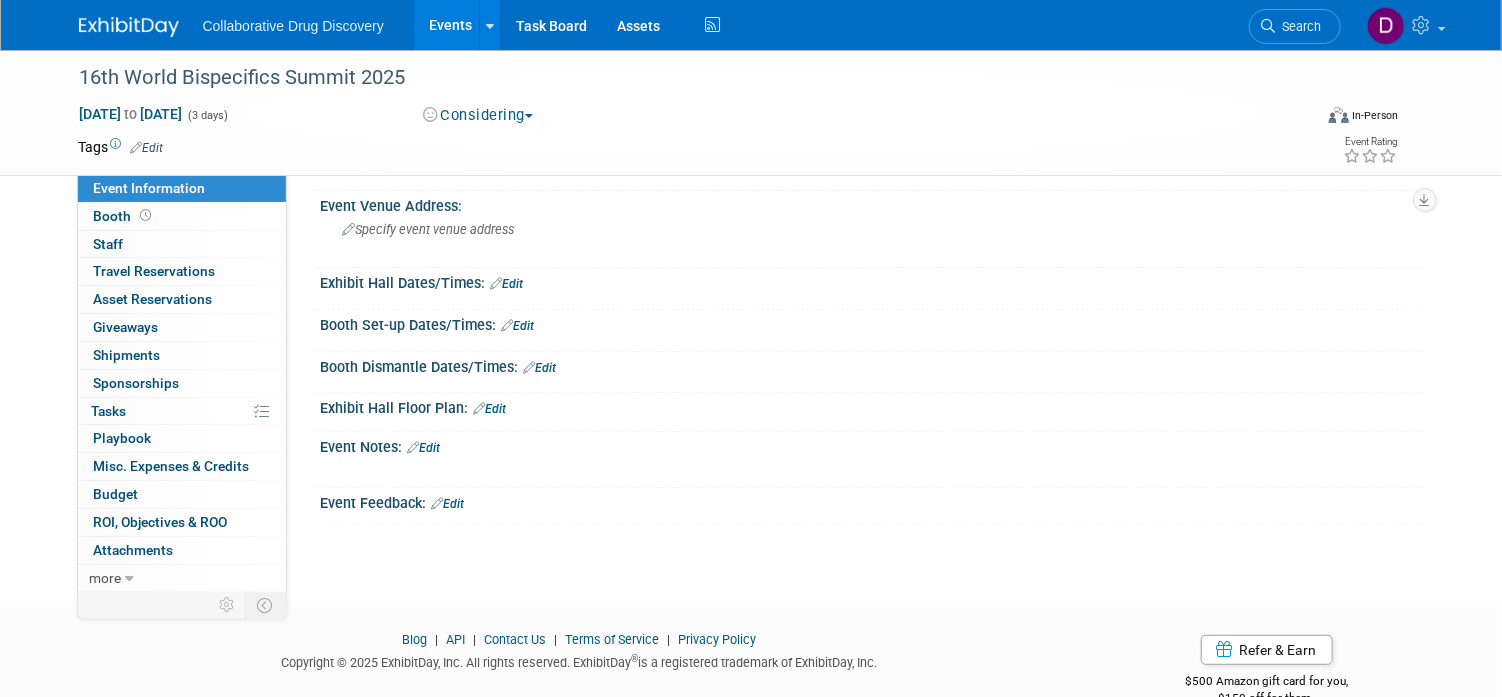 click on "Edit" at bounding box center [147, 148] 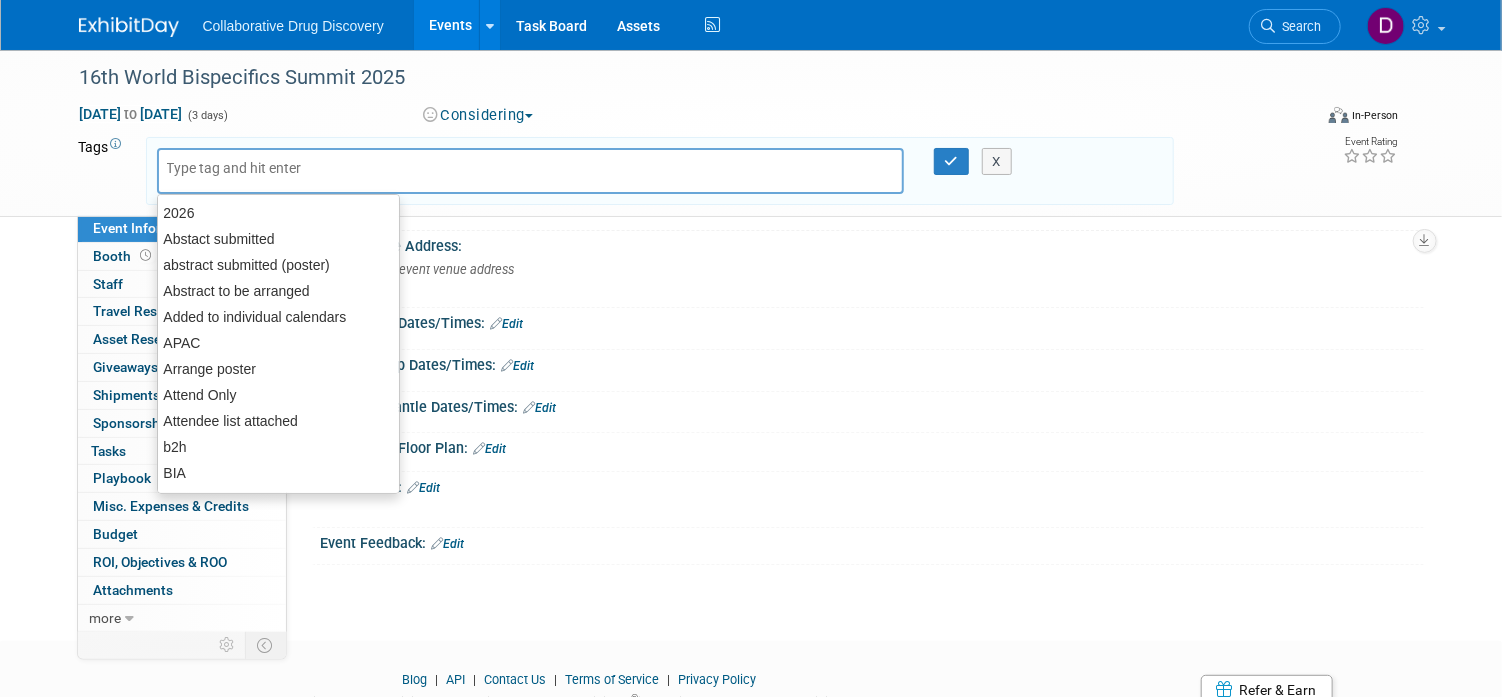 click at bounding box center (247, 168) 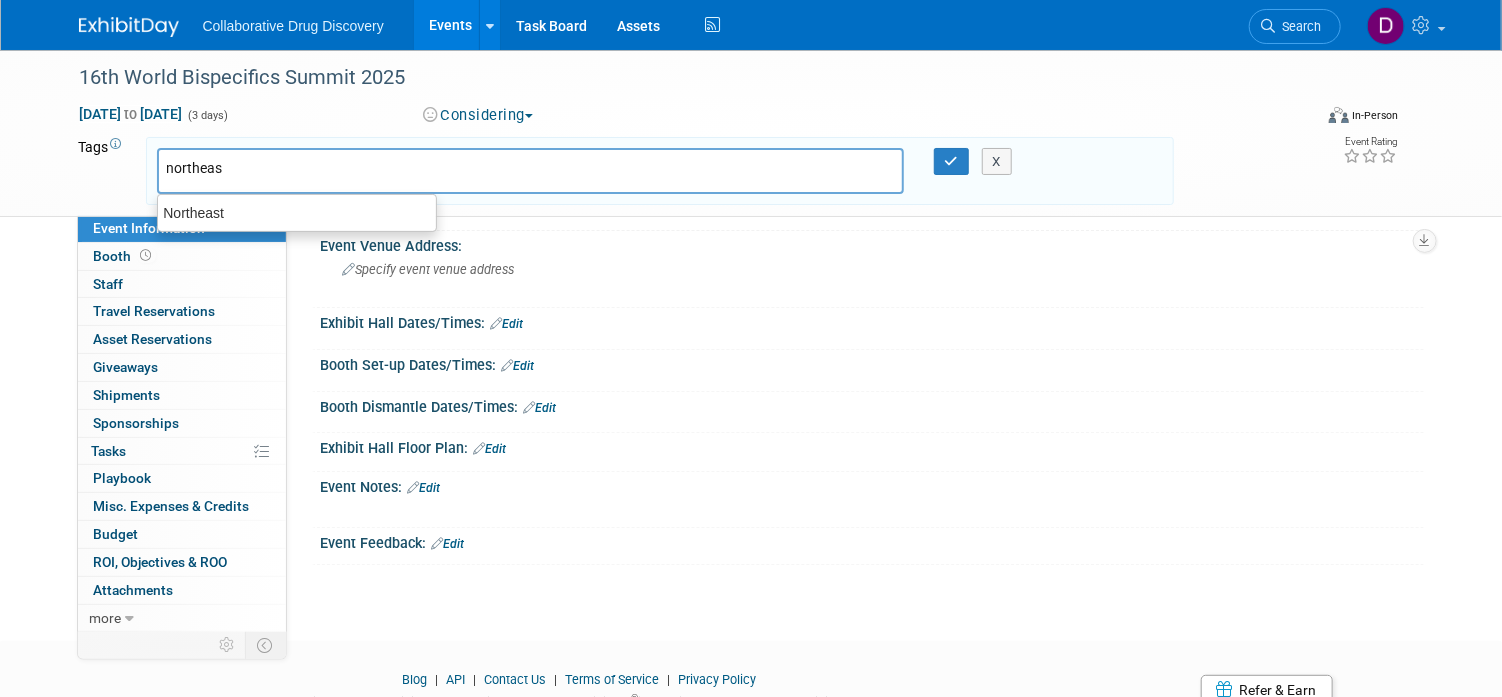 type on "northeast" 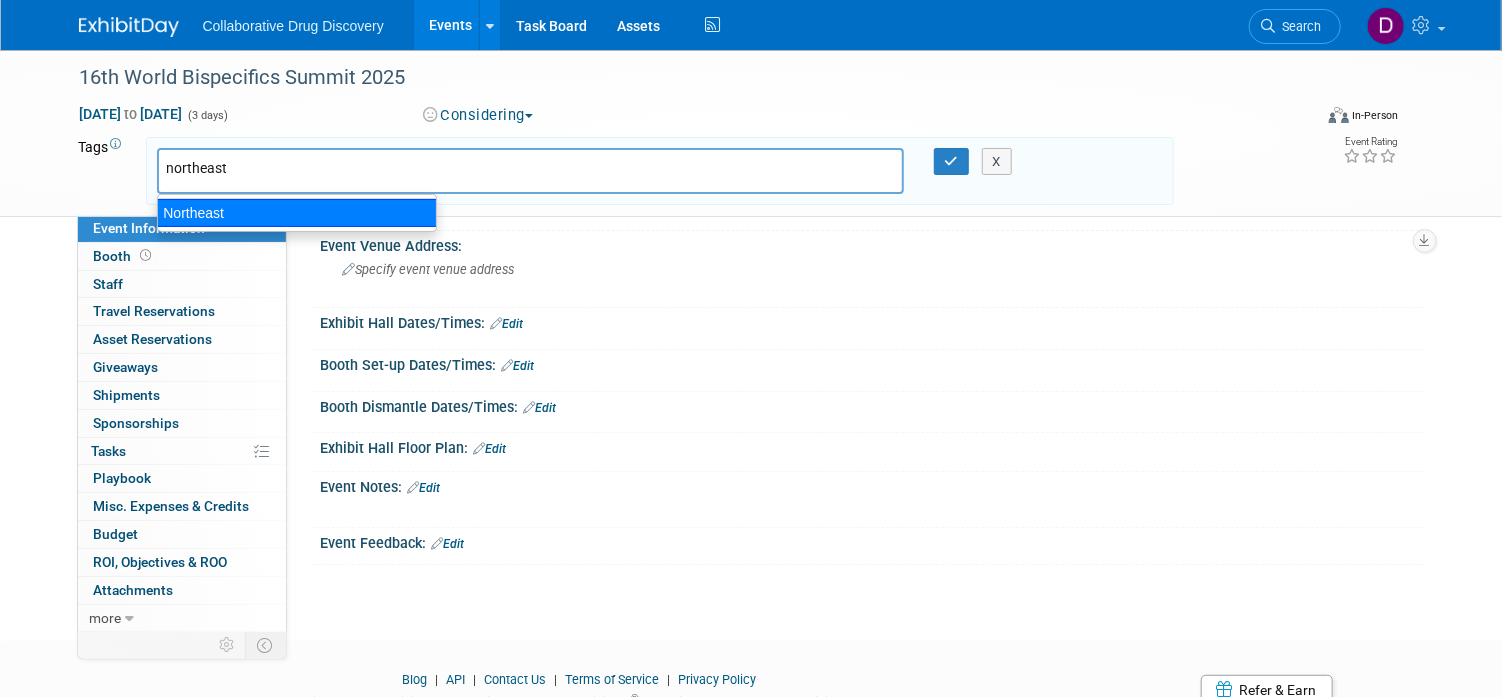 click on "Northeast" at bounding box center [297, 213] 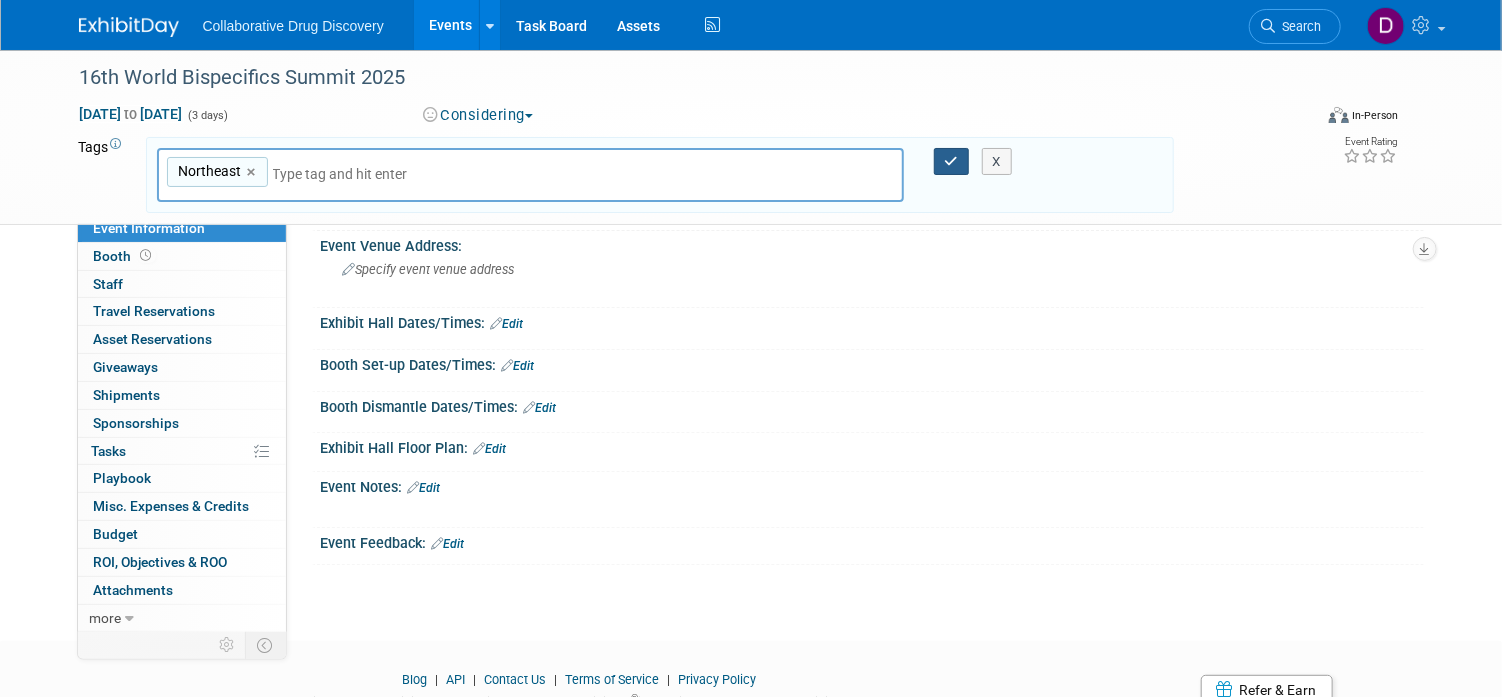 click at bounding box center (952, 162) 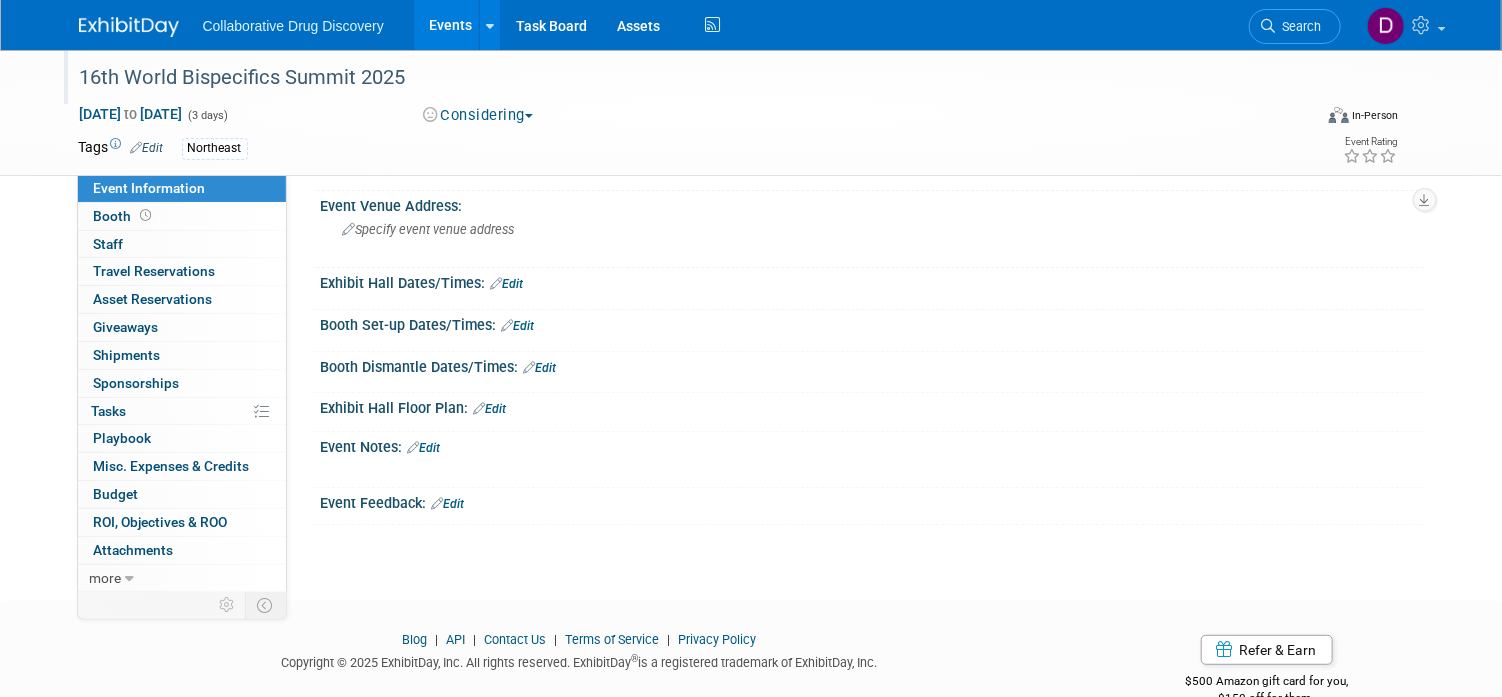 click on "16th World Bispecifics Summit 2025" at bounding box center (680, 78) 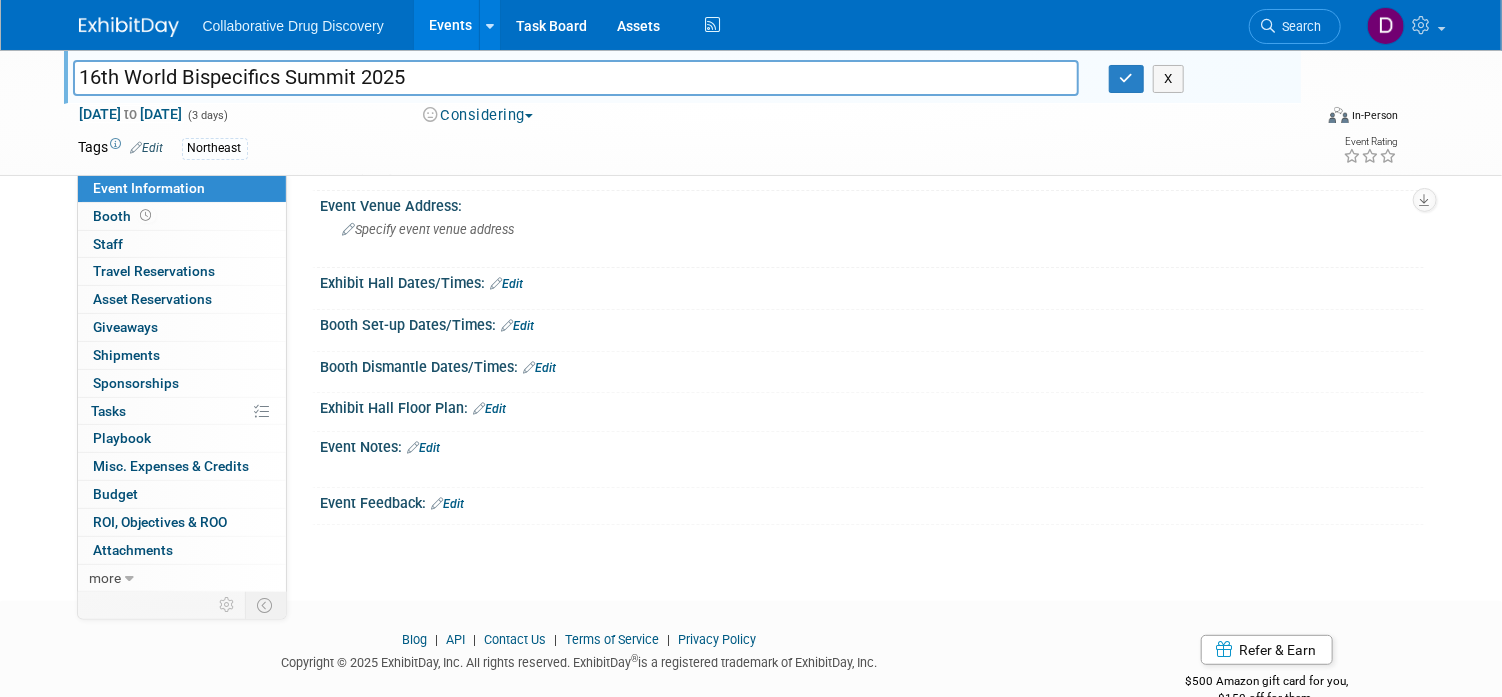 click on "16th World Bispecifics Summit 2025" at bounding box center (576, 77) 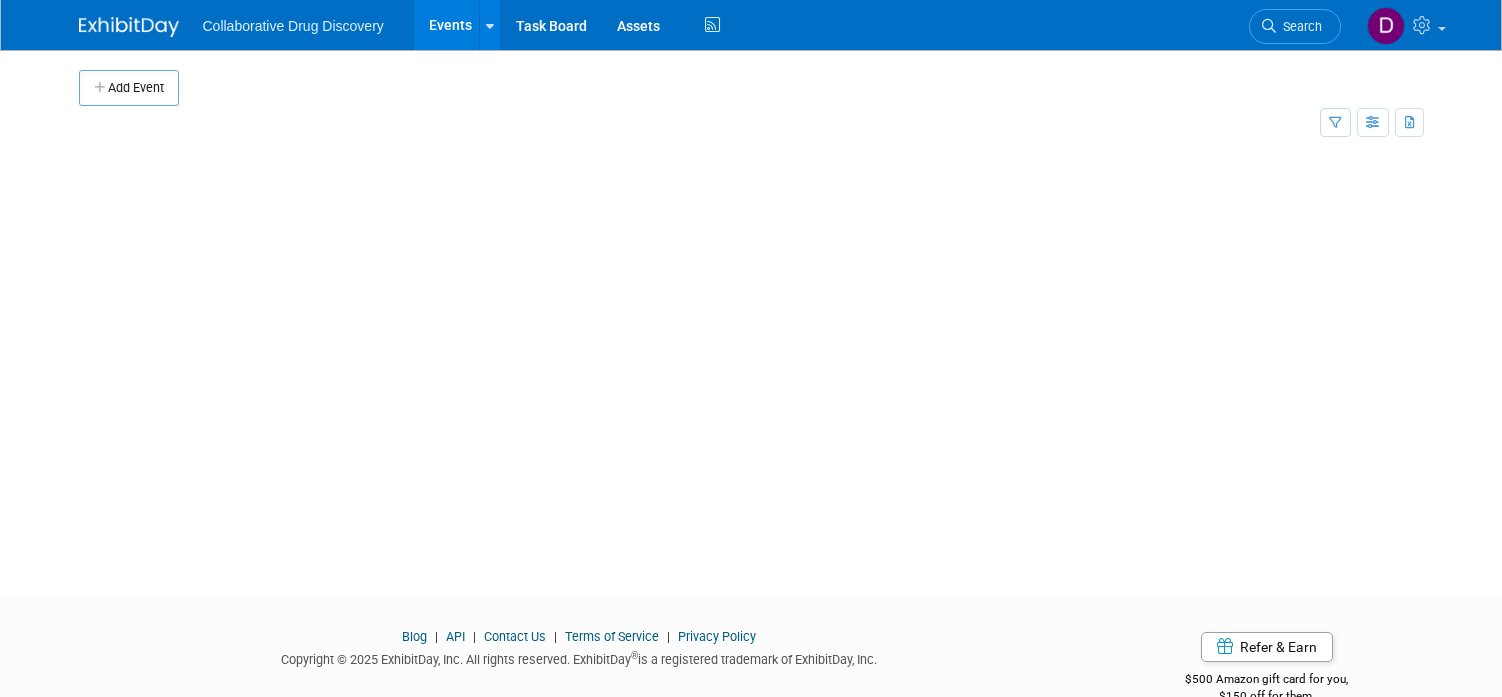 scroll, scrollTop: 0, scrollLeft: 0, axis: both 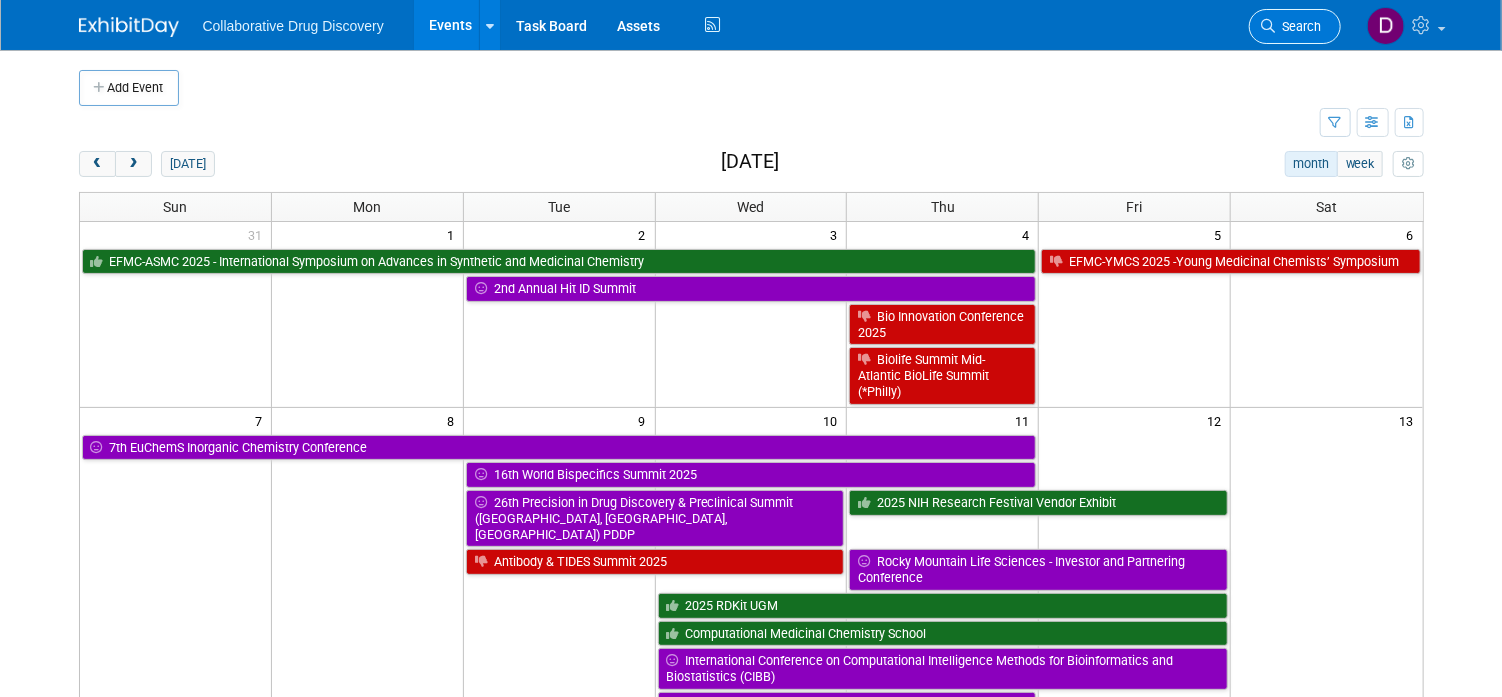 click on "Search" at bounding box center [1295, 26] 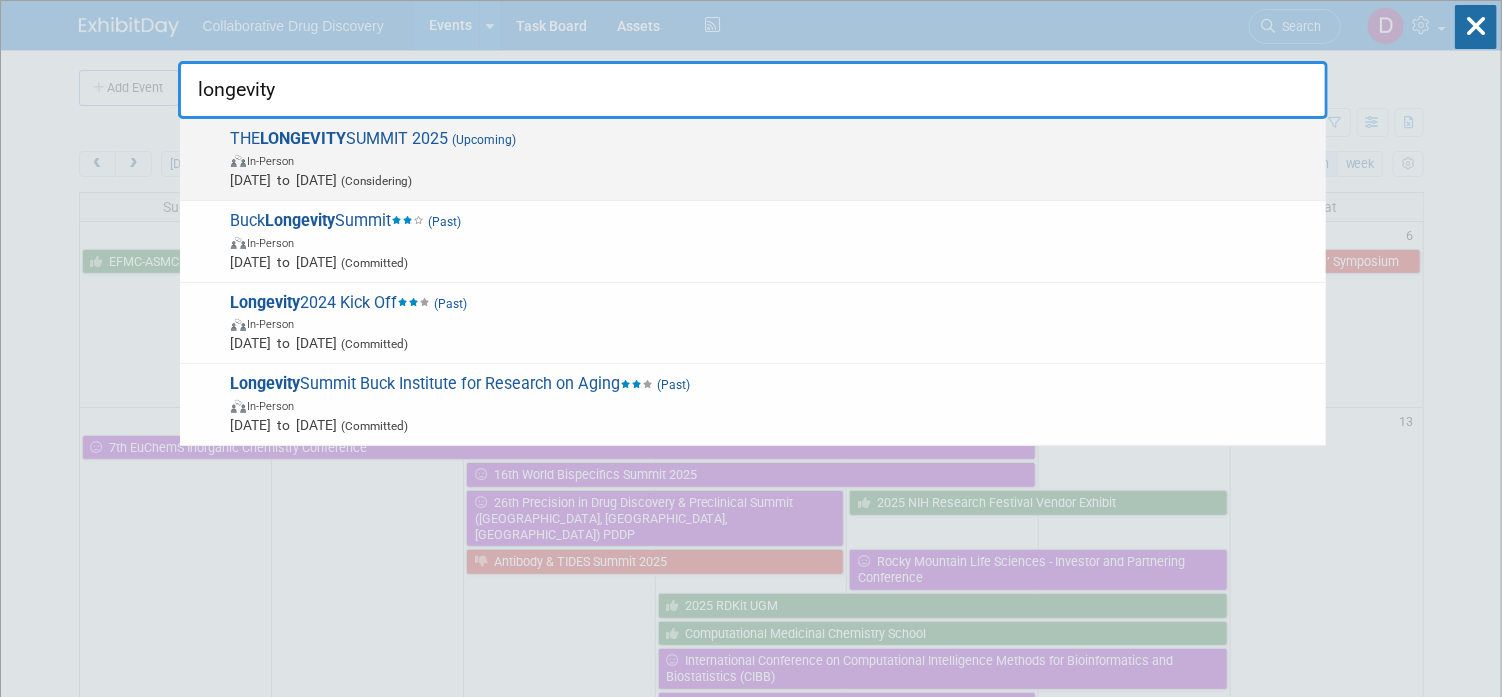 type on "longevity" 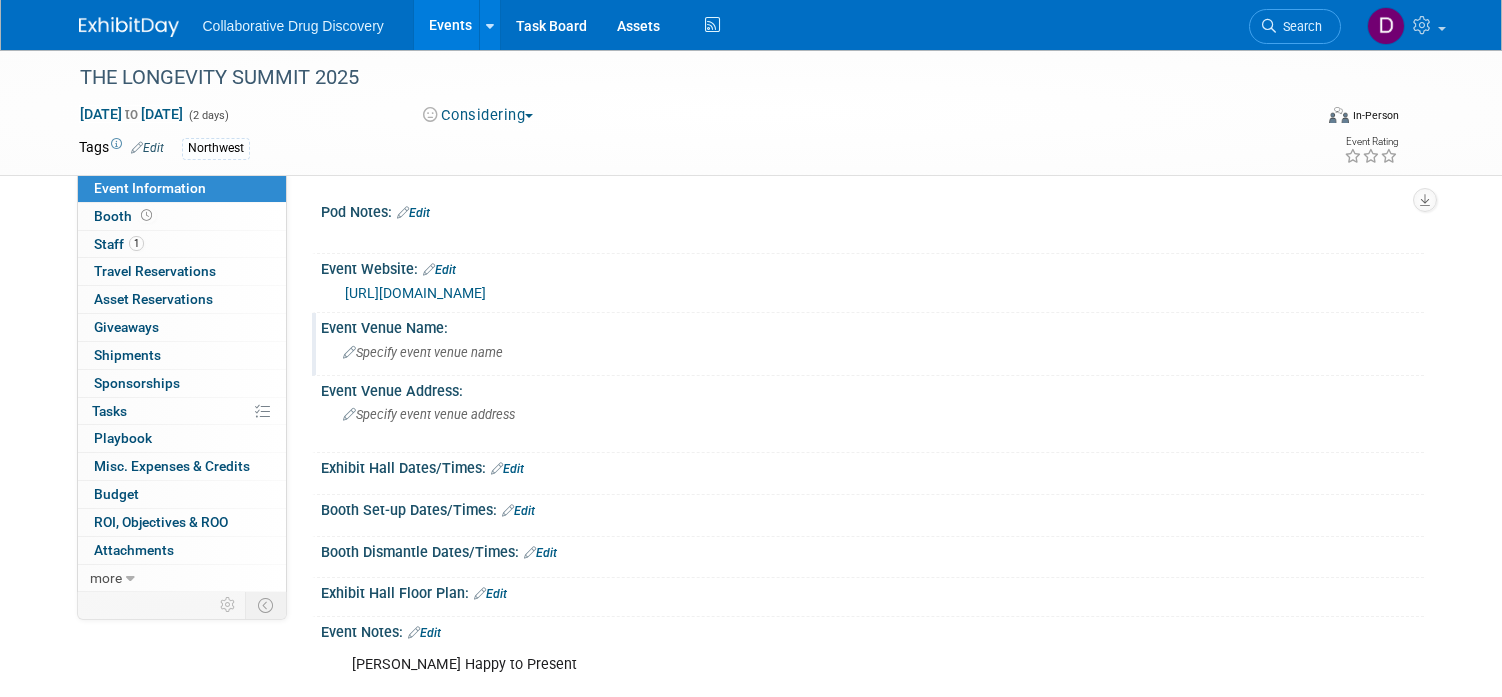 scroll, scrollTop: 0, scrollLeft: 0, axis: both 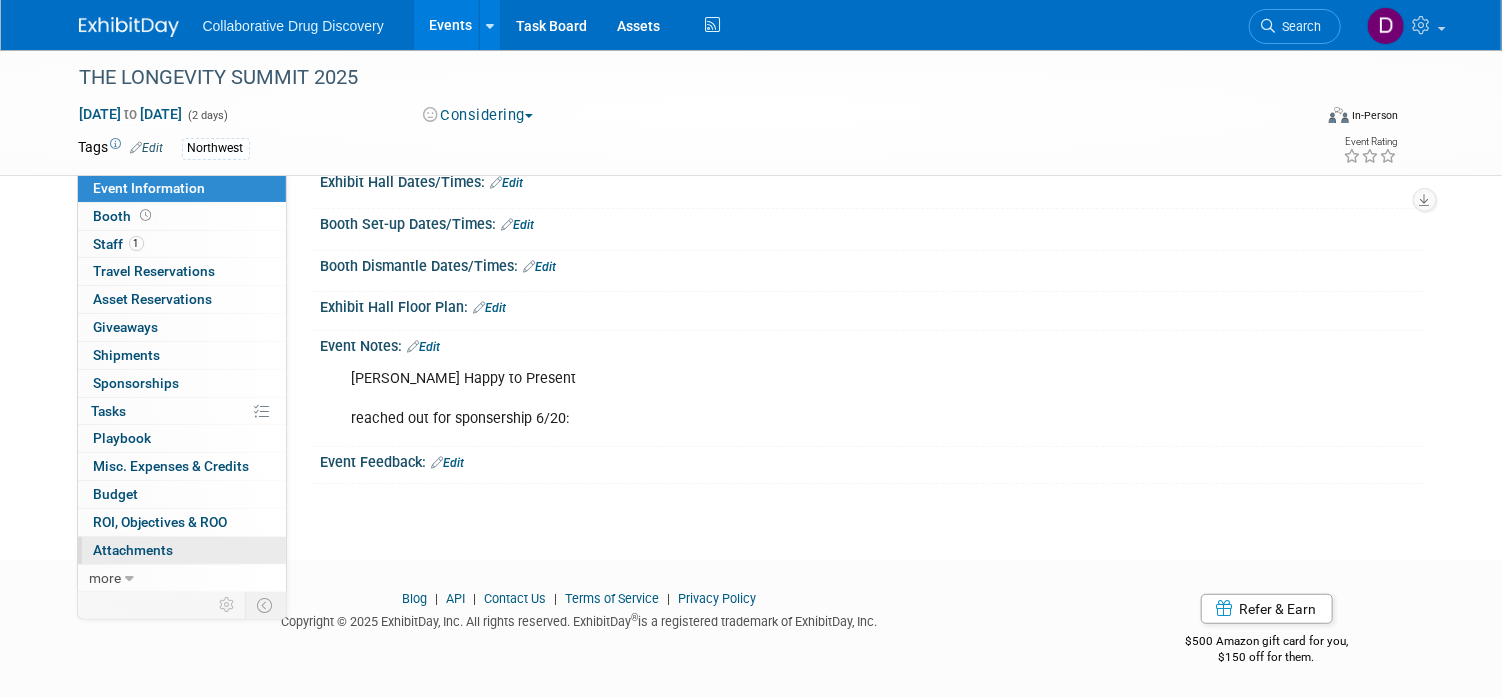 click on "Attachments 0" at bounding box center (134, 550) 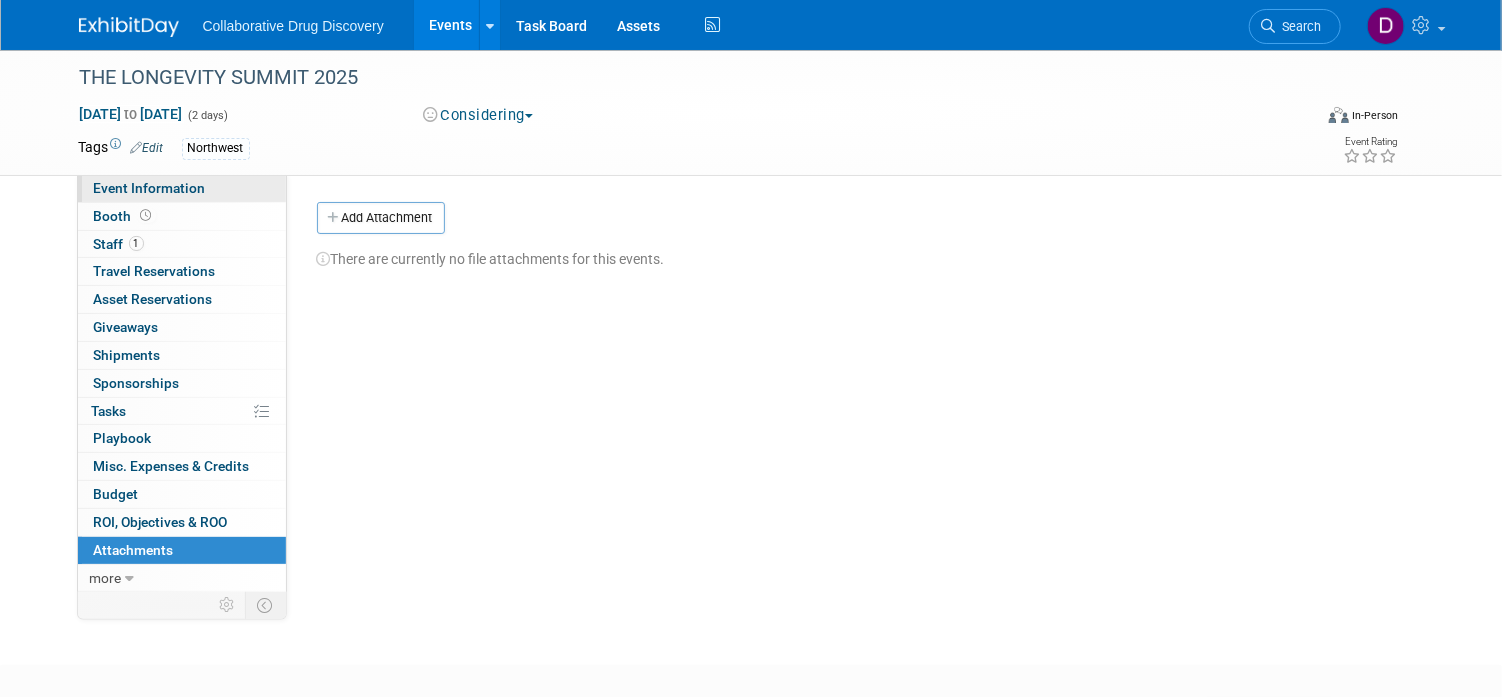 click on "Event Information" at bounding box center [150, 188] 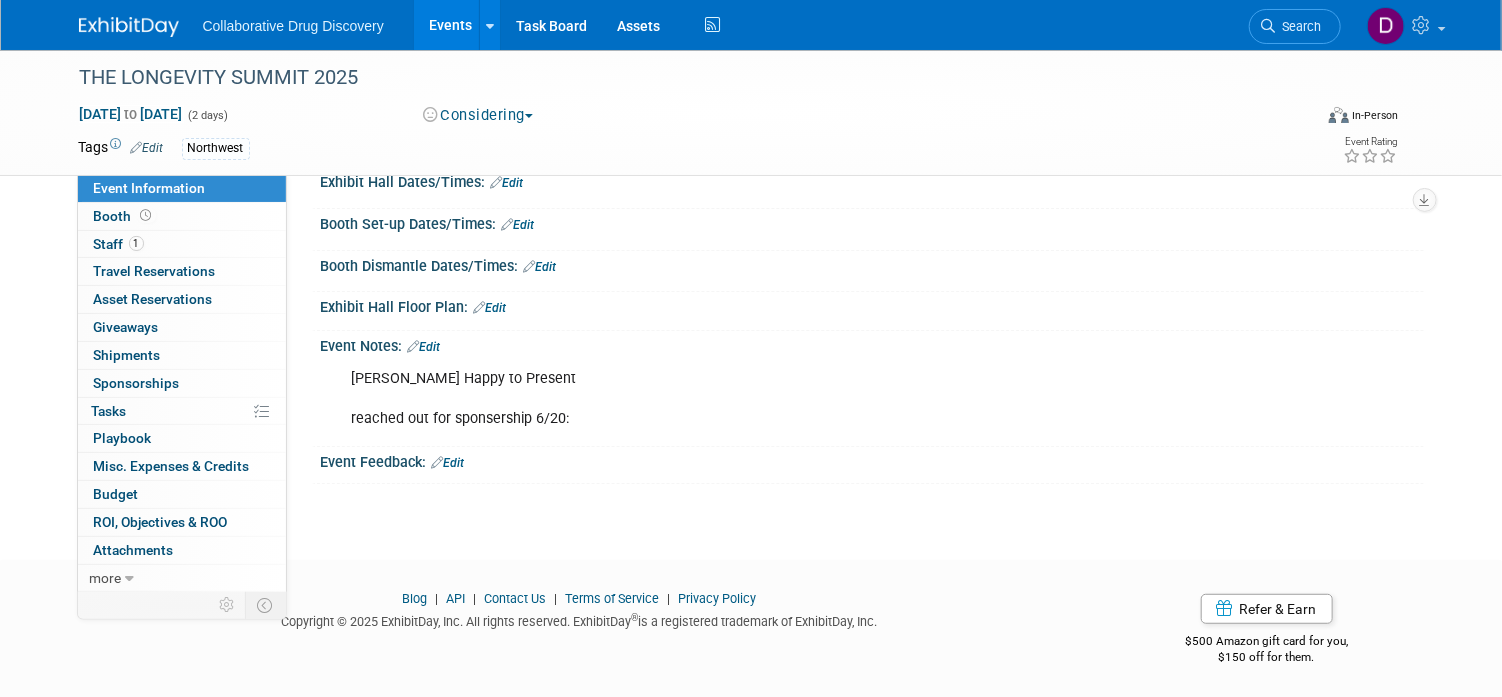 scroll, scrollTop: 0, scrollLeft: 0, axis: both 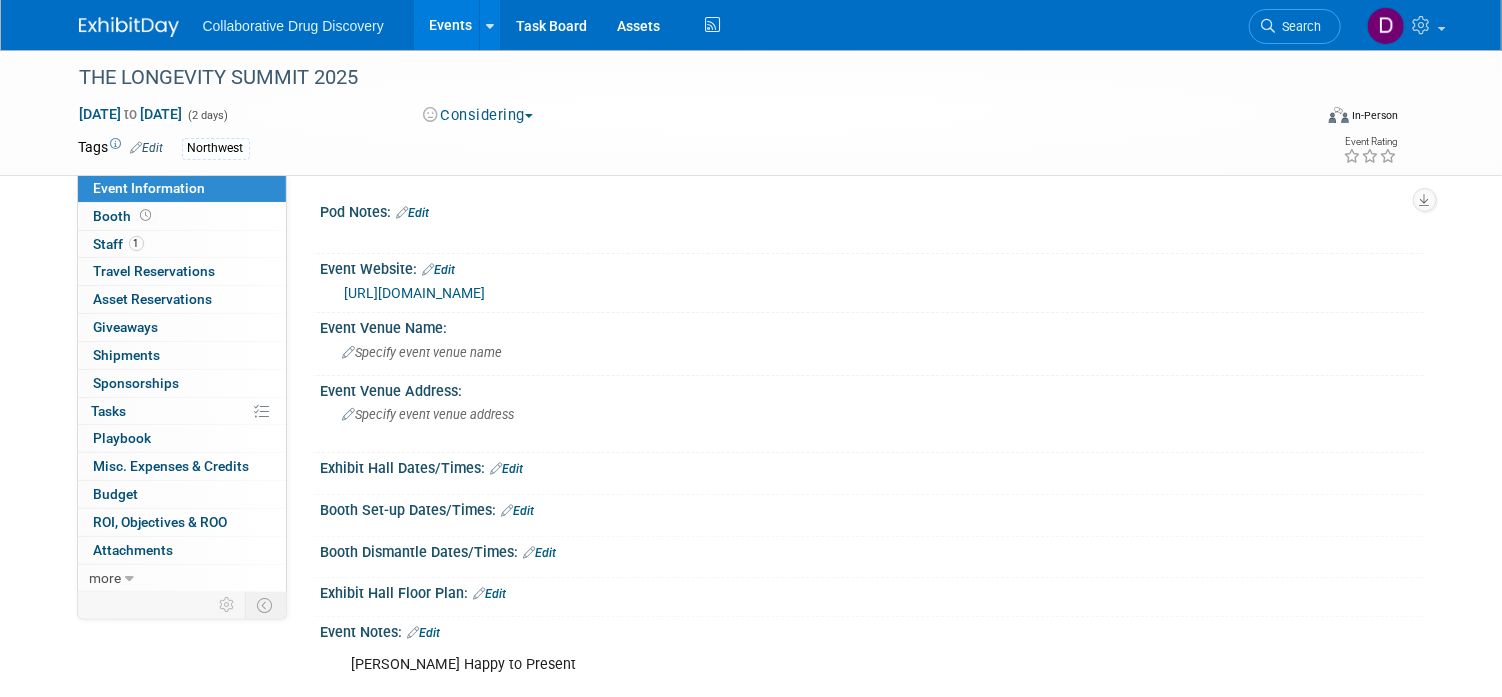 click on "https://longevitygl.org/longevity-summit/" at bounding box center [415, 293] 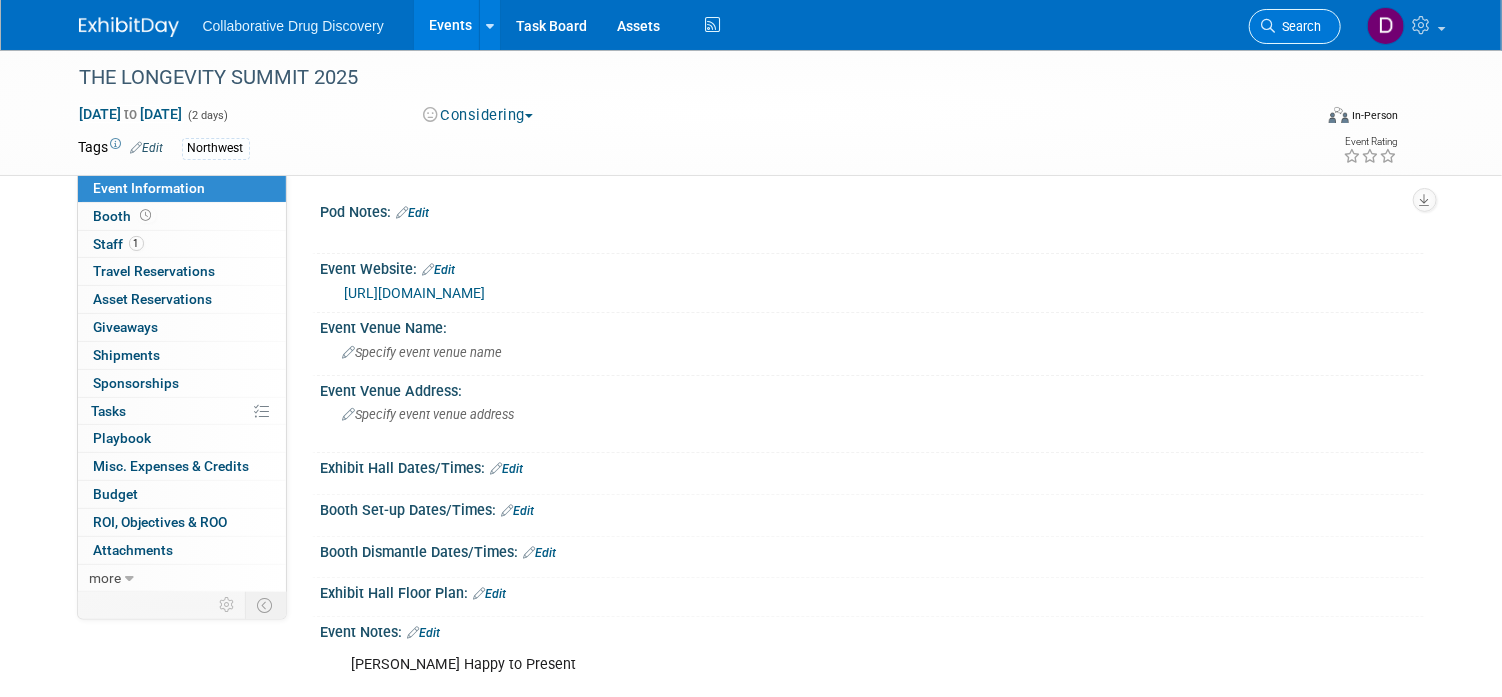 click on "Search" at bounding box center [1299, 26] 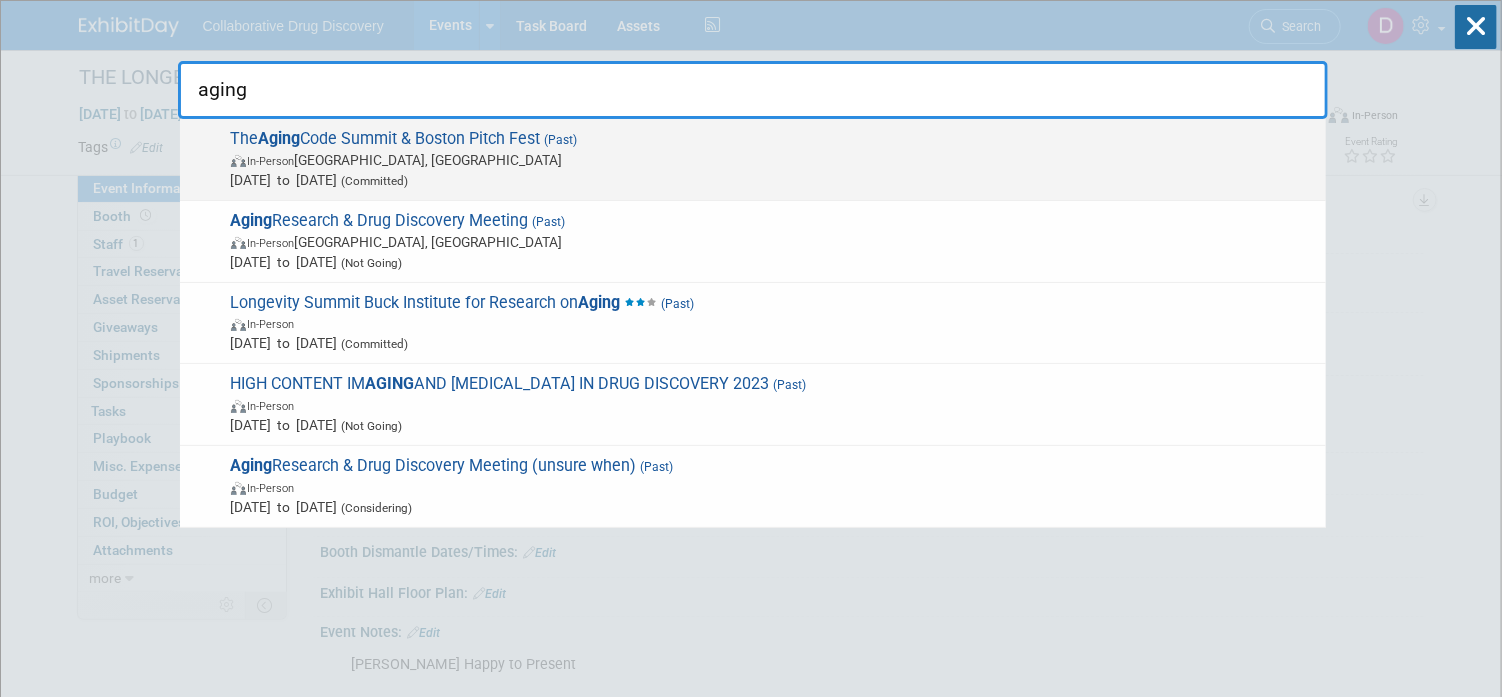type on "aging" 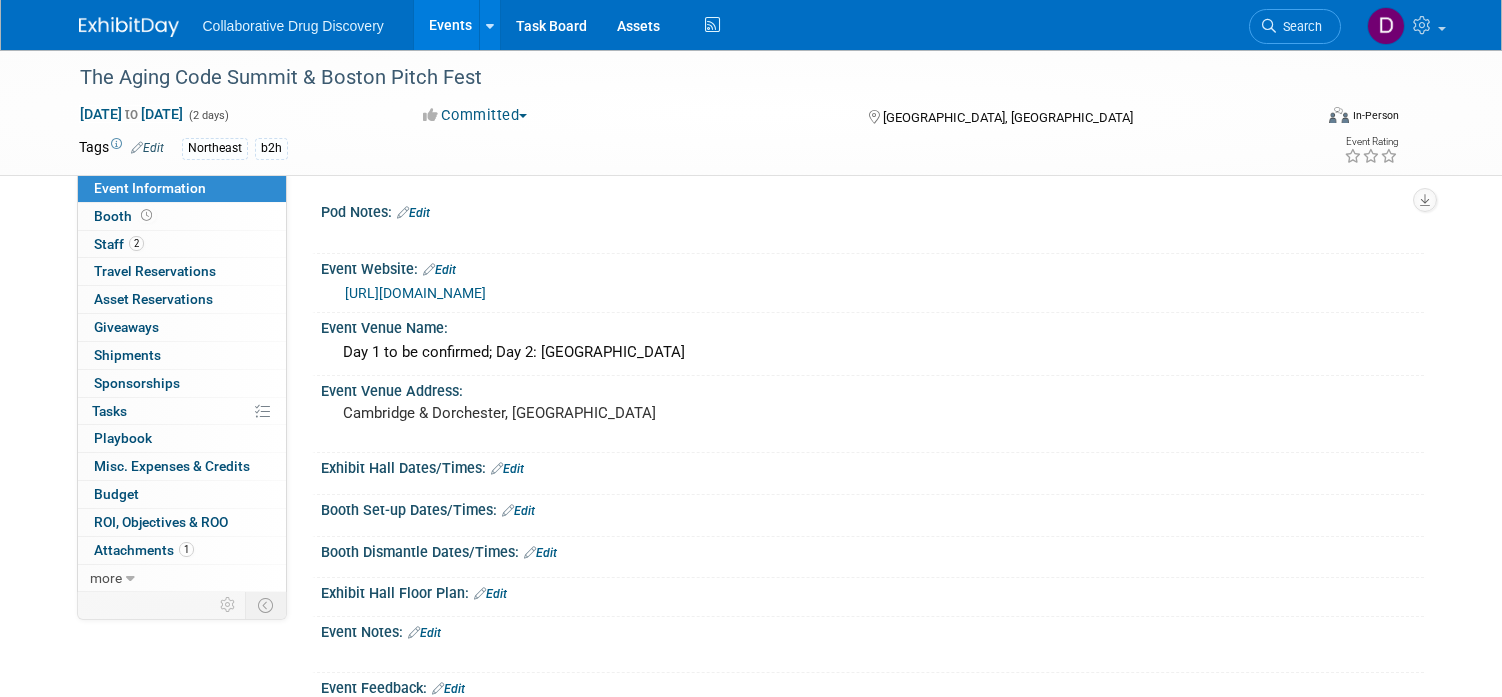scroll, scrollTop: 0, scrollLeft: 0, axis: both 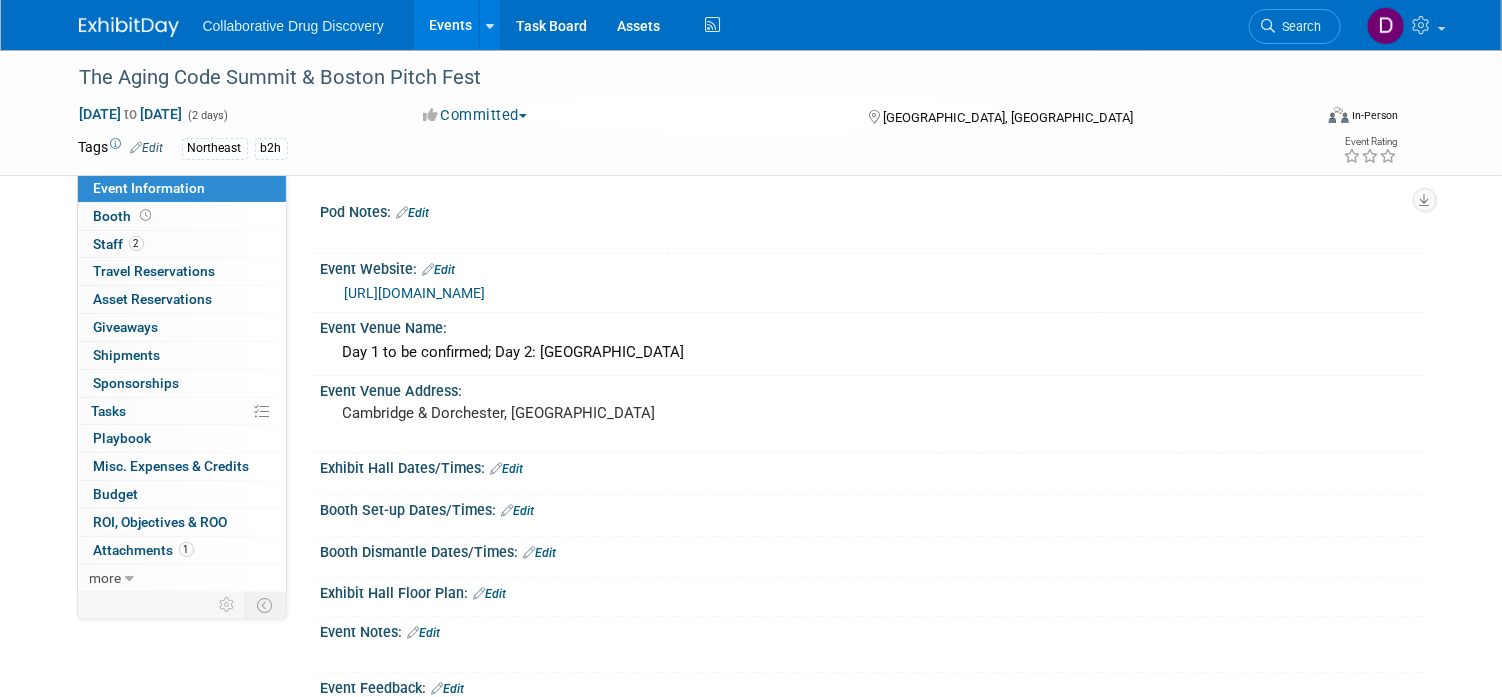 click on "https://agingcodesummit.com/" at bounding box center (415, 293) 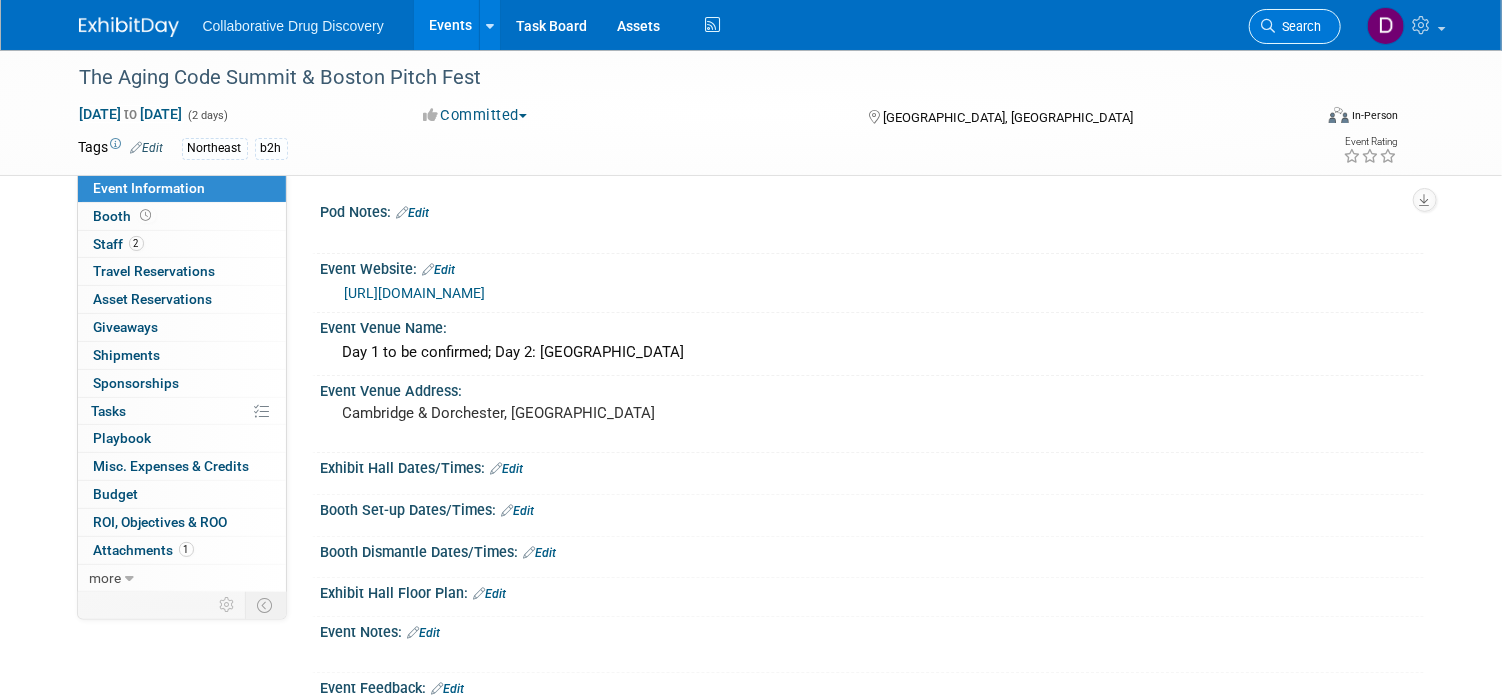 click on "Search" at bounding box center (1299, 26) 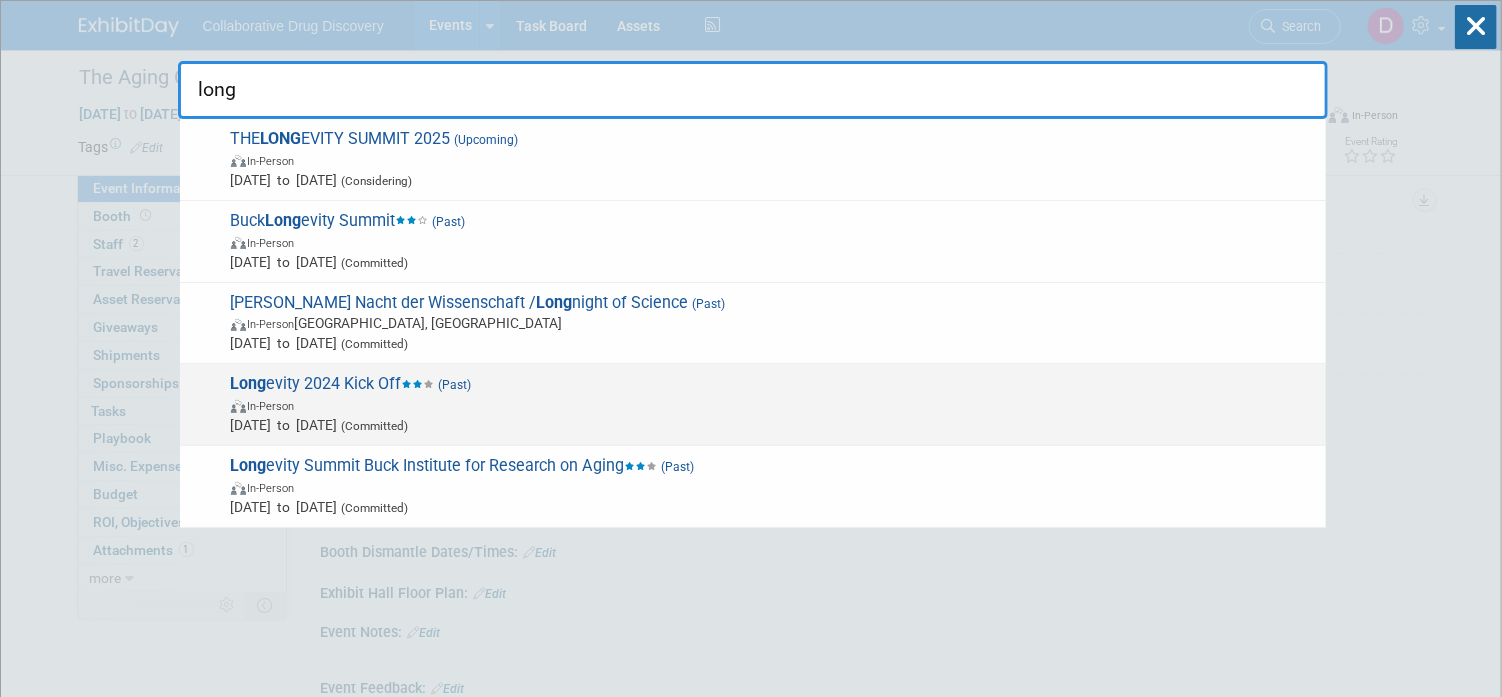 type on "long" 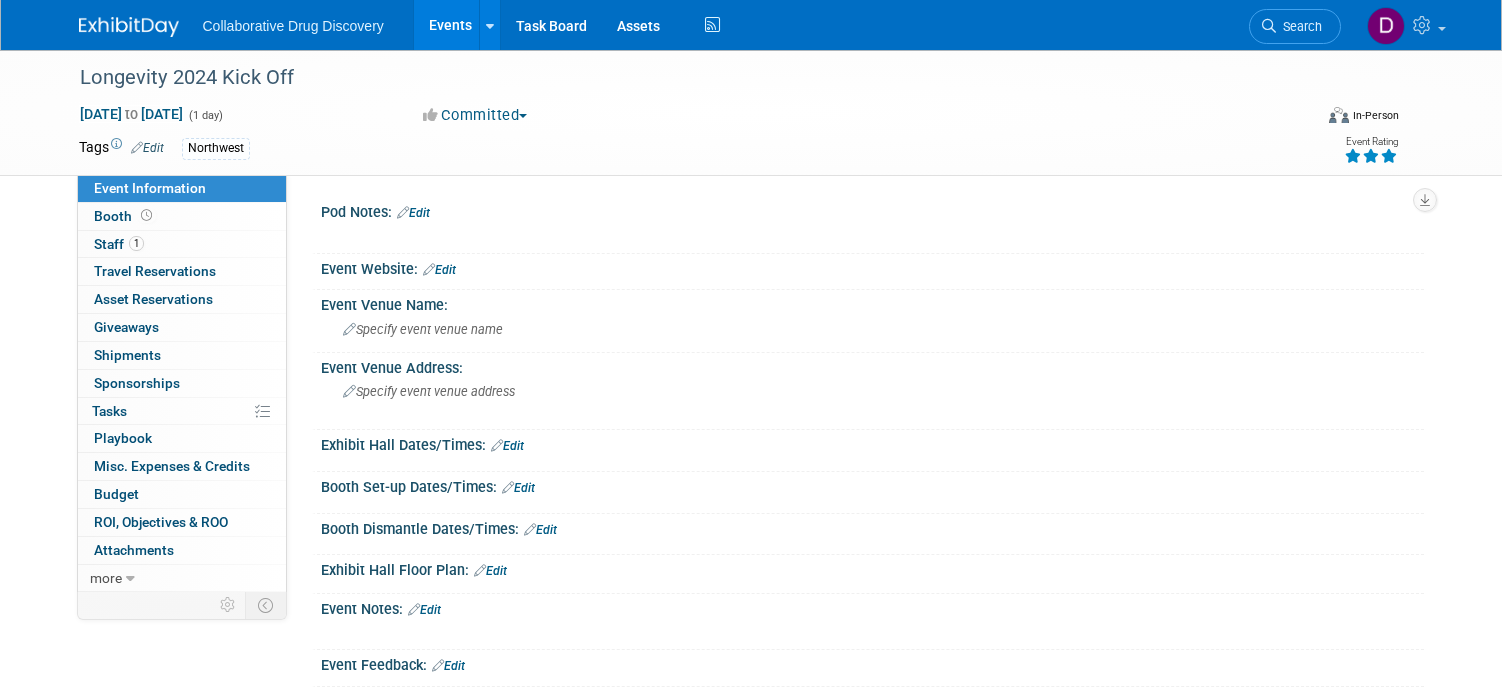 scroll, scrollTop: 0, scrollLeft: 0, axis: both 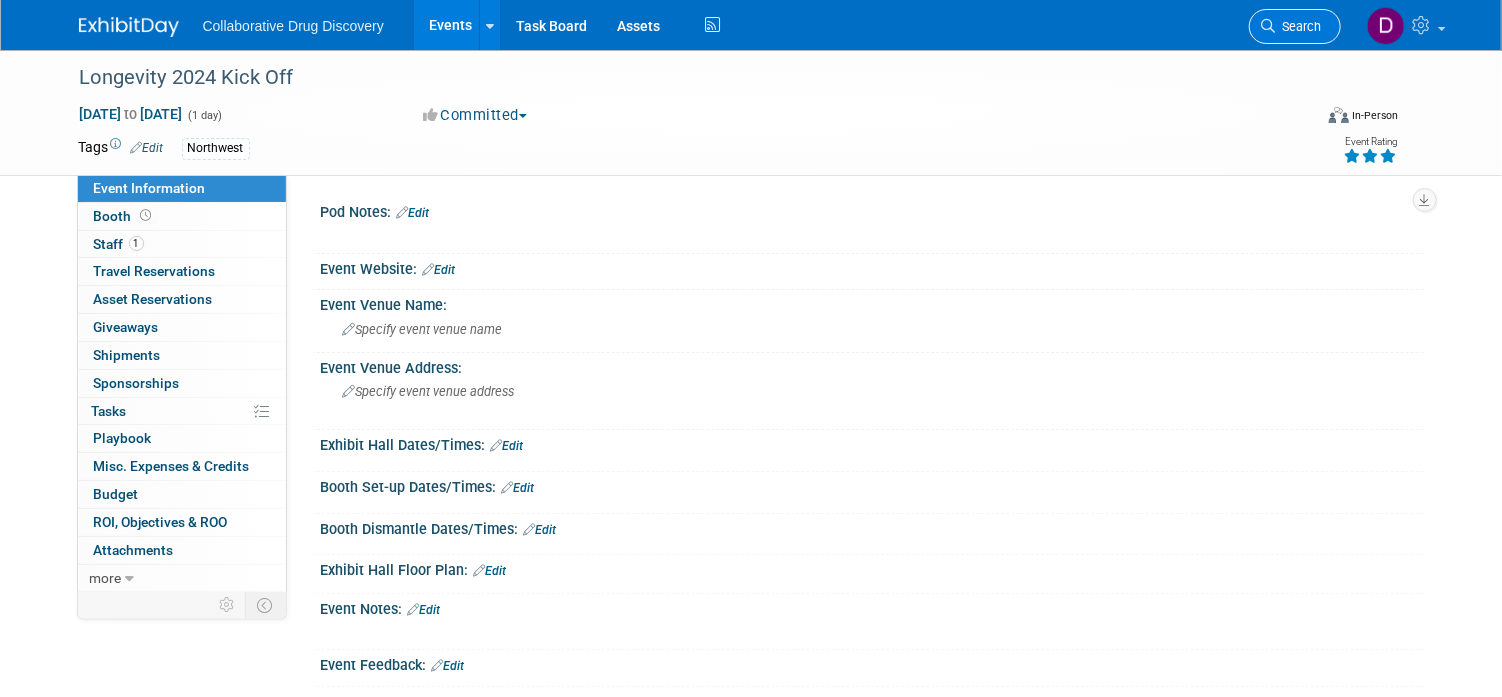 click on "Search" at bounding box center [1295, 26] 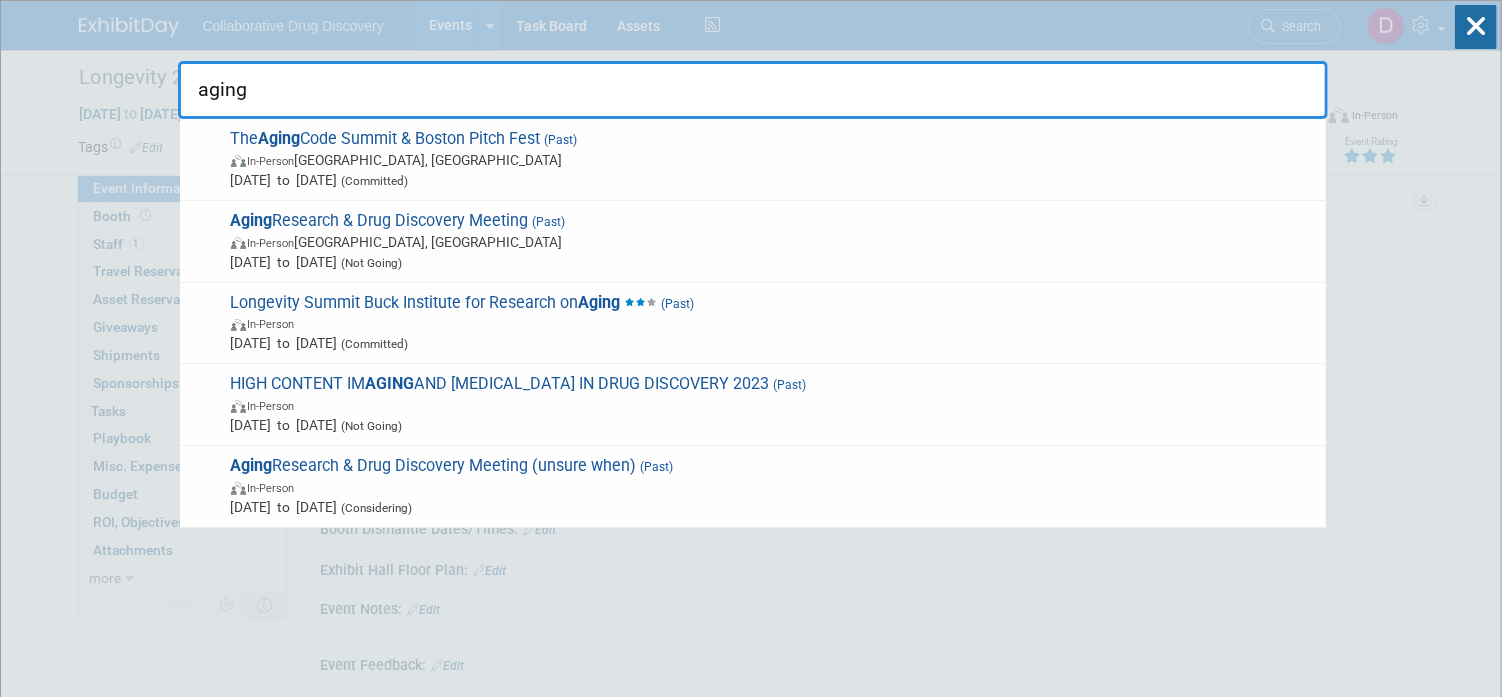 click on "aging" at bounding box center (753, 90) 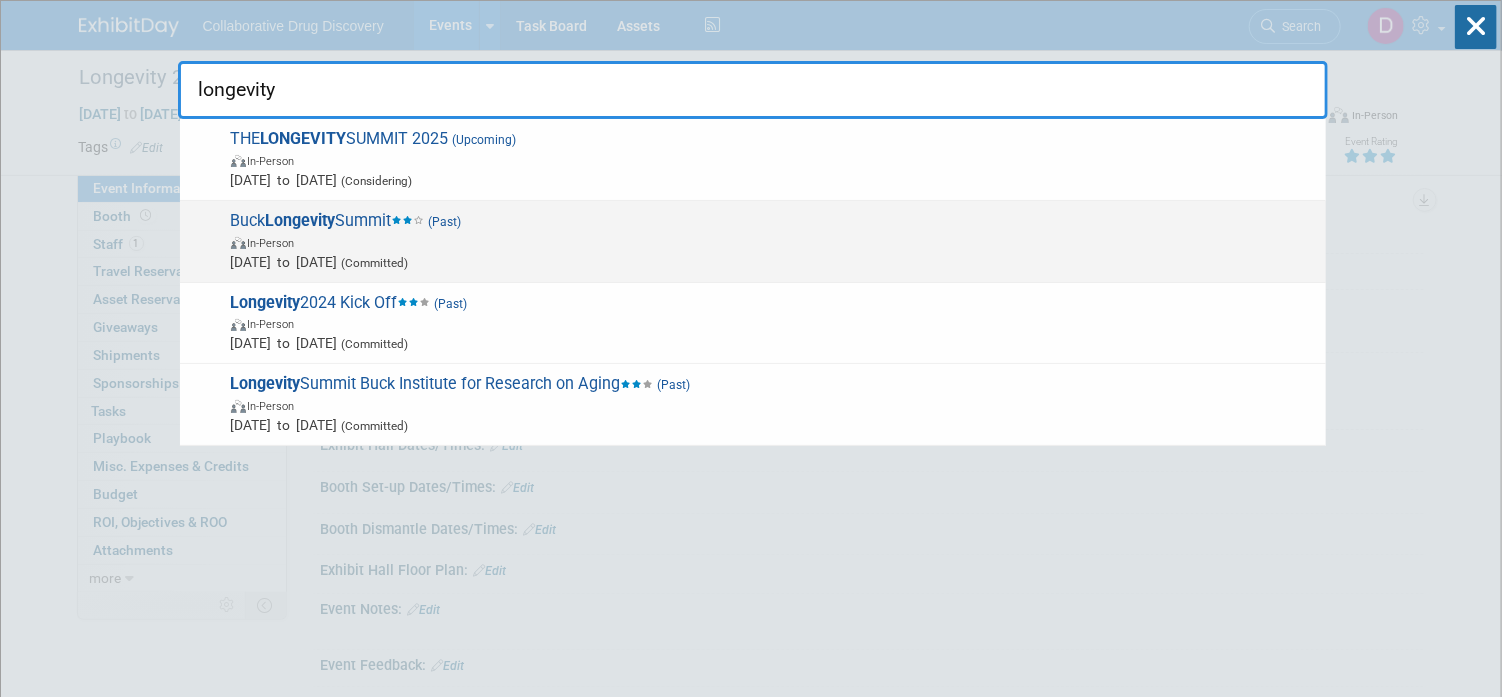 type on "longevity" 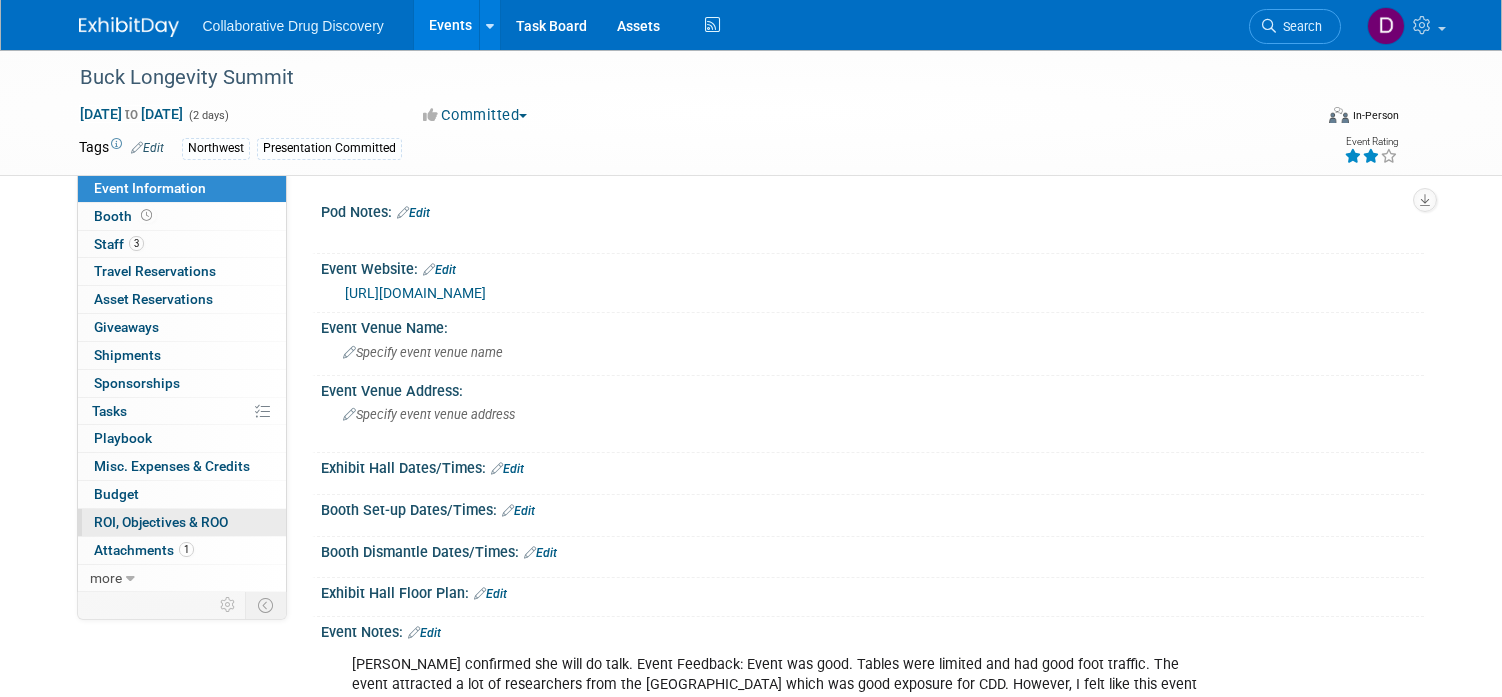 scroll, scrollTop: 0, scrollLeft: 0, axis: both 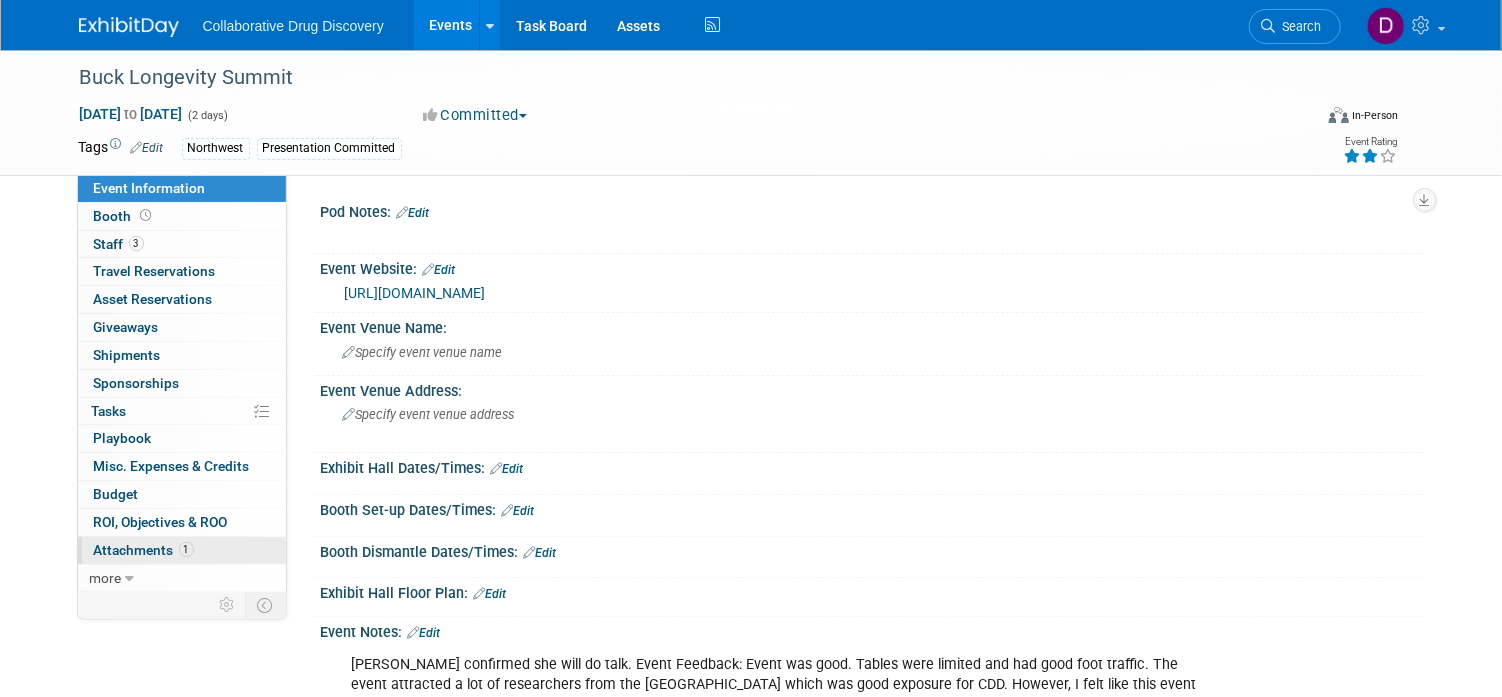 click on "1
Attachments 1" at bounding box center [182, 550] 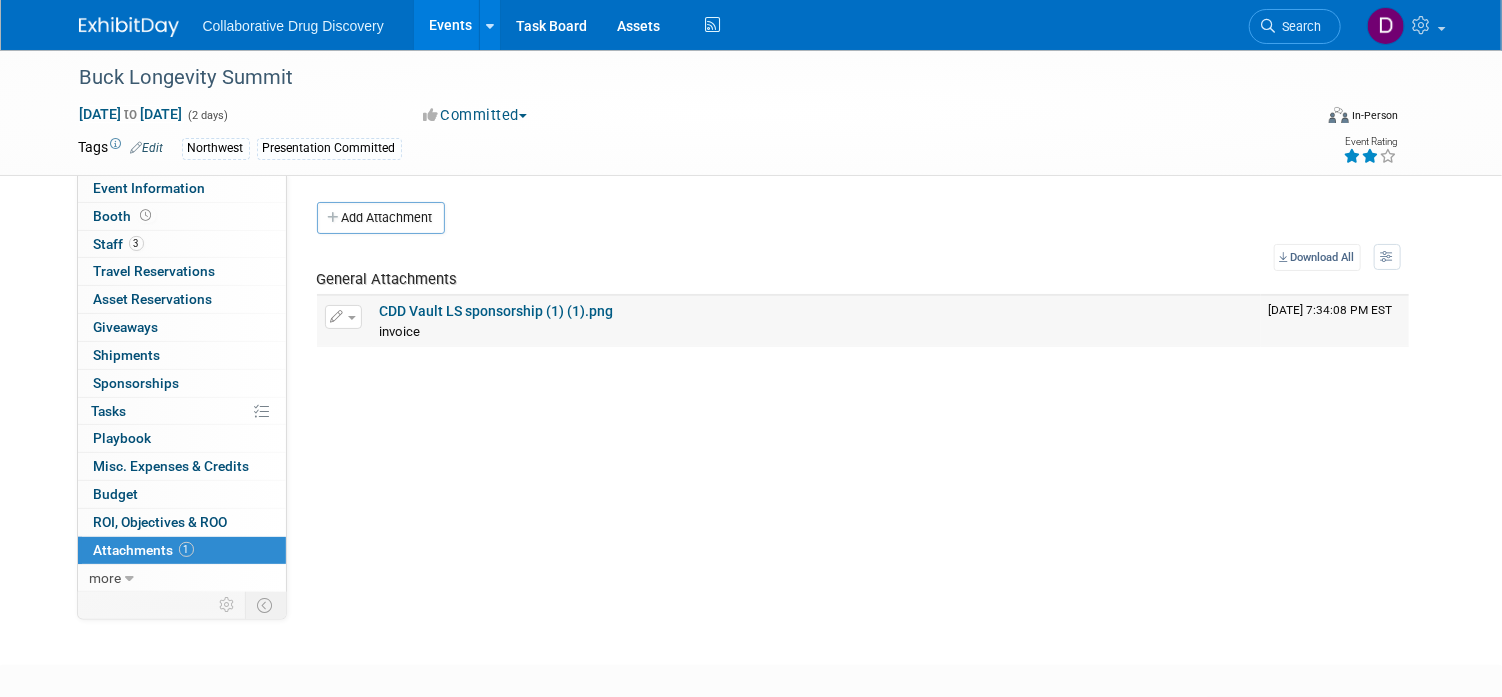 click on "CDD Vault LS sponsorship (1) (1).png" at bounding box center [497, 311] 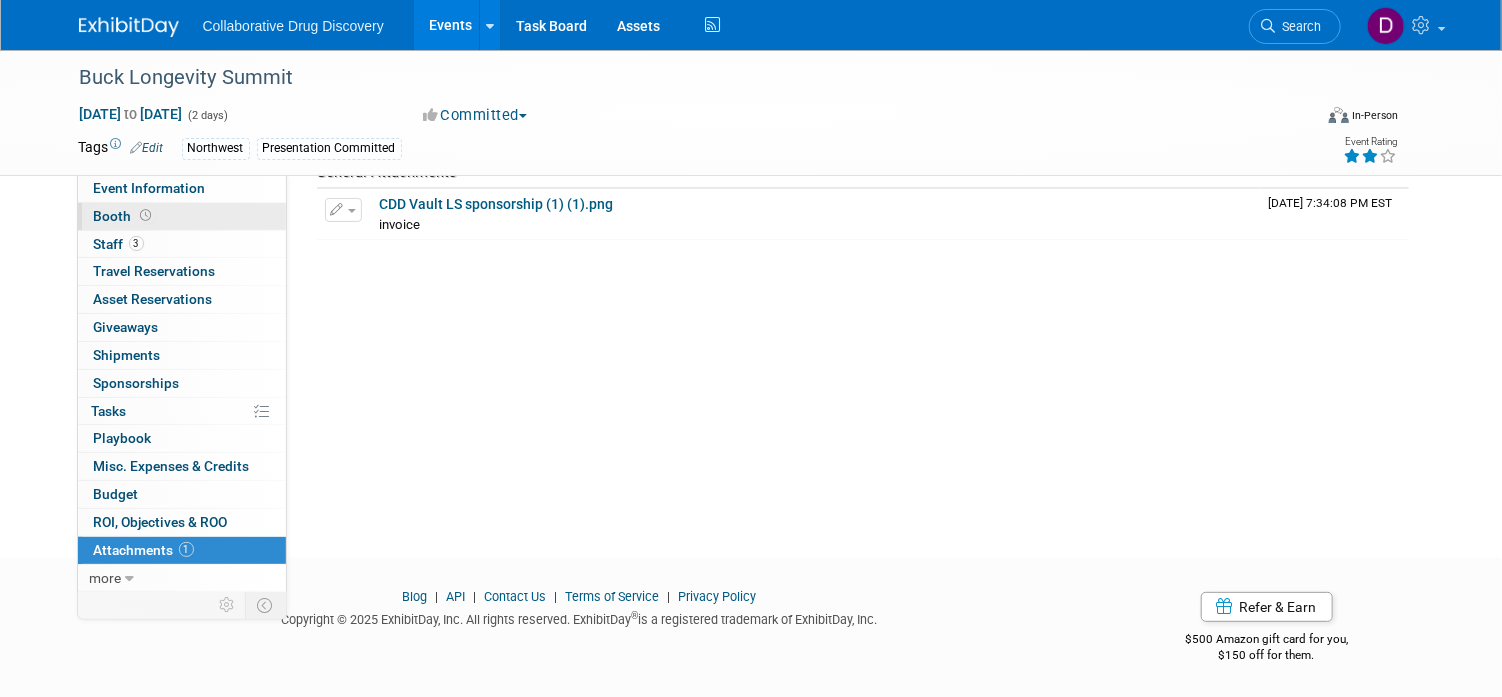 scroll, scrollTop: 0, scrollLeft: 0, axis: both 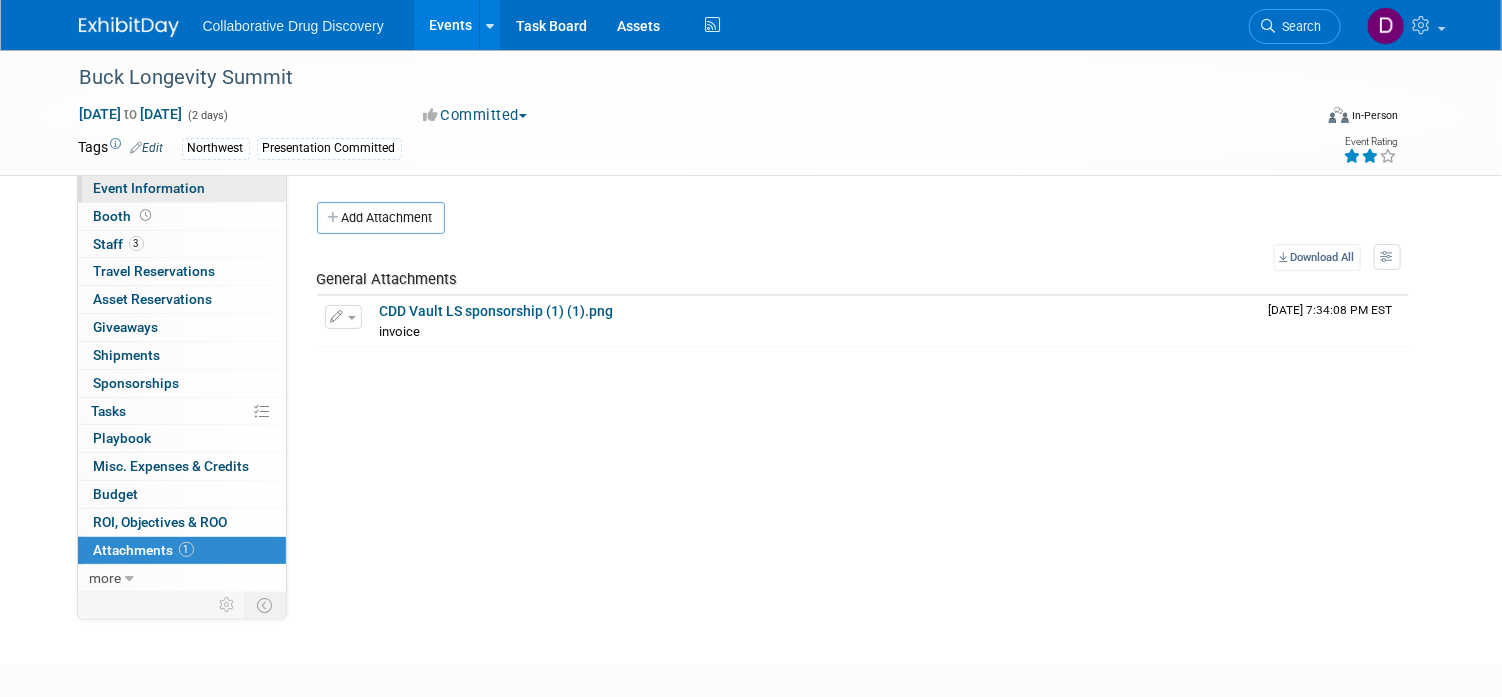 click on "Event Information" at bounding box center [182, 188] 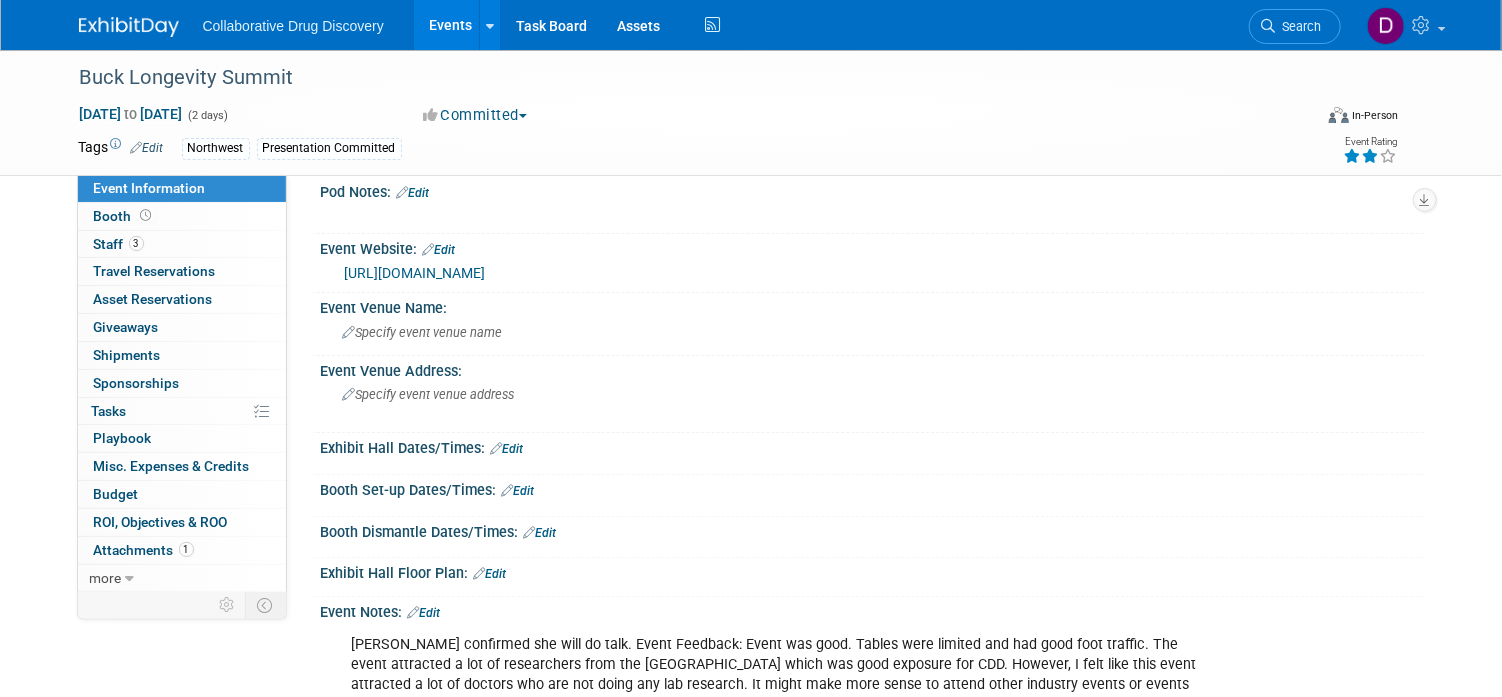 scroll, scrollTop: 326, scrollLeft: 0, axis: vertical 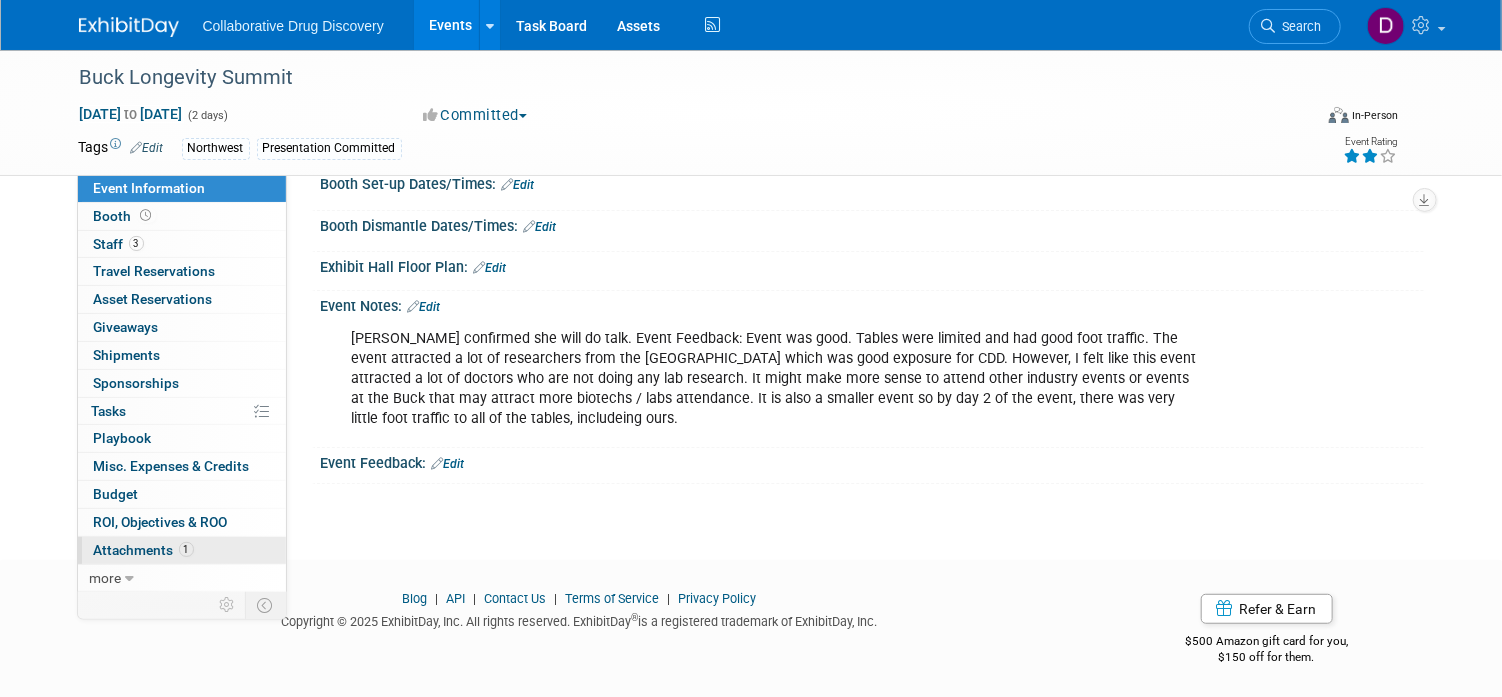 click on "1
Attachments 1" at bounding box center (182, 550) 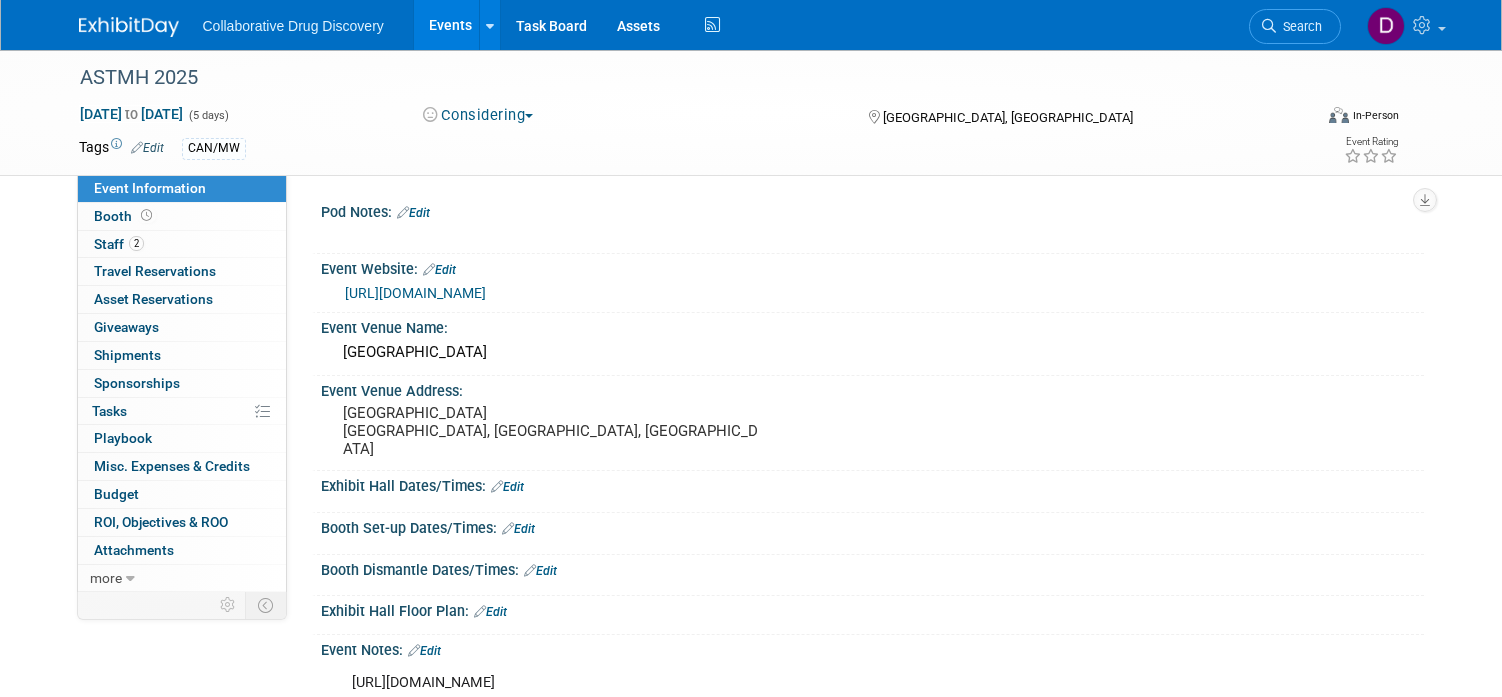 scroll, scrollTop: 0, scrollLeft: 0, axis: both 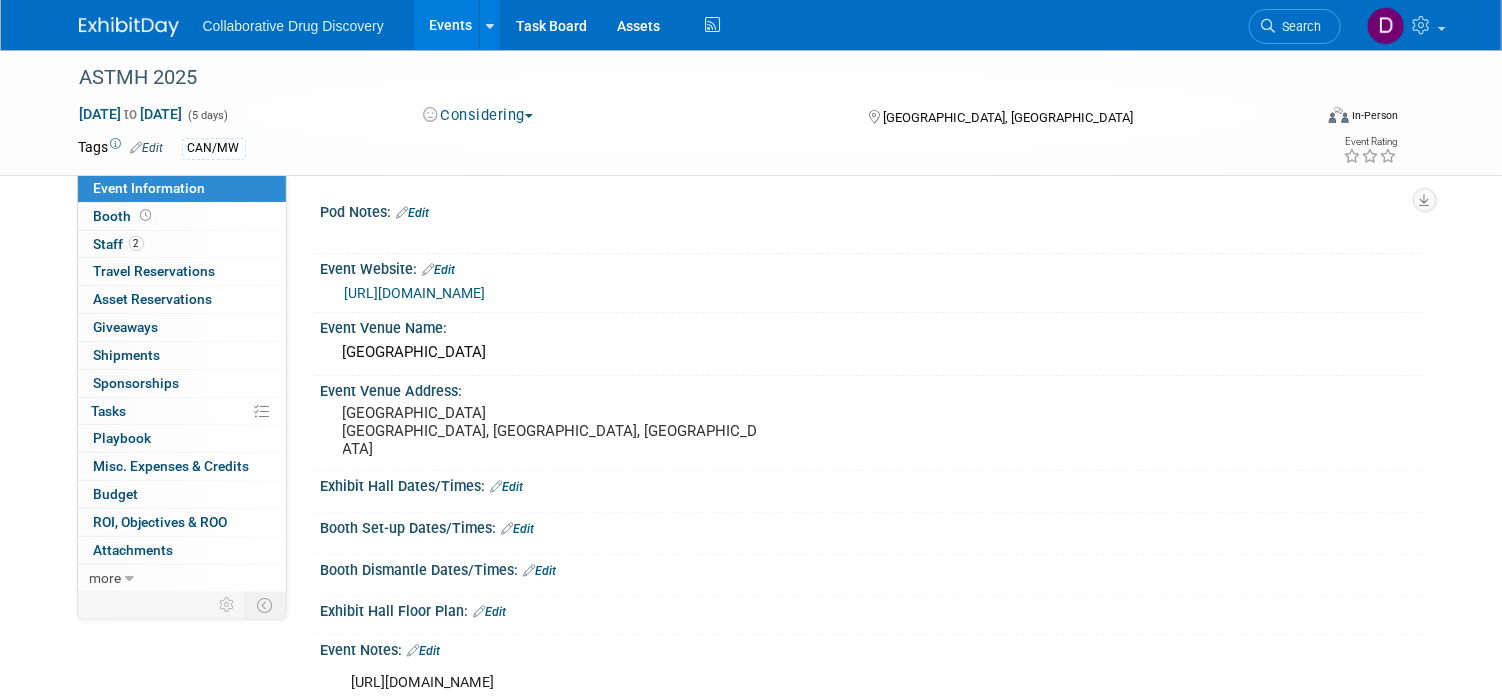 click on "https://www.astmh.org/annual-meeting" at bounding box center (415, 293) 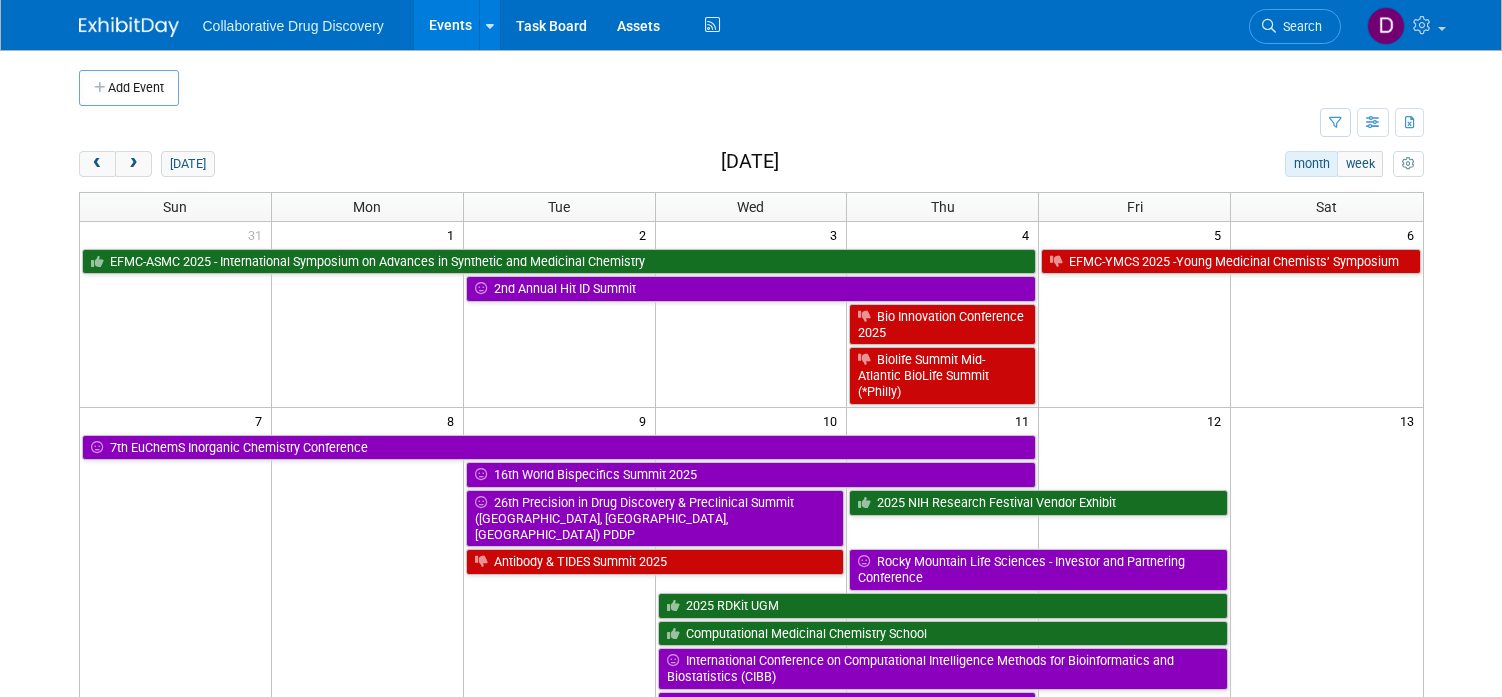 scroll, scrollTop: 0, scrollLeft: 0, axis: both 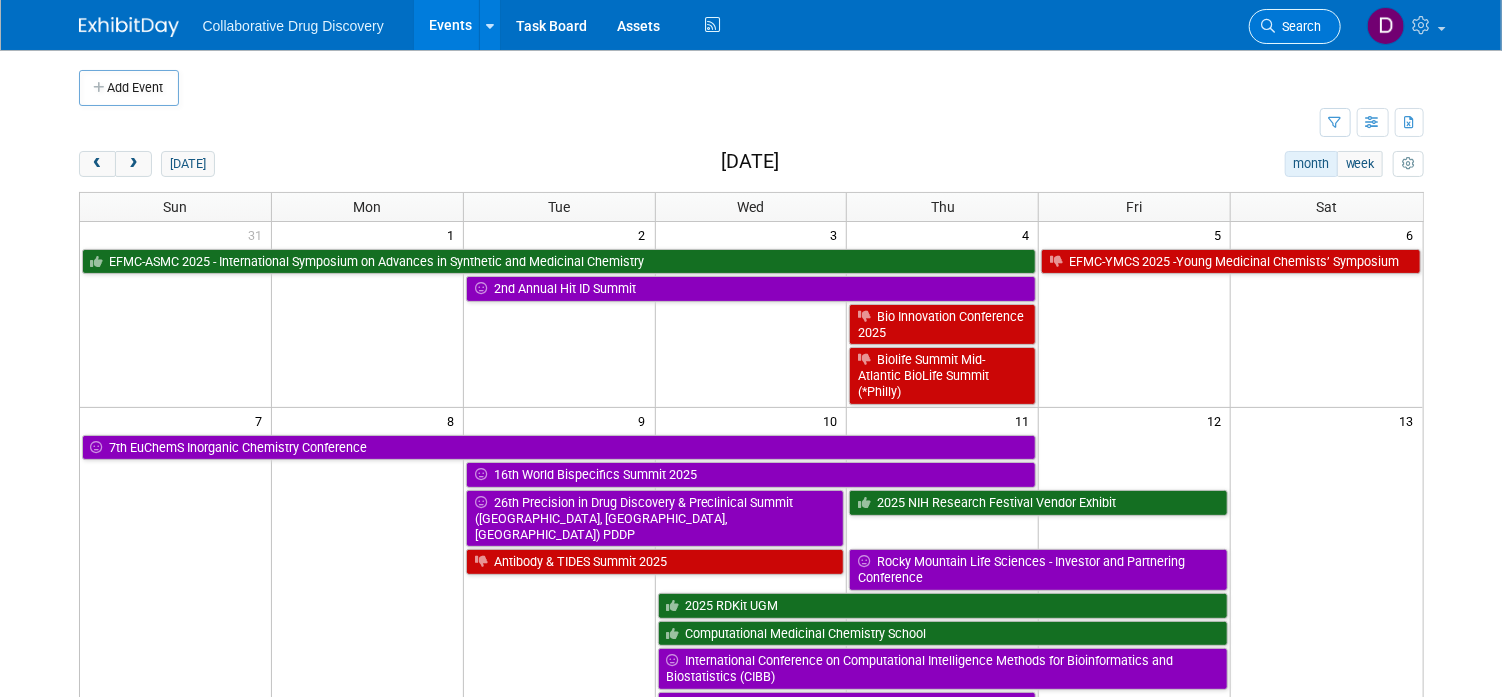 click on "Search" at bounding box center (1299, 26) 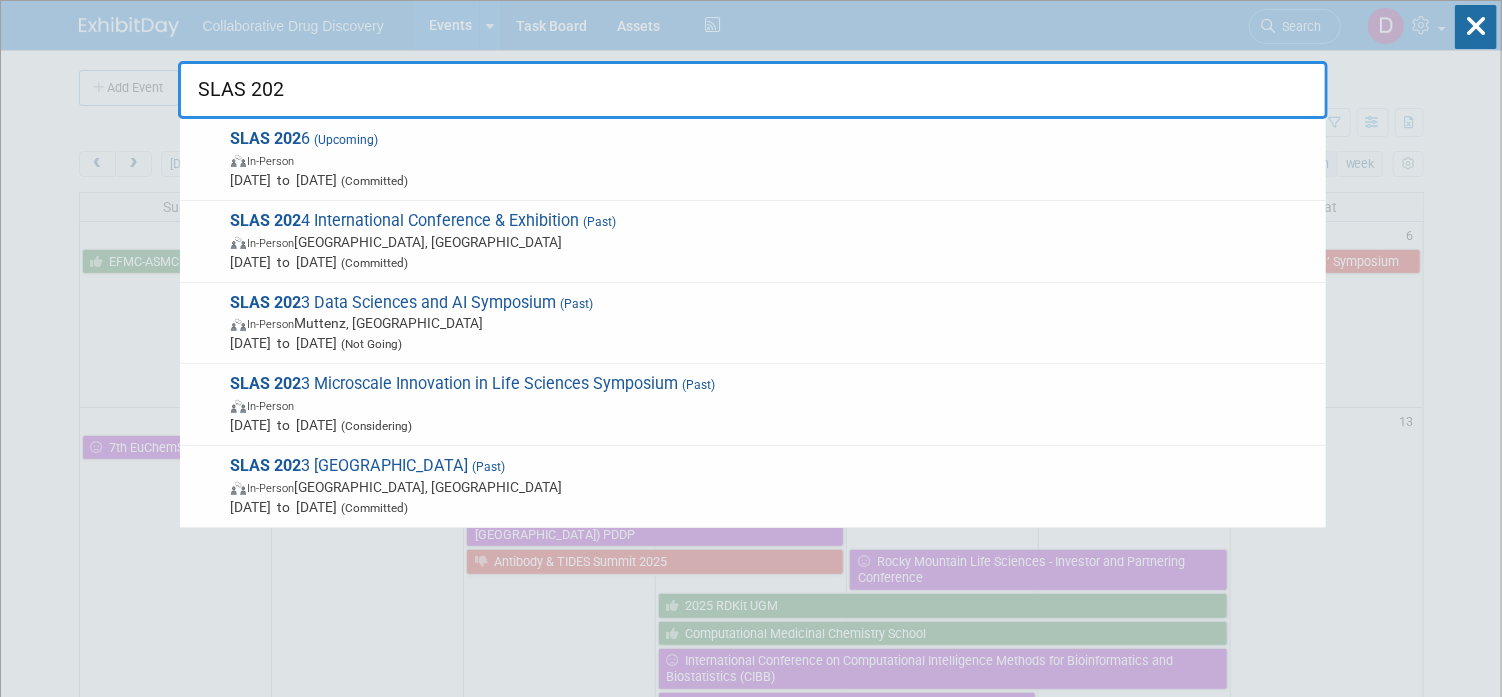 type on "SLAS 2026" 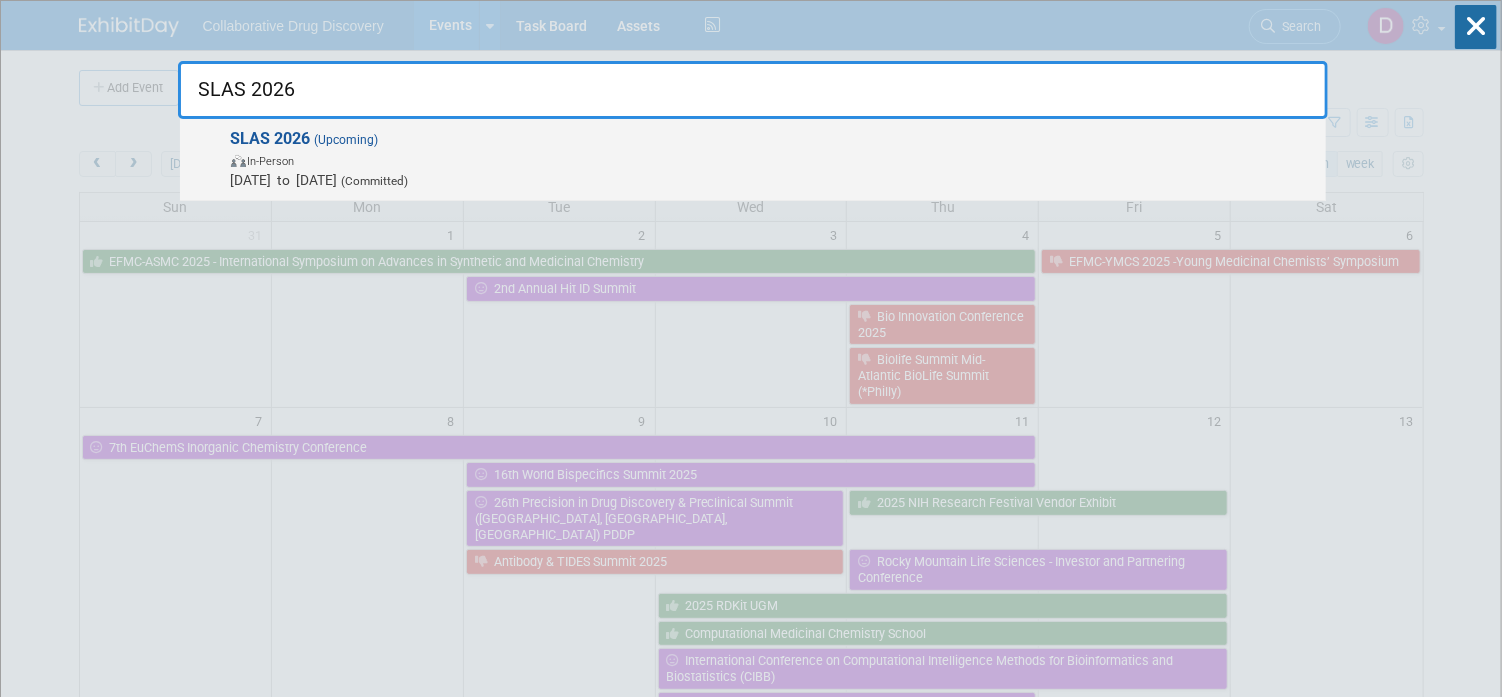 click on "In-Person" at bounding box center [773, 160] 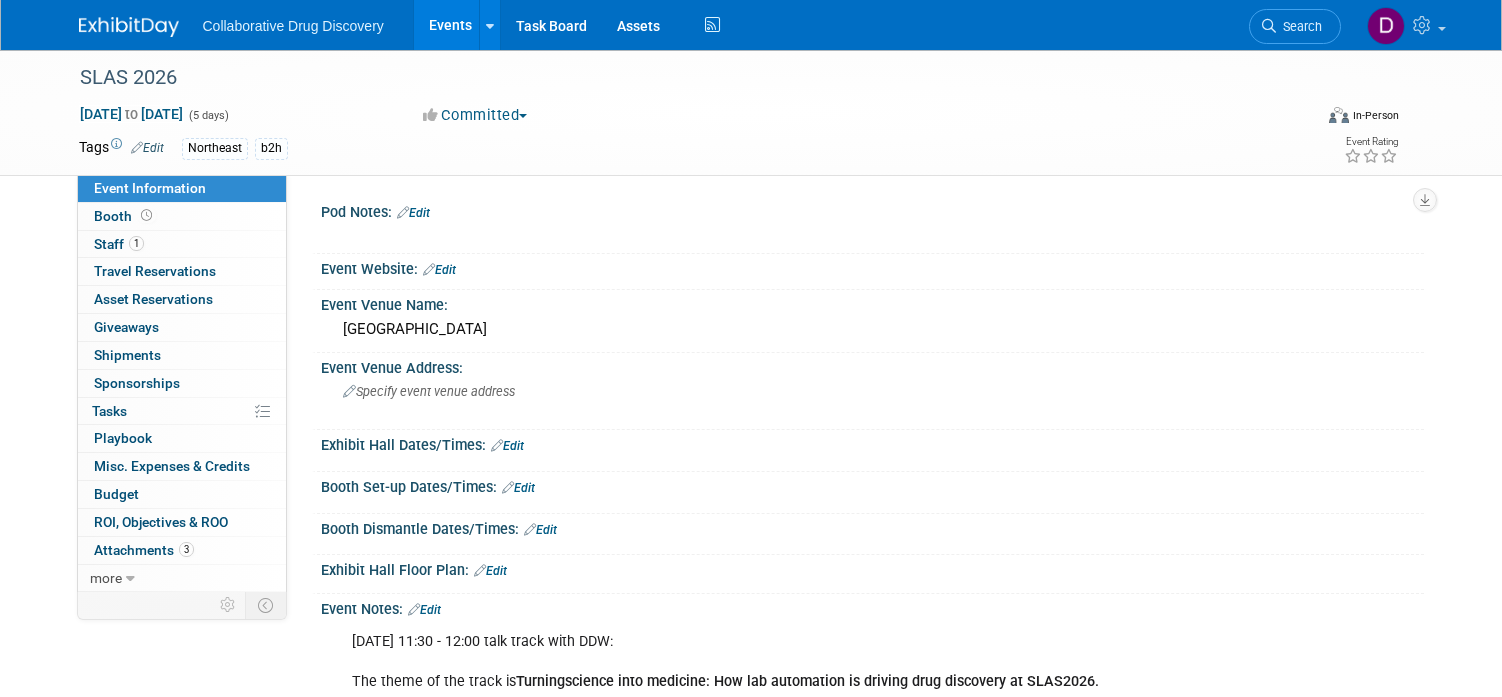 scroll, scrollTop: 0, scrollLeft: 0, axis: both 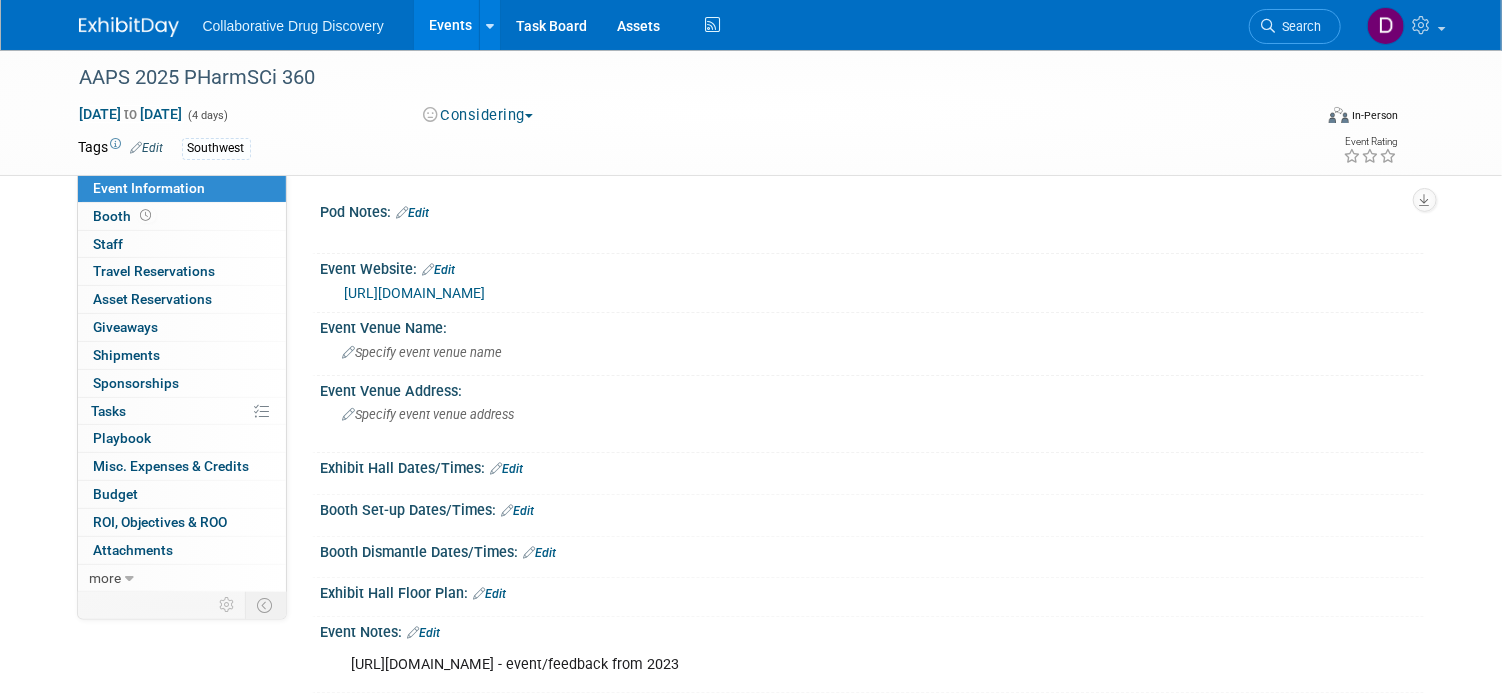 click on "[URL][DOMAIN_NAME]" at bounding box center (415, 293) 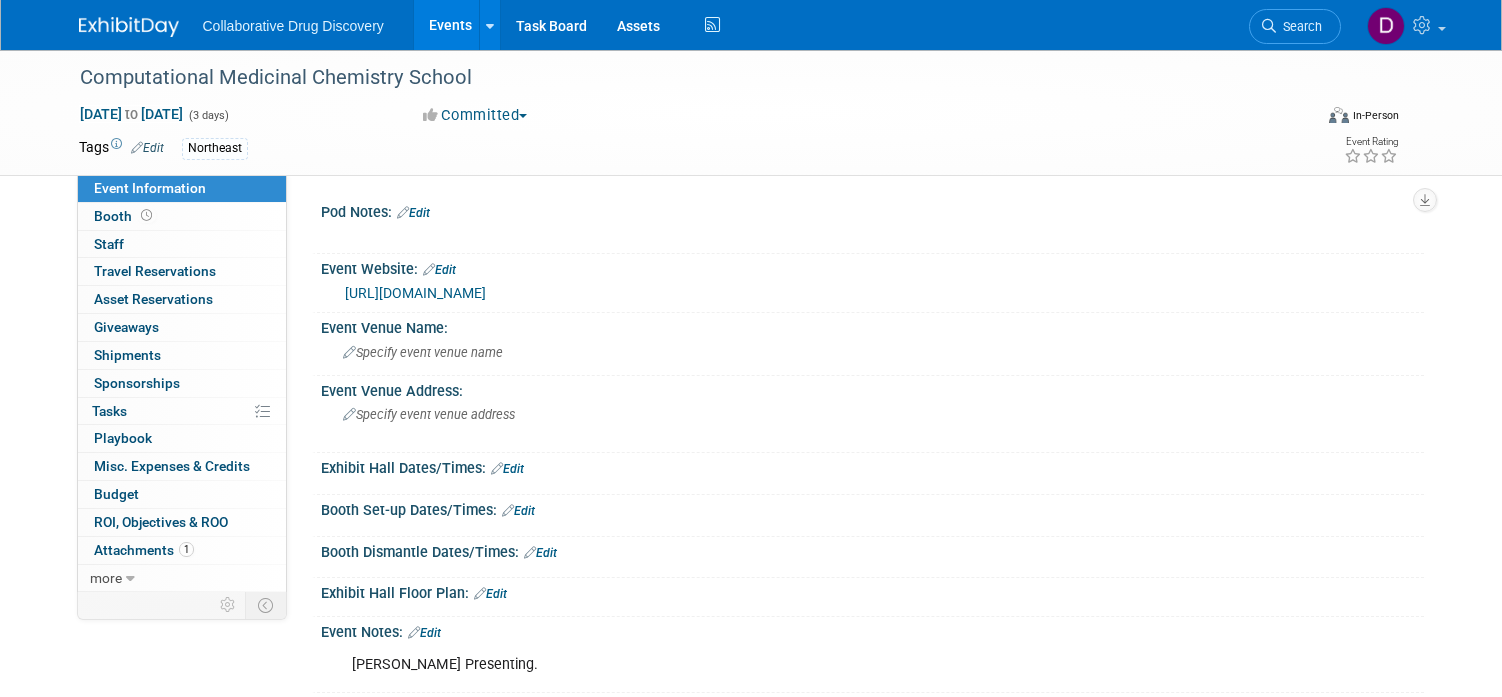 scroll, scrollTop: 0, scrollLeft: 0, axis: both 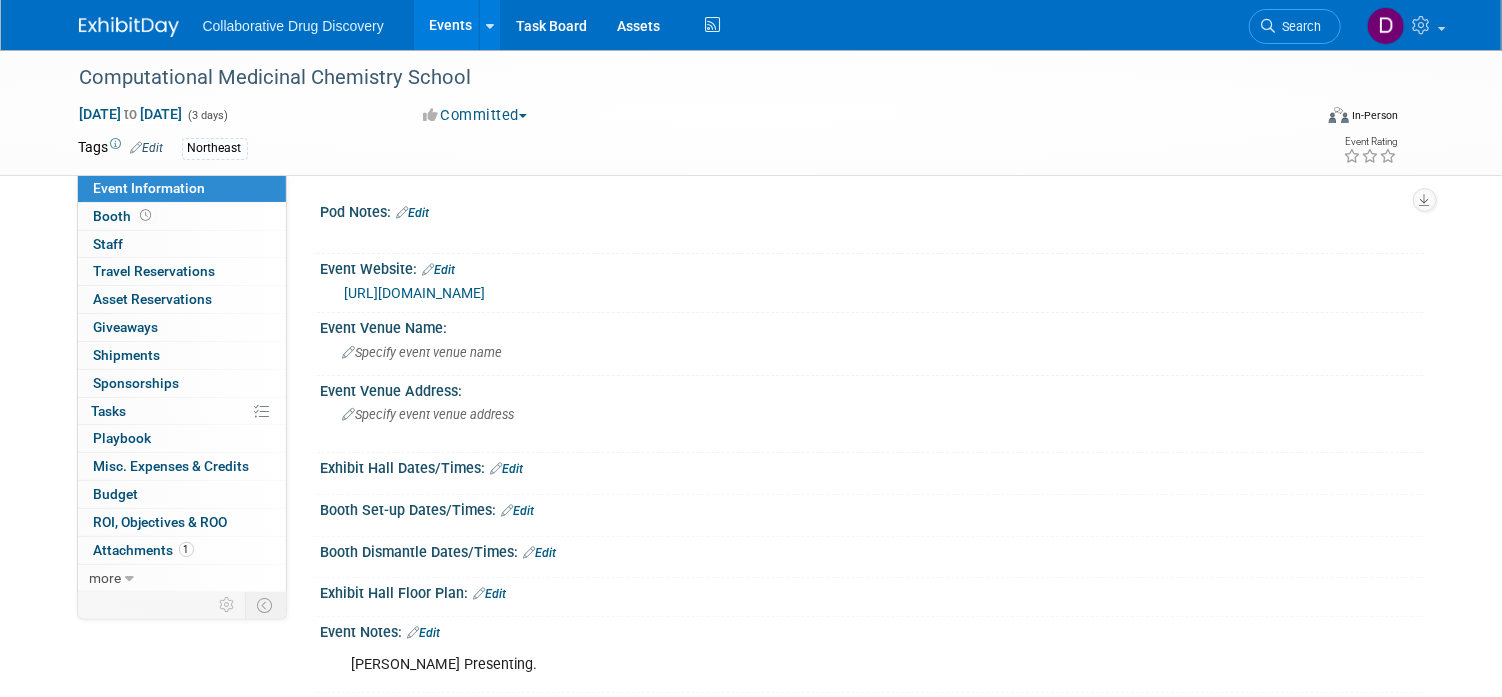 click on "[URL][DOMAIN_NAME]" at bounding box center (415, 293) 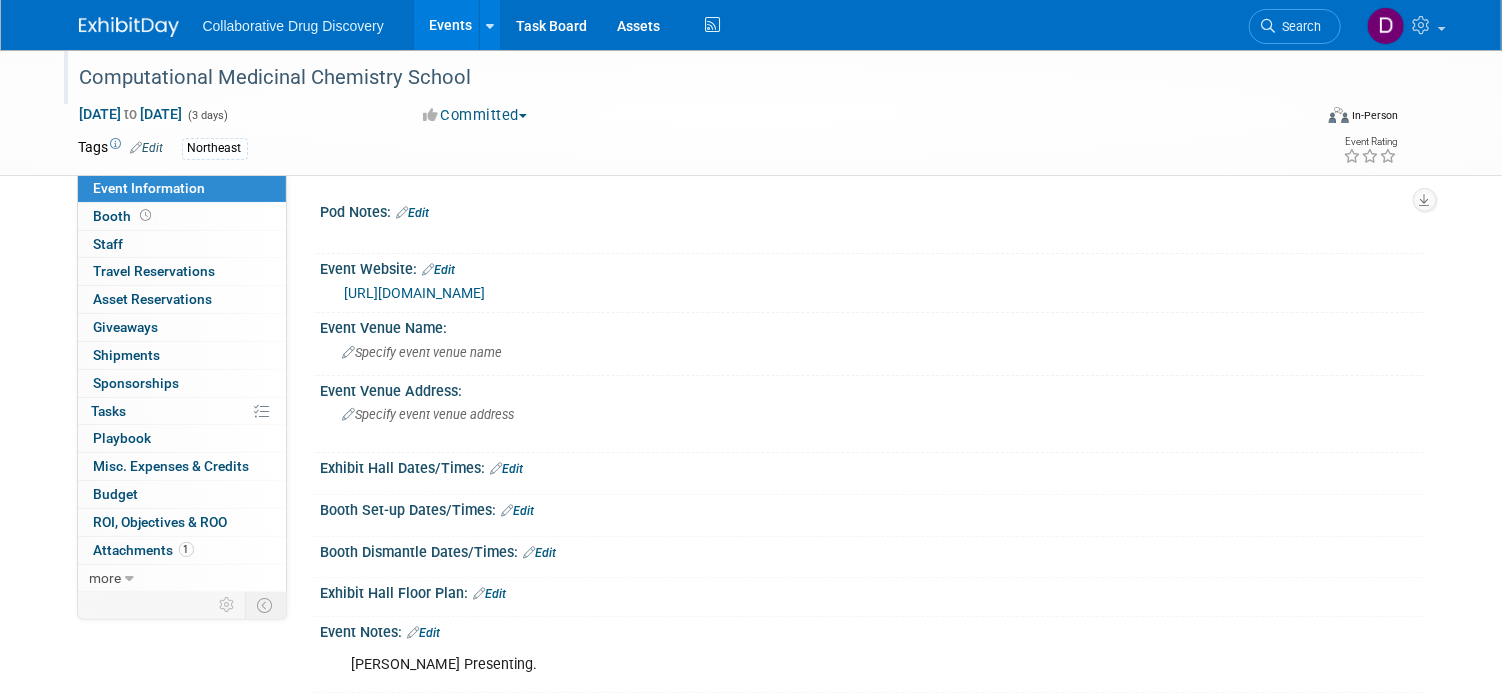 click on "Computational Medicinal Chemistry School" at bounding box center [680, 78] 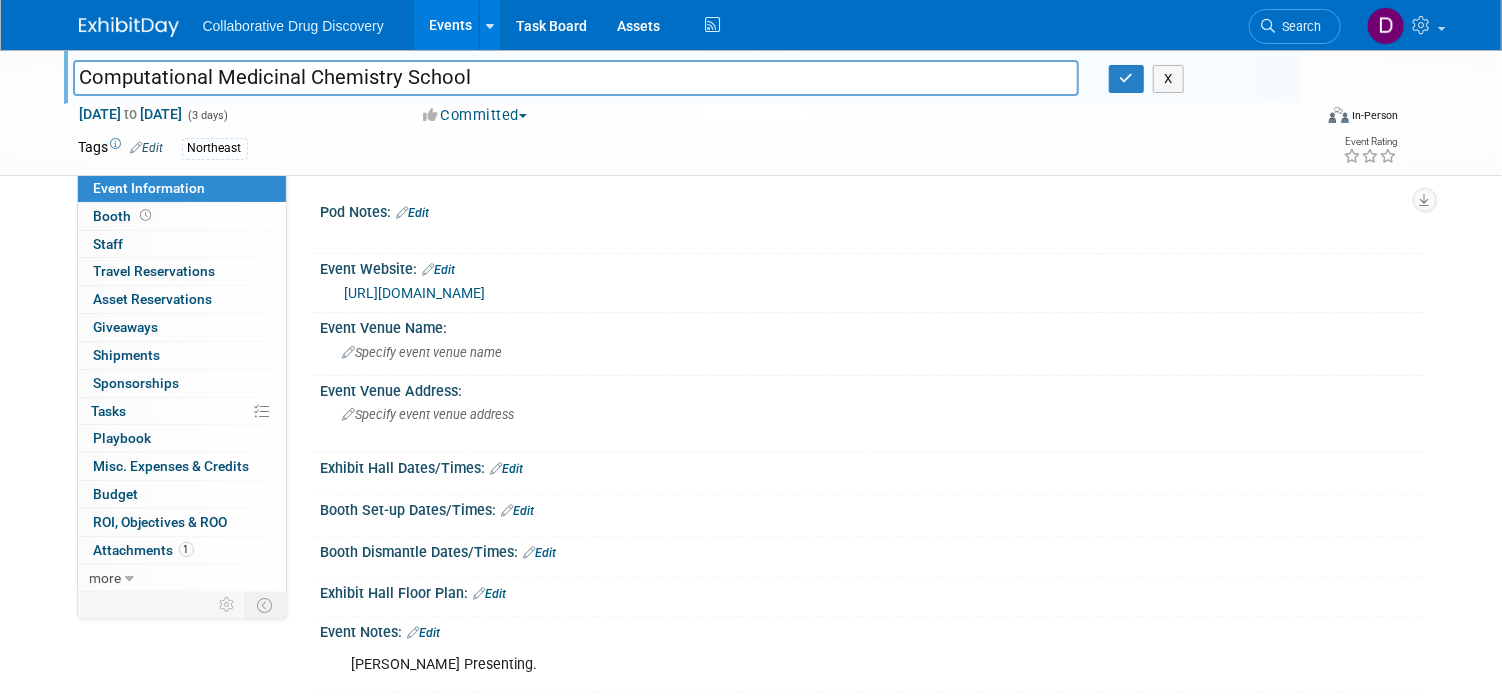 click on "Computational Medicinal Chemistry School" at bounding box center [576, 77] 